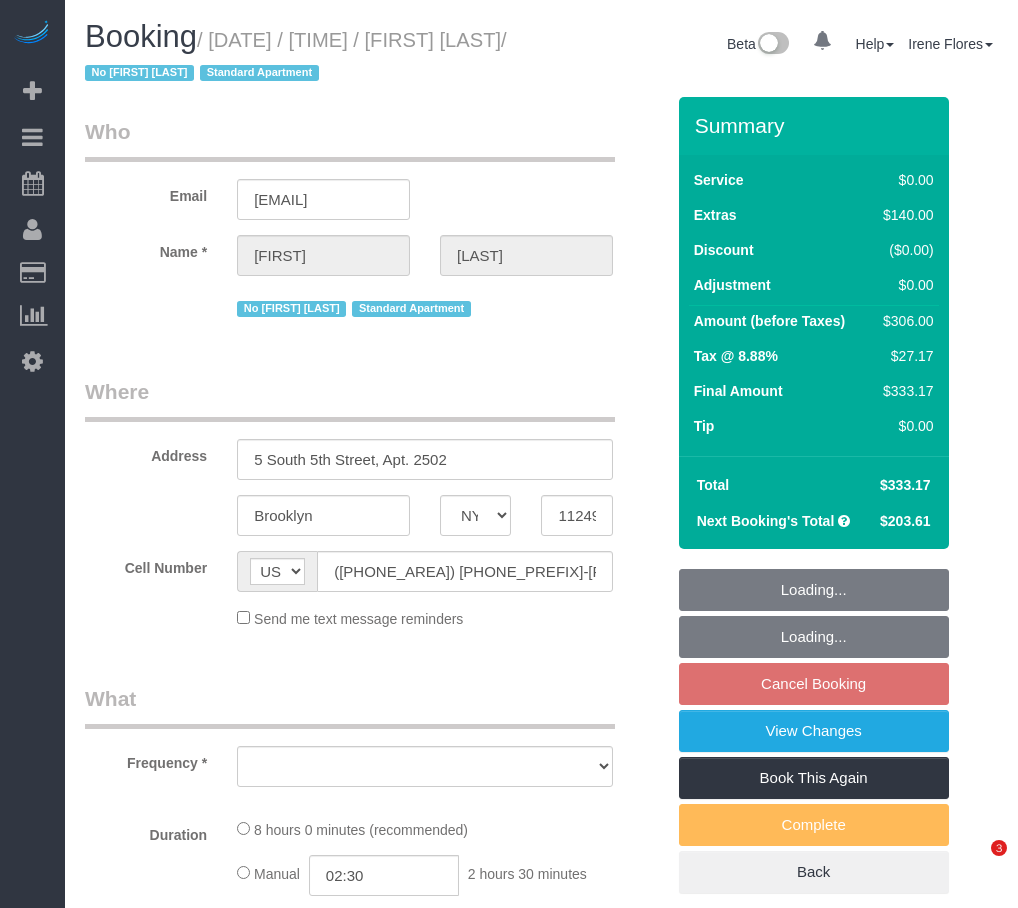 select on "NY" 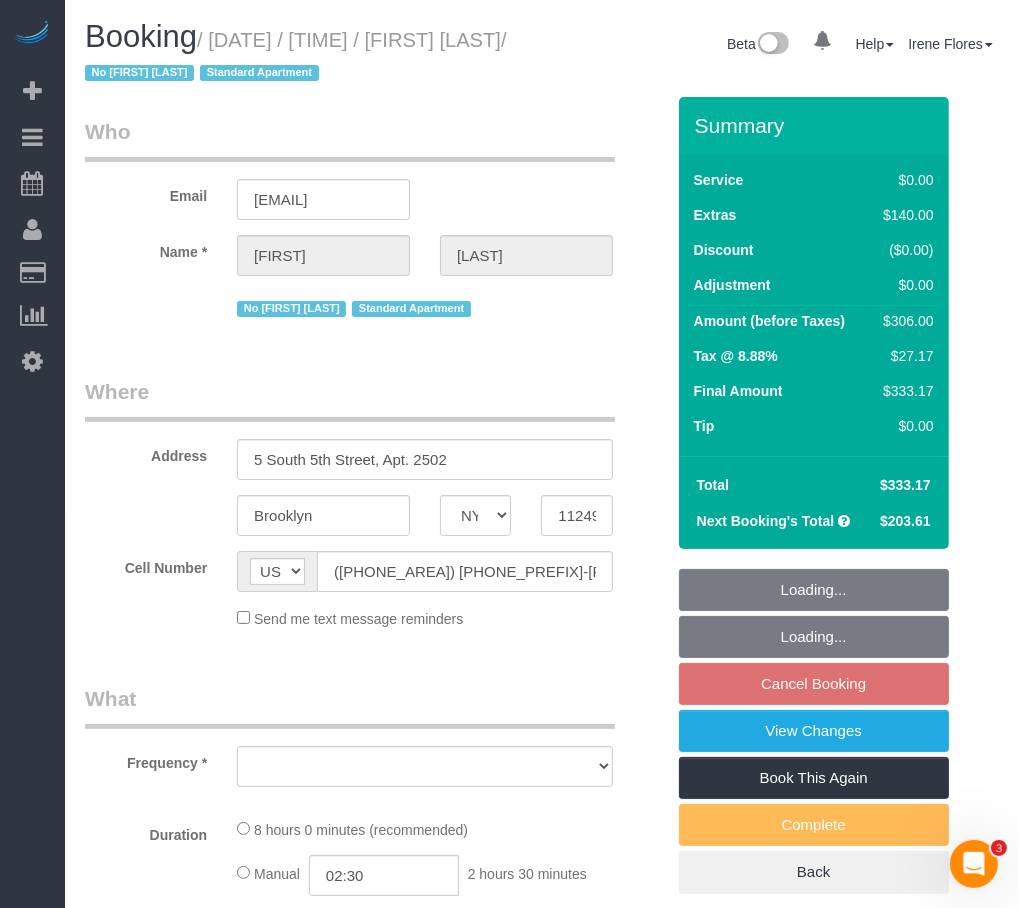 scroll, scrollTop: 0, scrollLeft: 0, axis: both 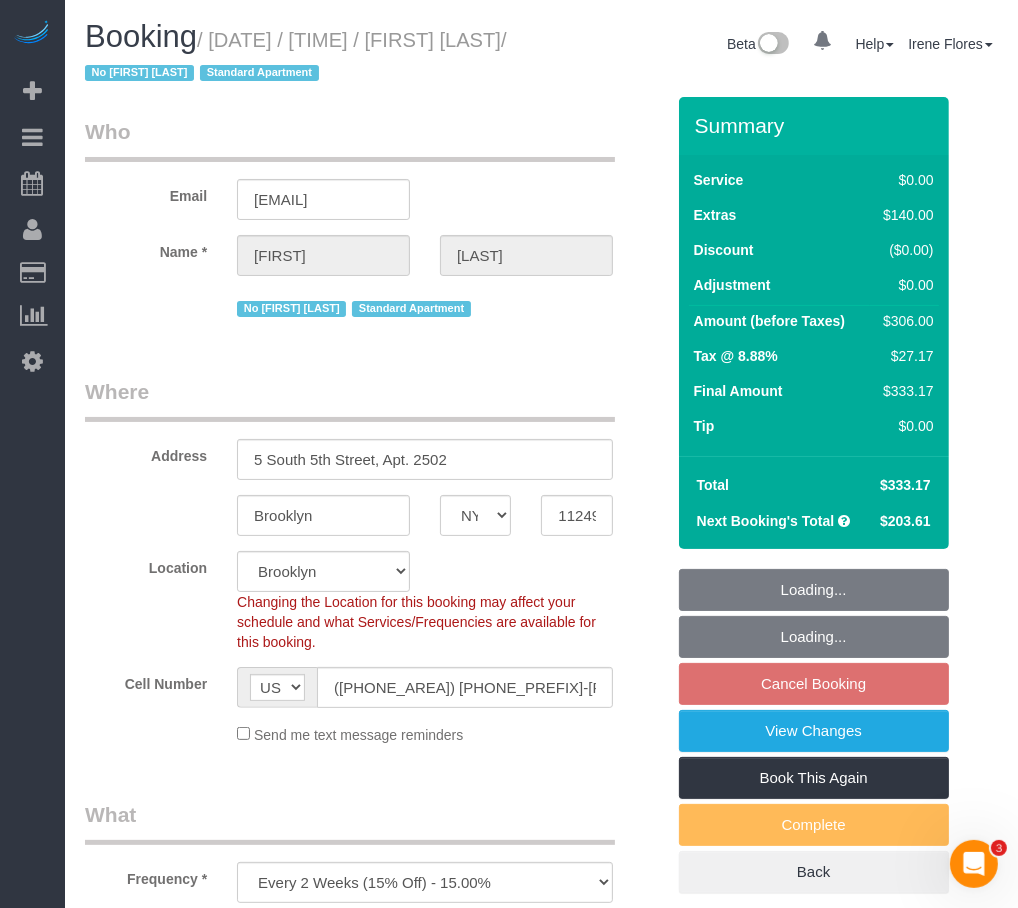 select on "object:836" 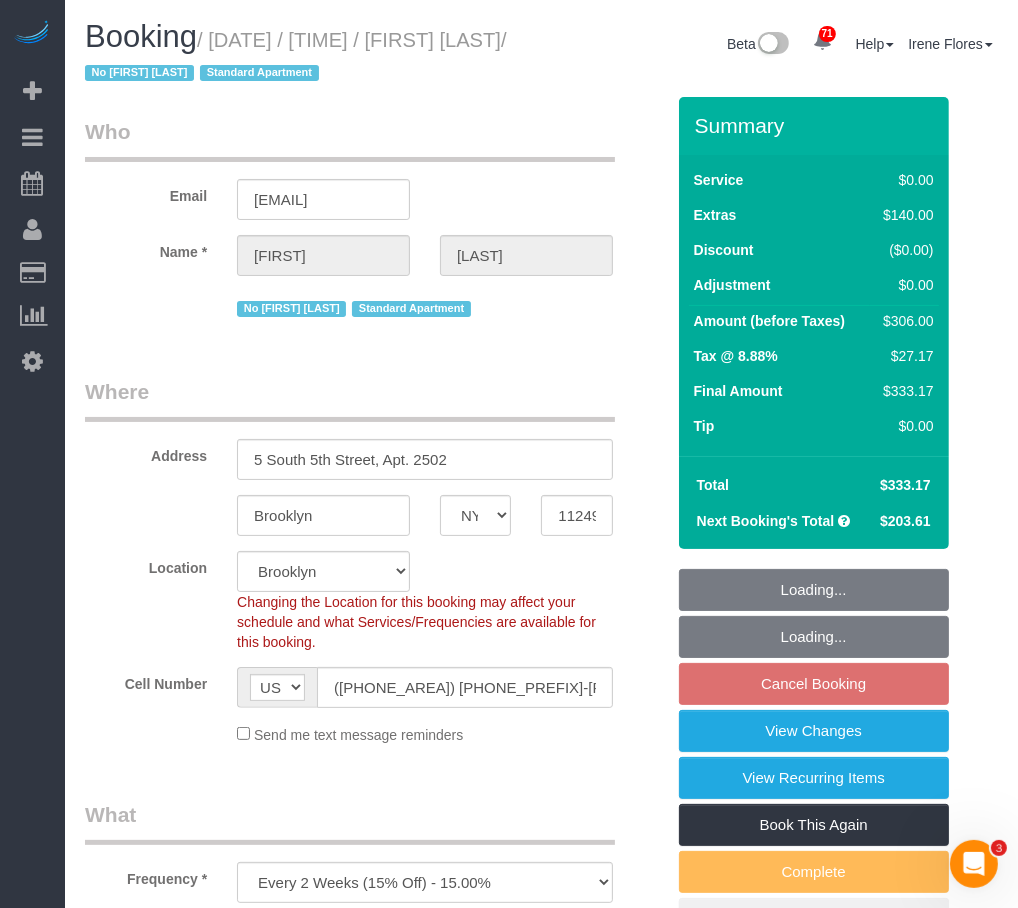 select on "2" 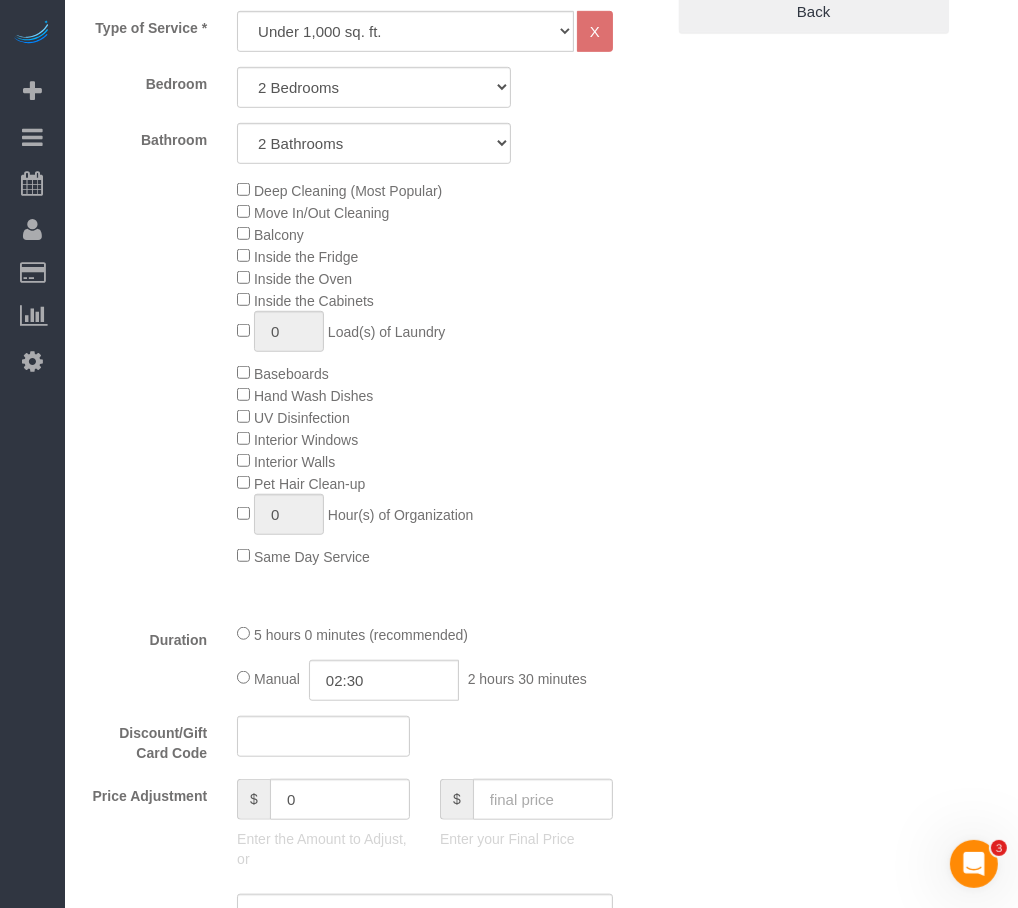 scroll, scrollTop: 818, scrollLeft: 0, axis: vertical 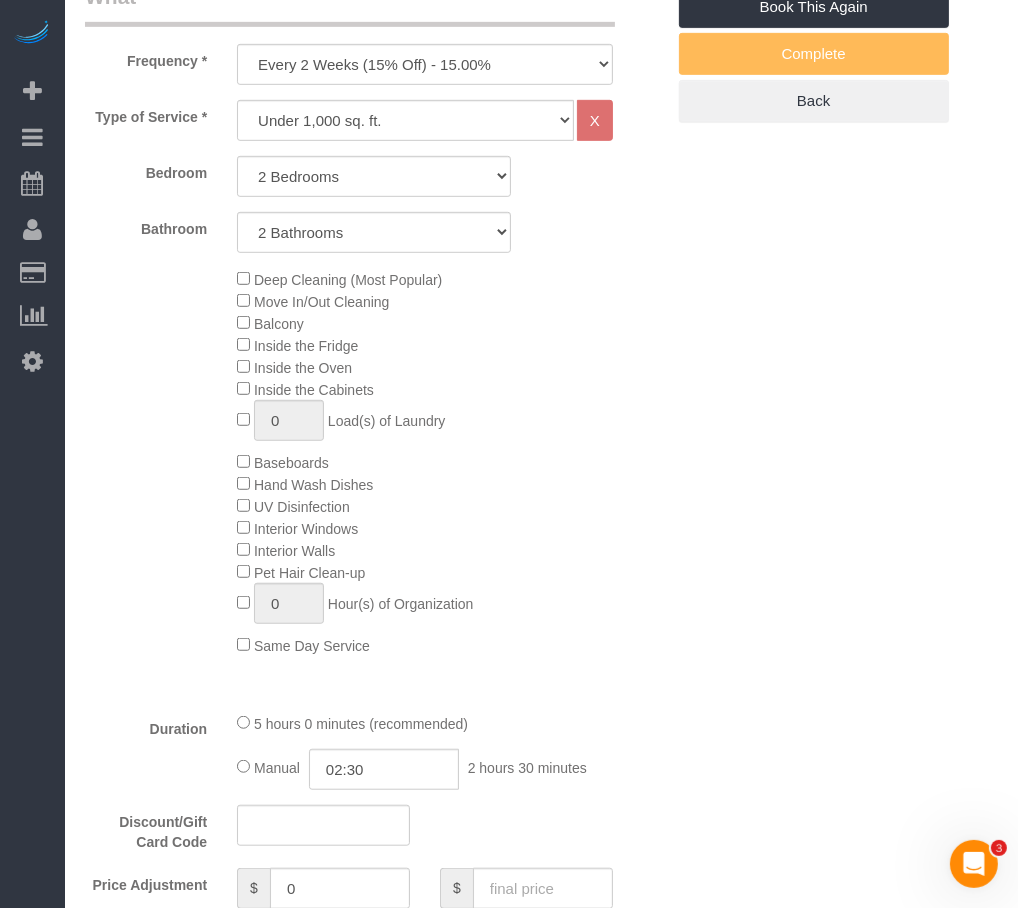 drag, startPoint x: 658, startPoint y: 183, endPoint x: 609, endPoint y: 173, distance: 50.01 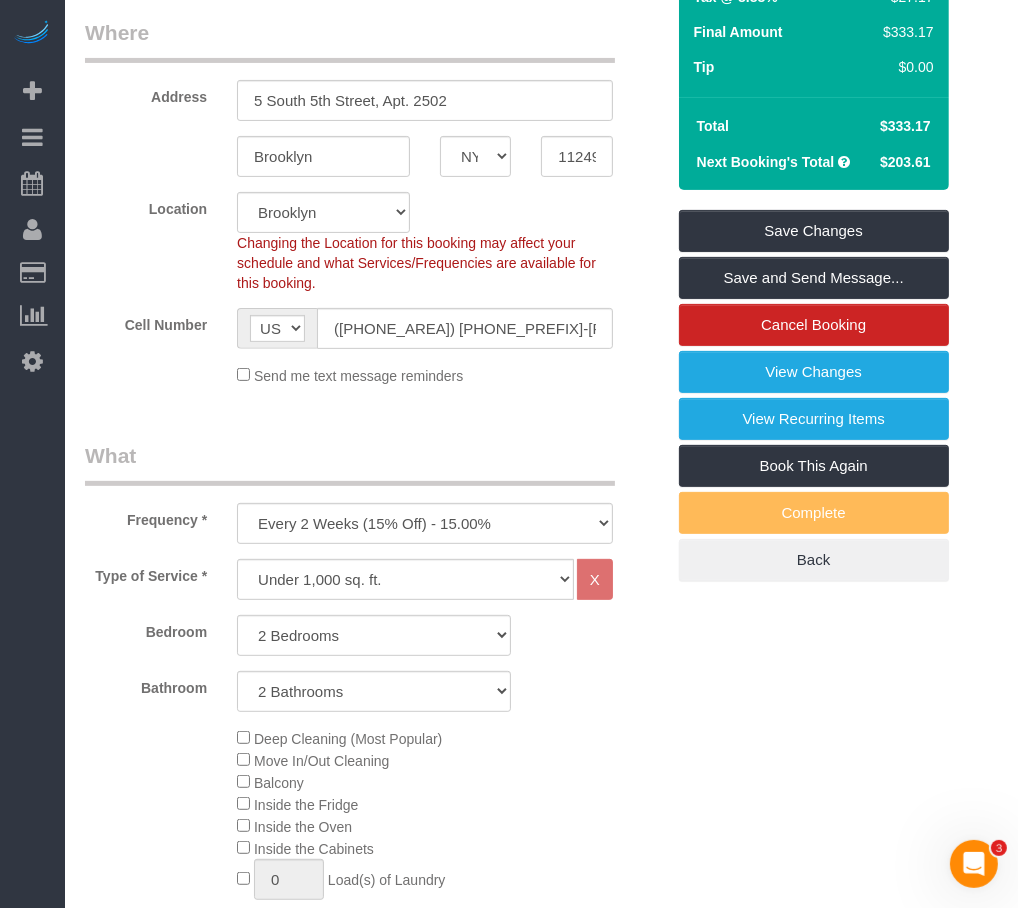 scroll, scrollTop: 363, scrollLeft: 0, axis: vertical 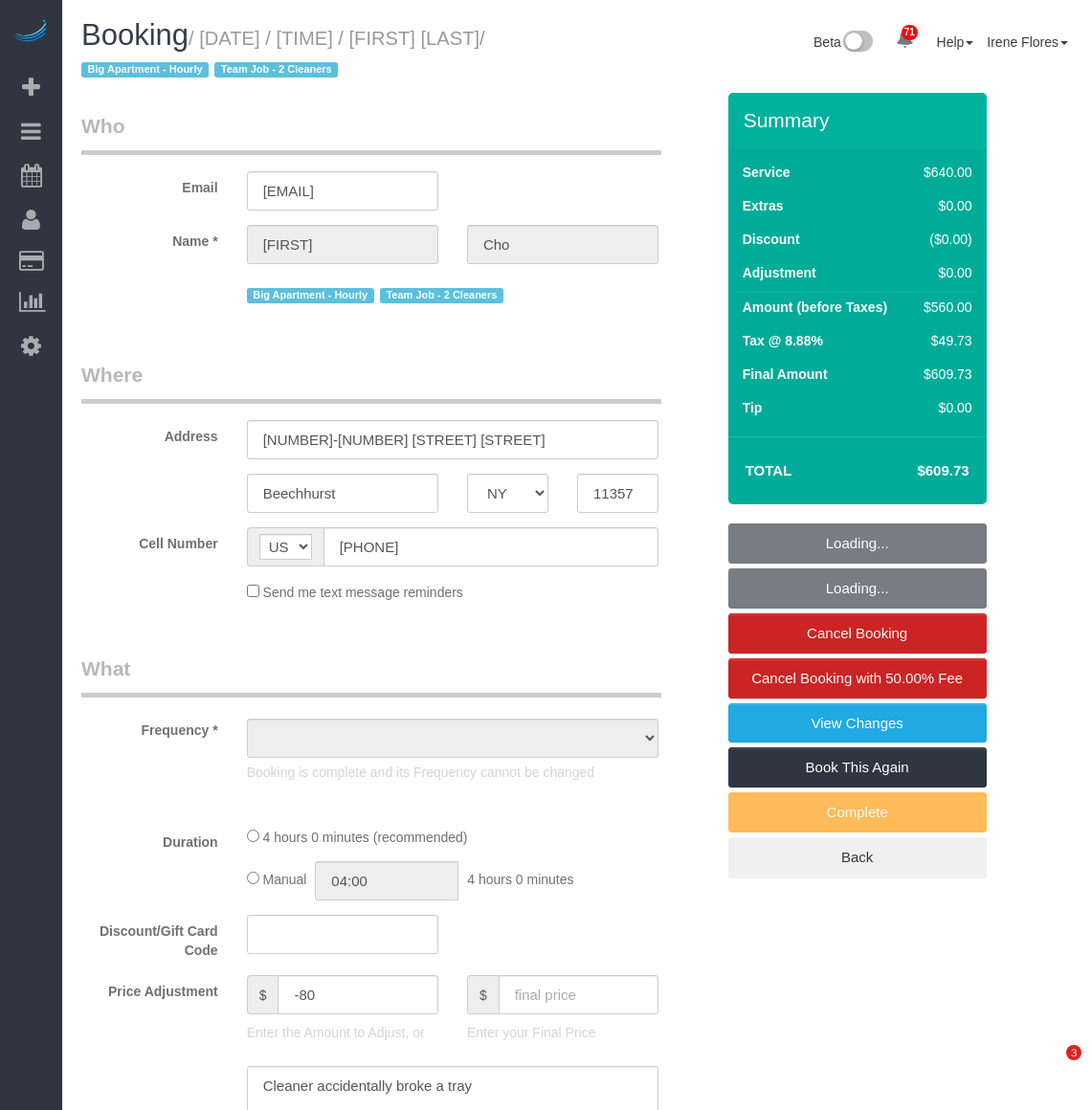 select on "NY" 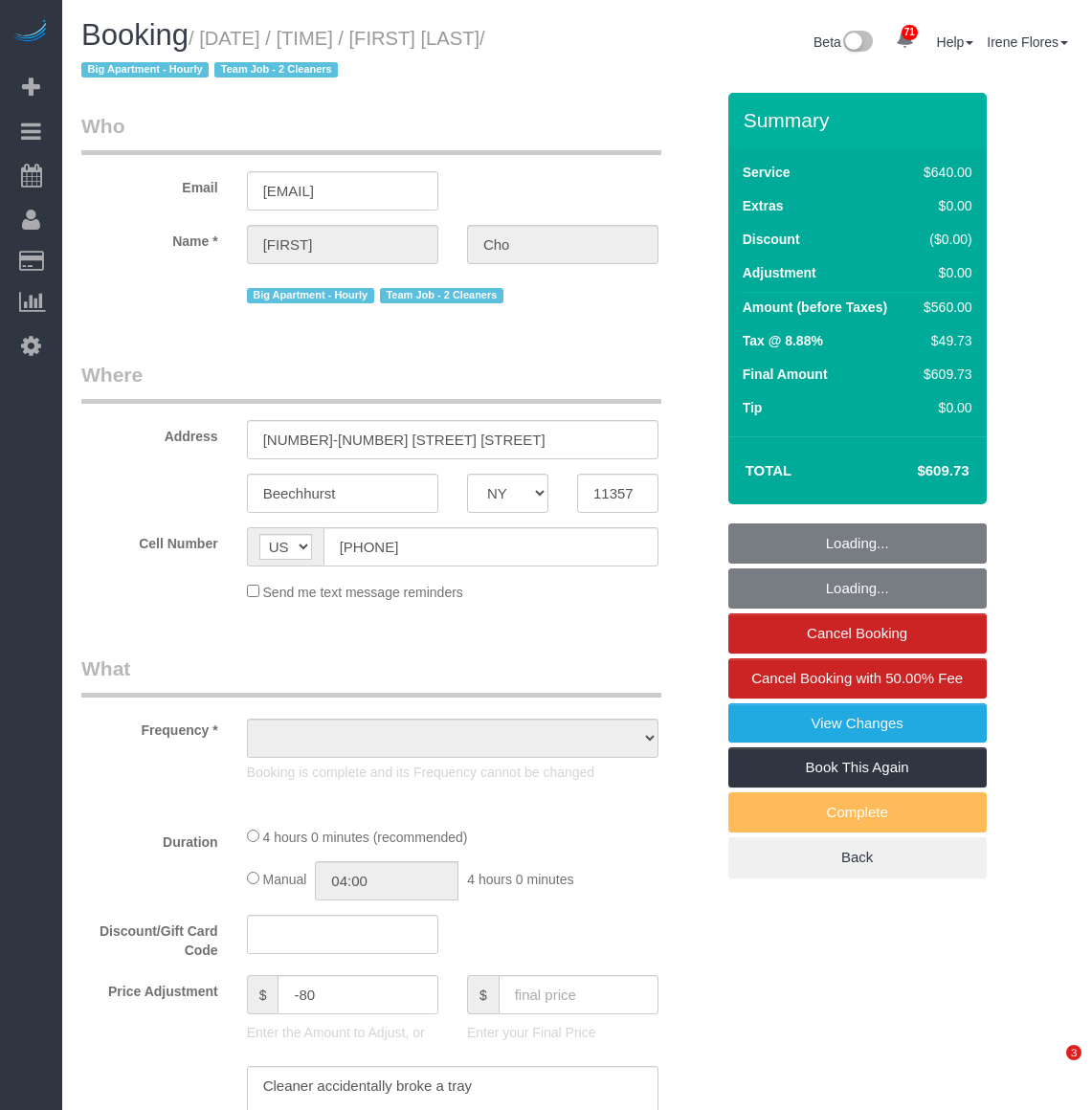 scroll, scrollTop: 0, scrollLeft: 0, axis: both 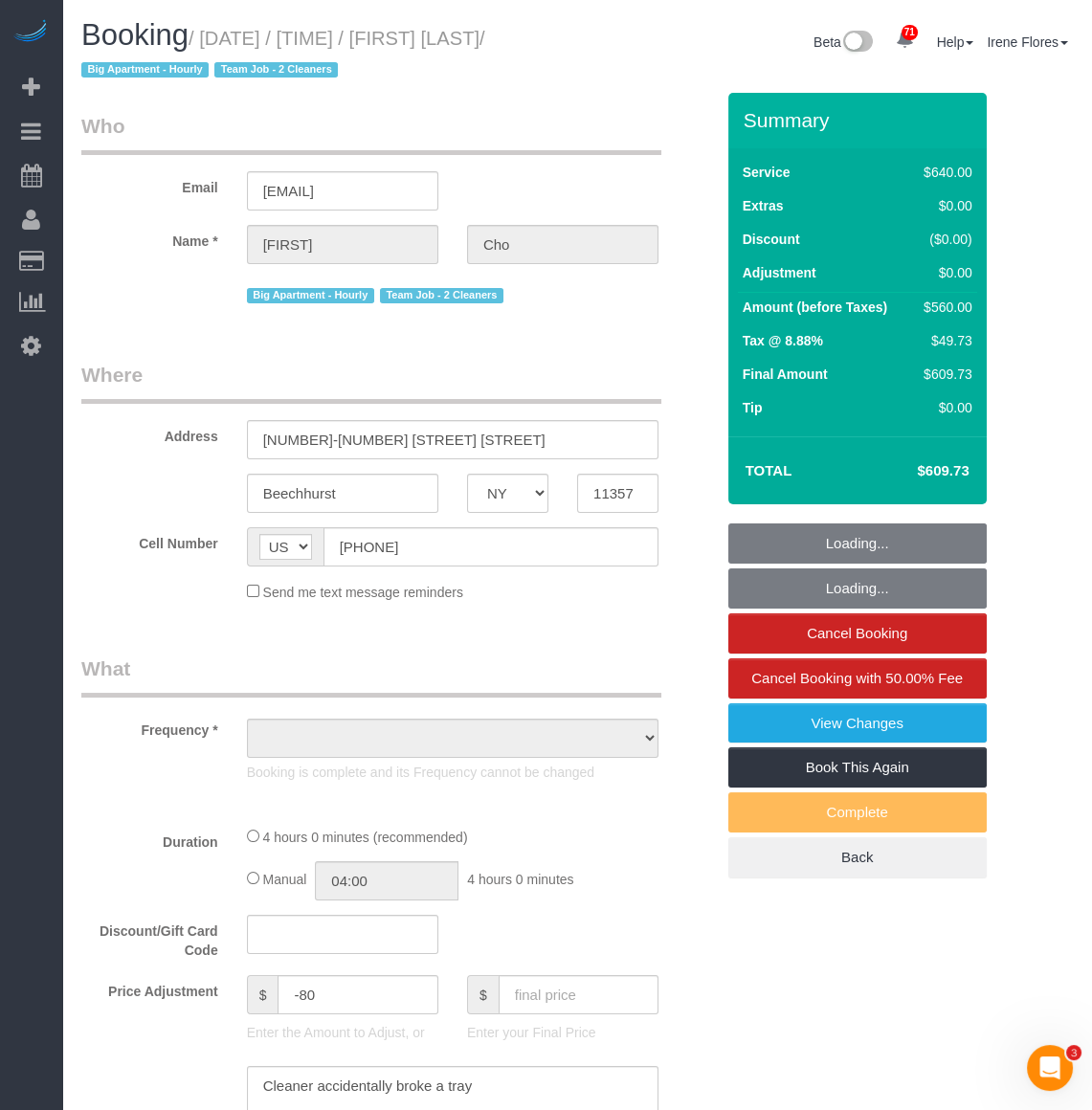 select on "object:4877" 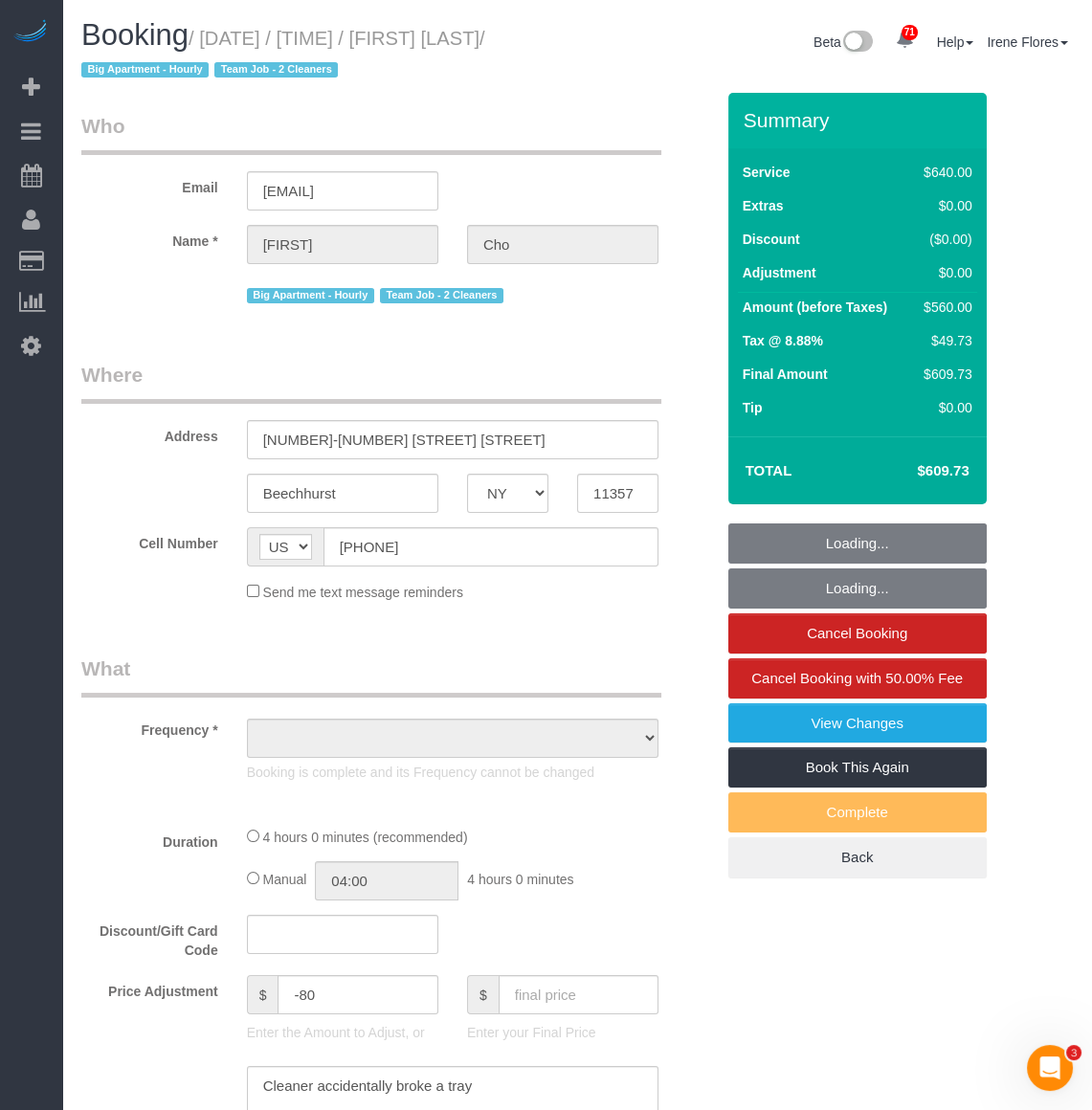 select on "spot1" 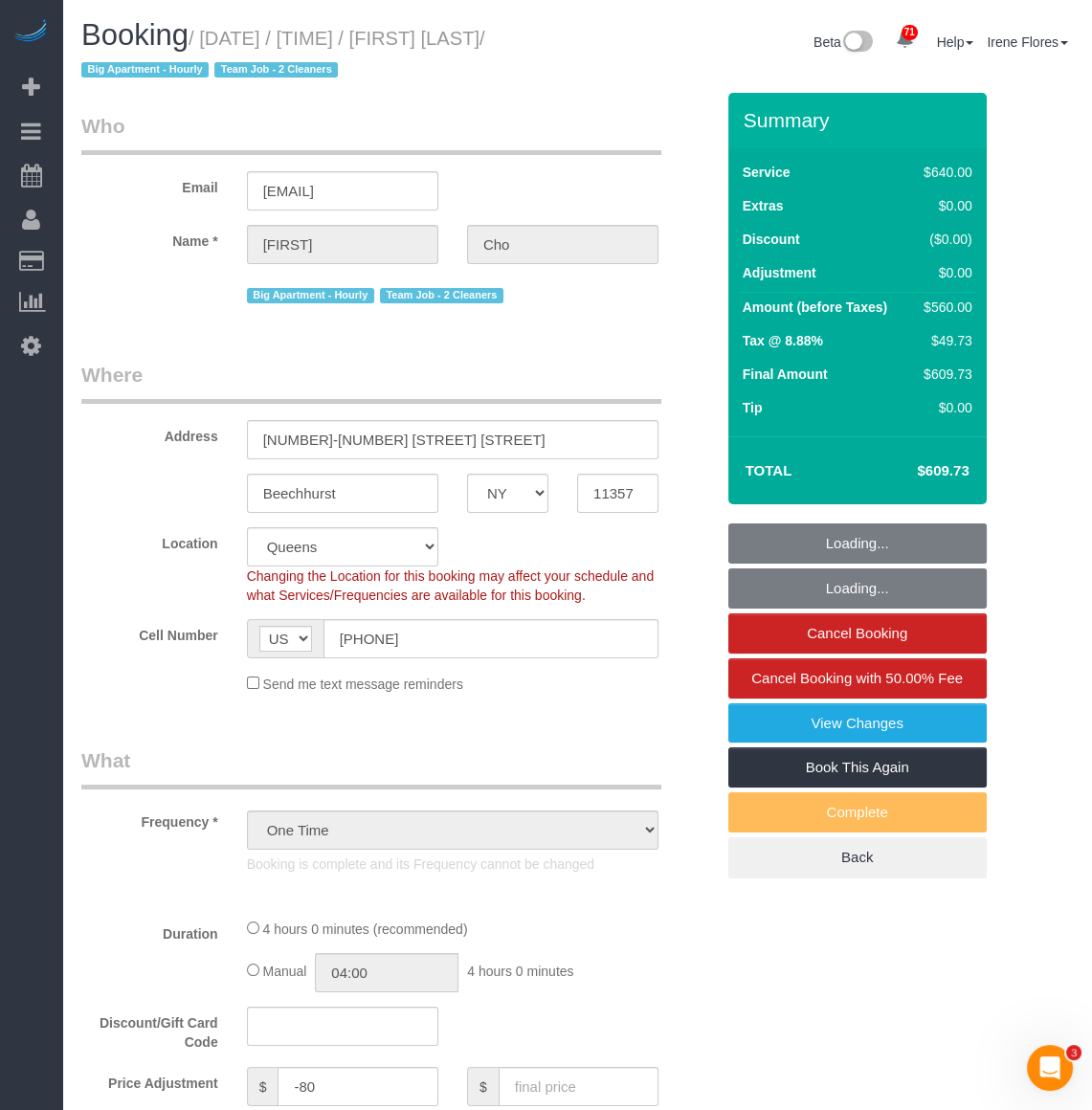 select on "string:stripe-pm_1Rlwrn4VGloSiKo7wSazzpPk" 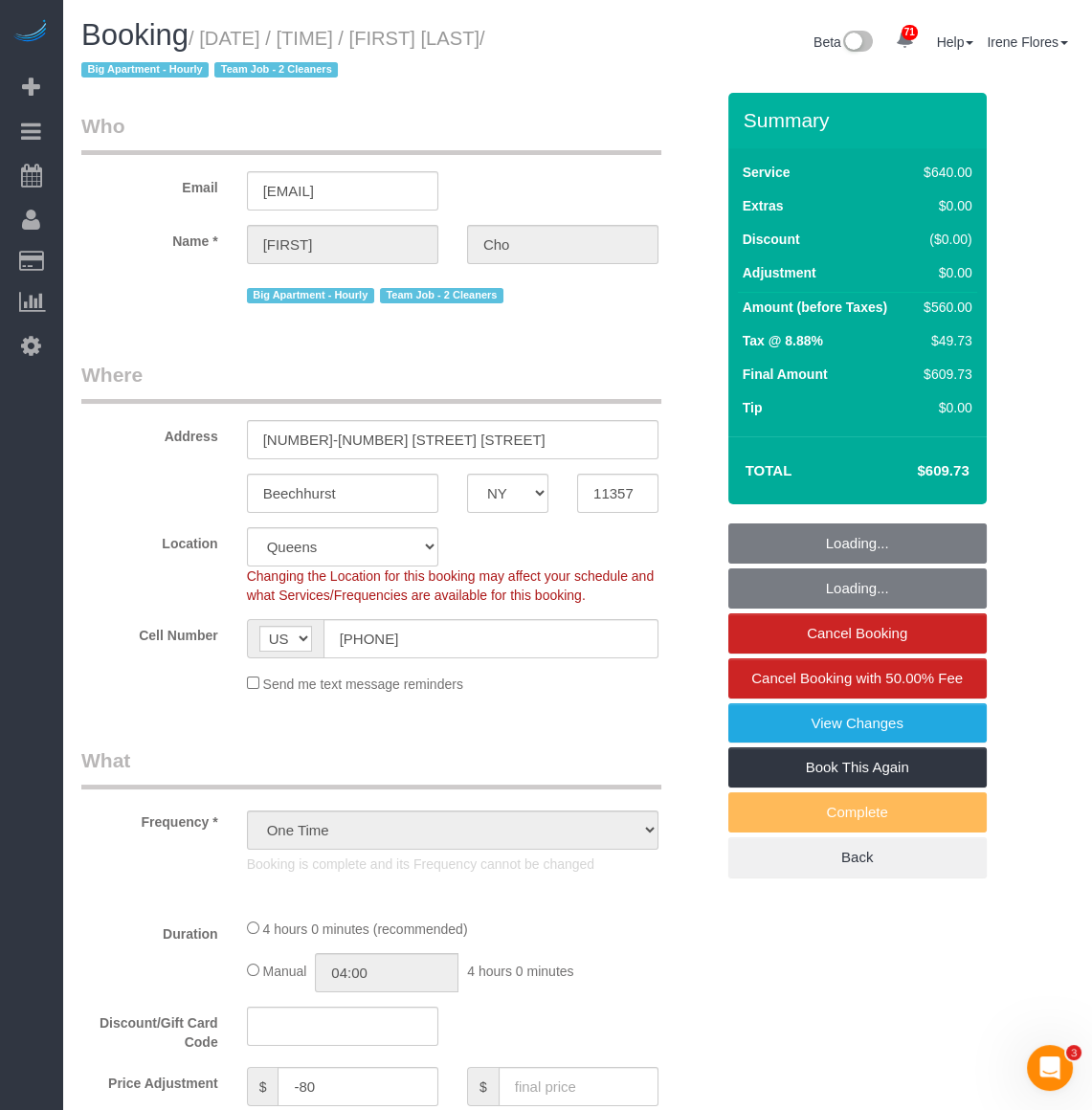 select on "2" 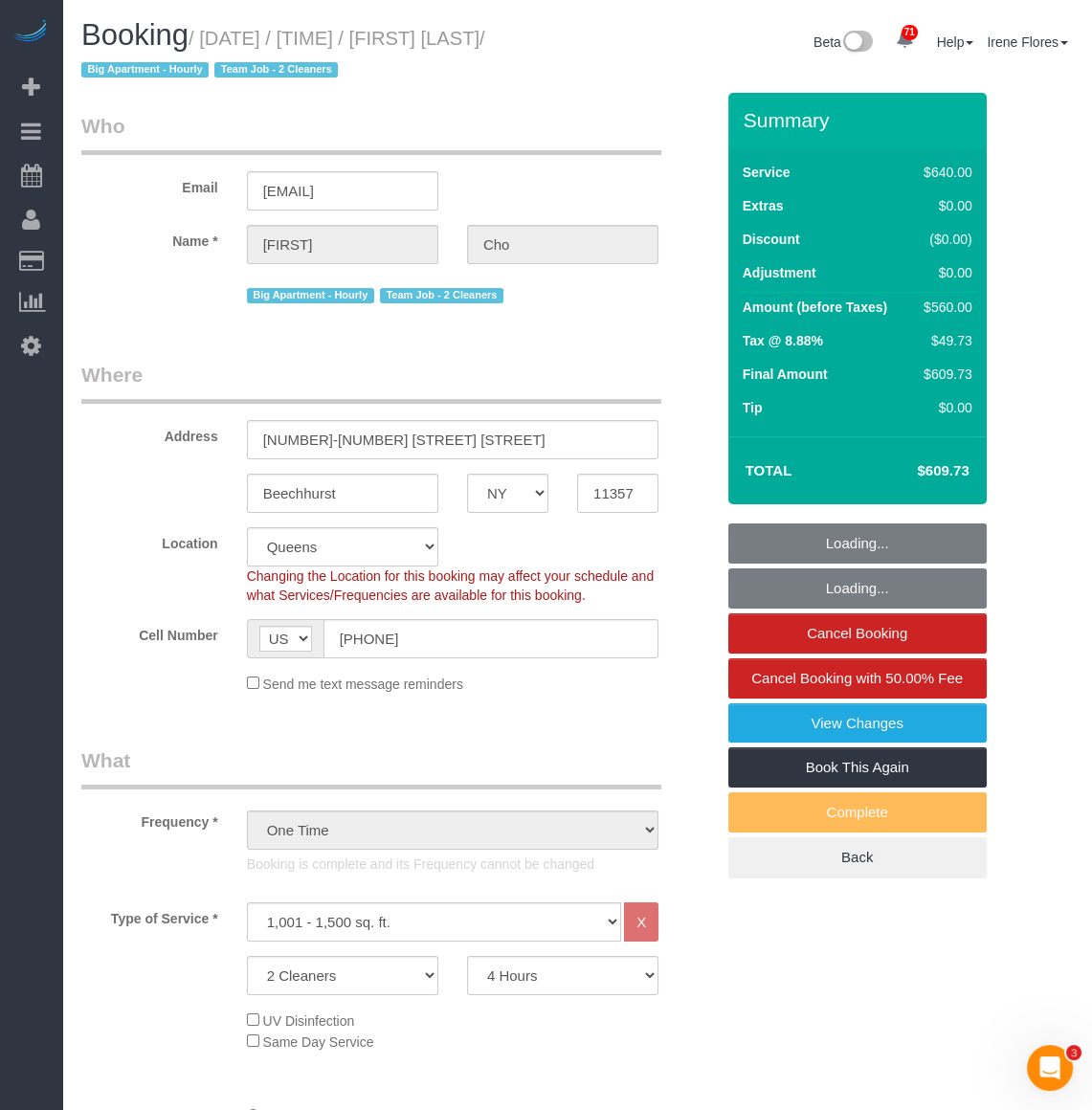 select on "object:5116" 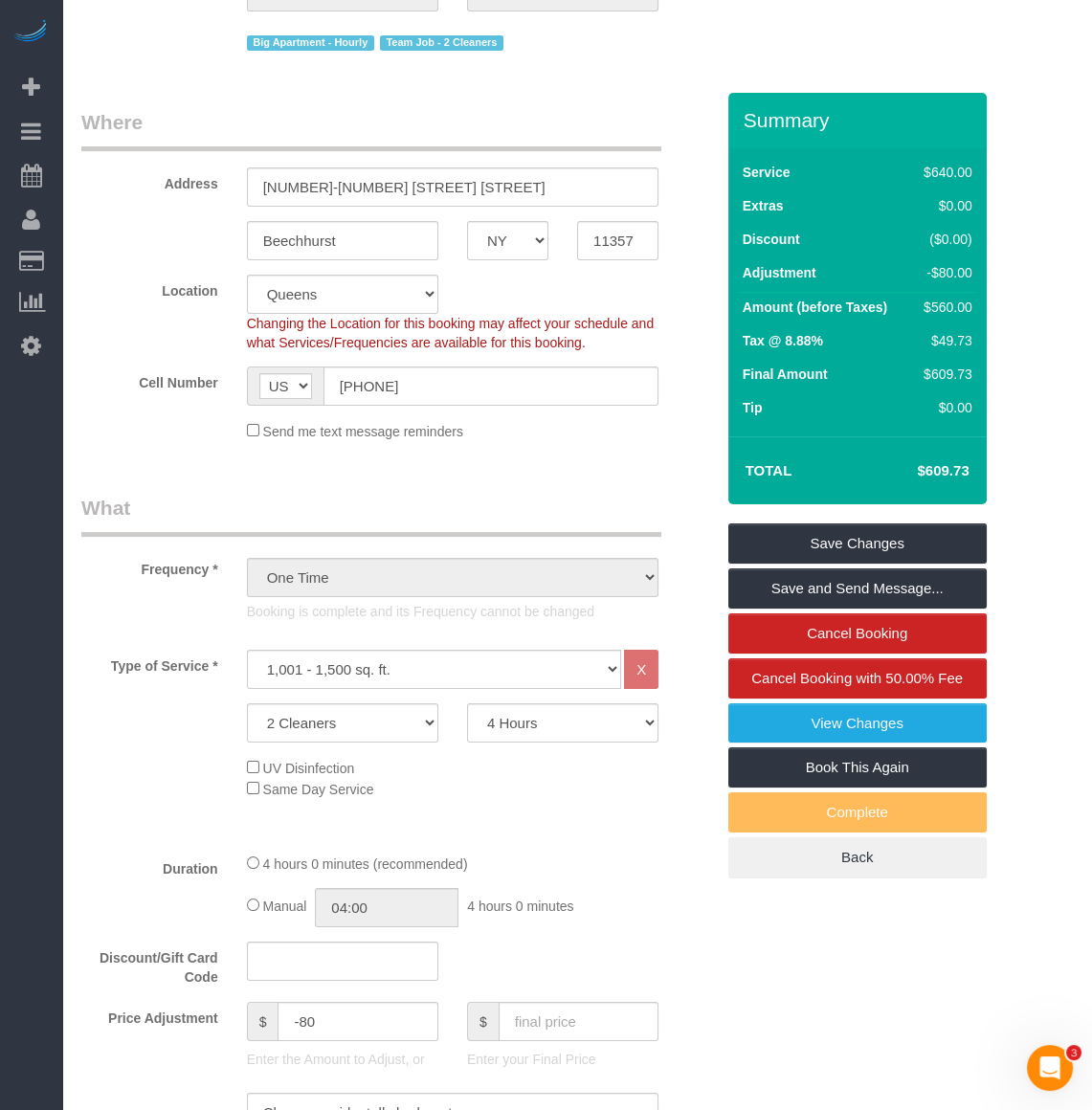 scroll, scrollTop: 0, scrollLeft: 0, axis: both 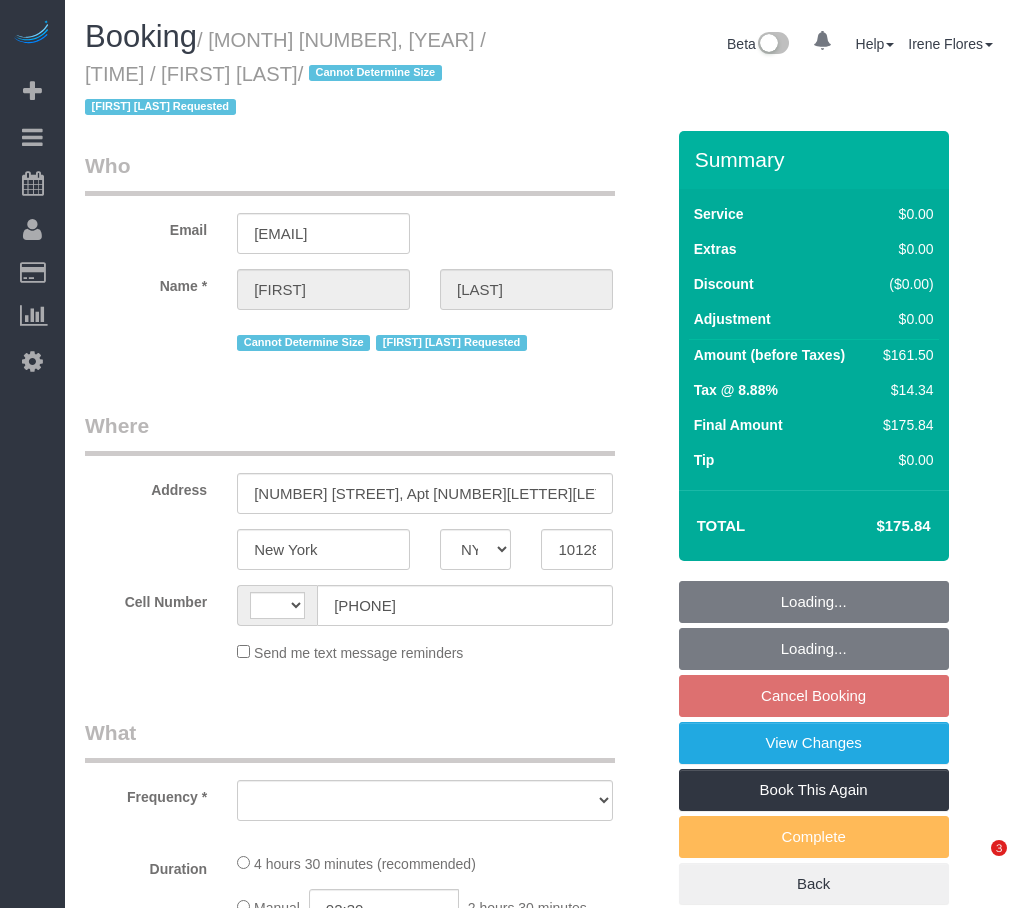 select on "NY" 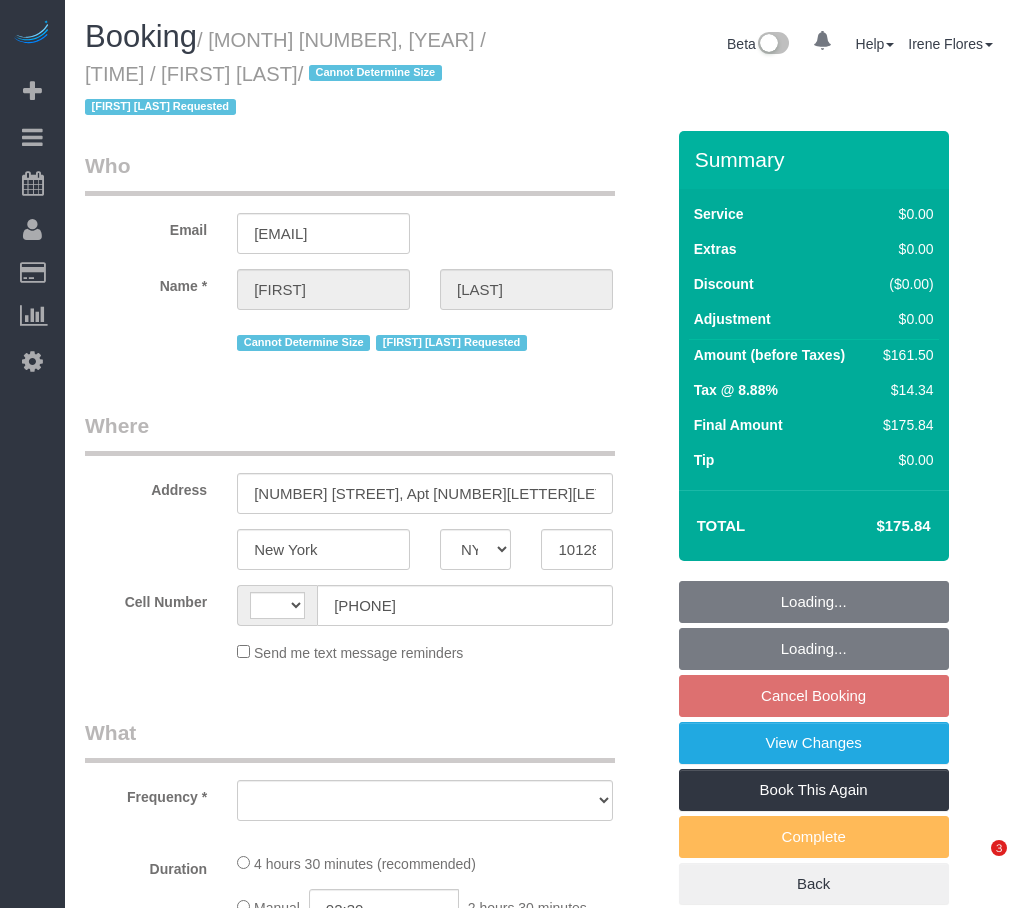scroll, scrollTop: 0, scrollLeft: 0, axis: both 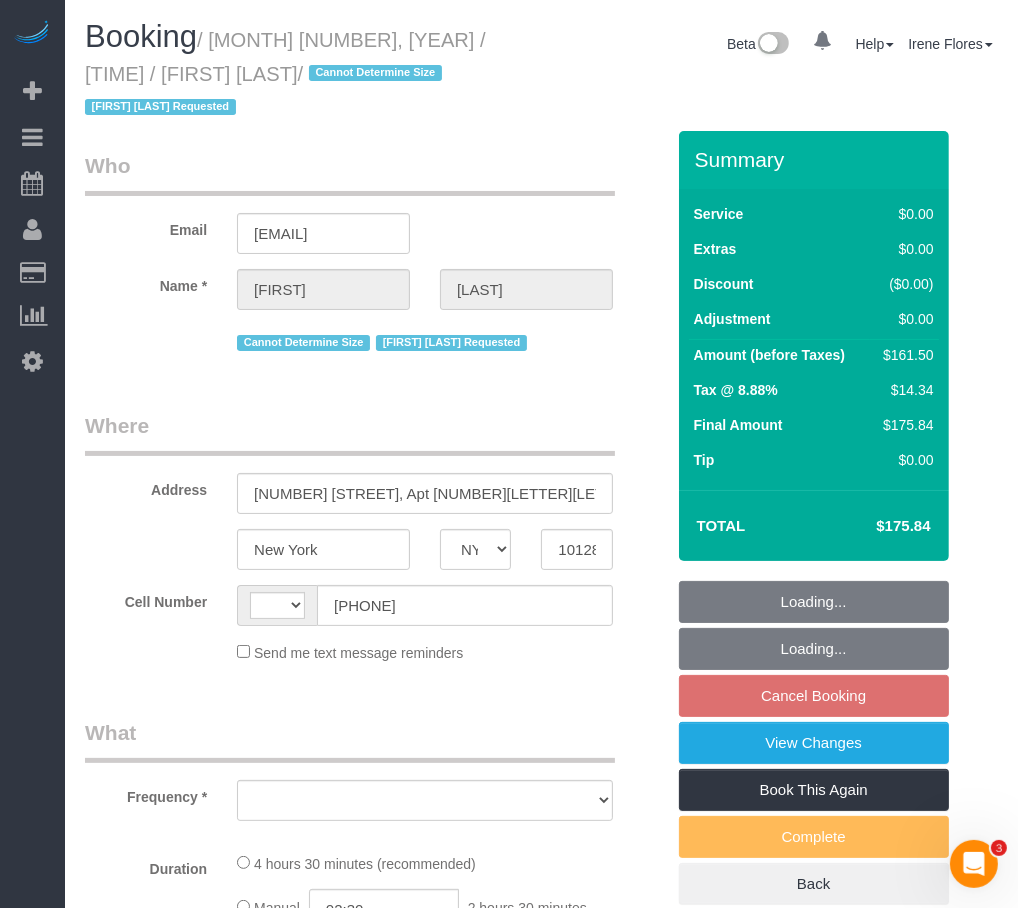 select on "string:US" 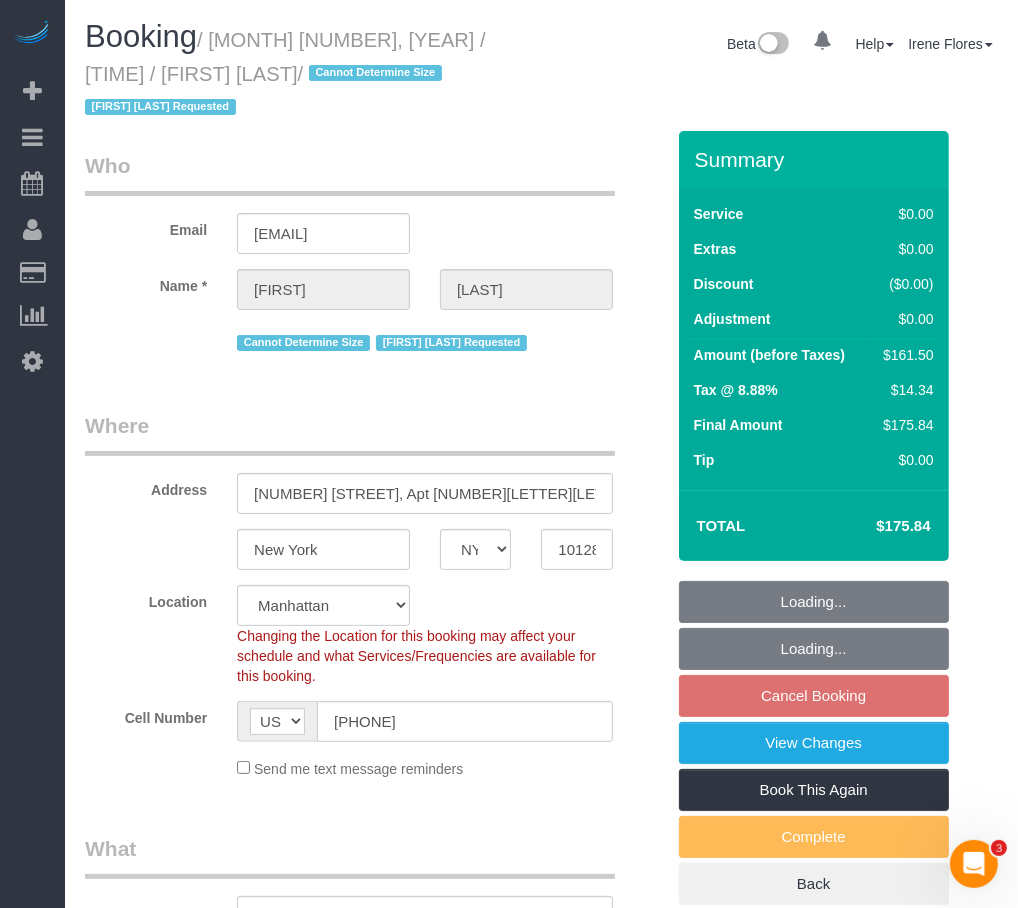 select on "object:821" 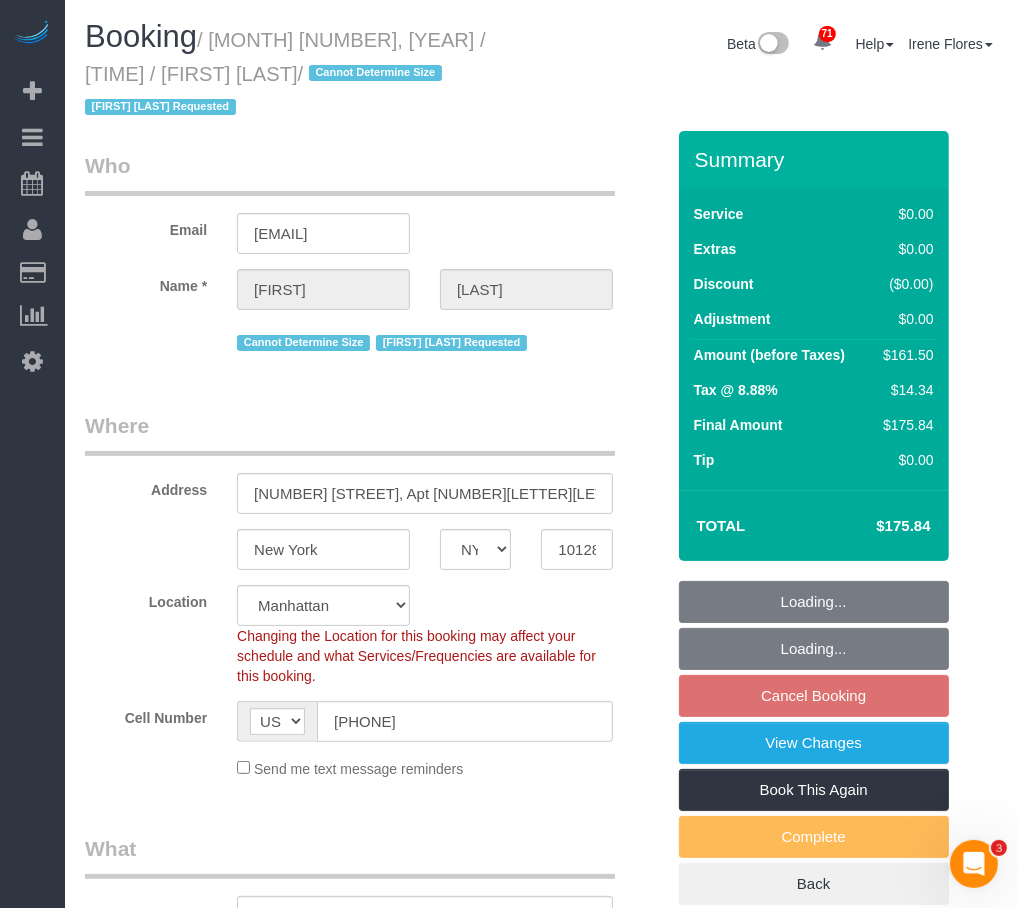 select on "object:1501" 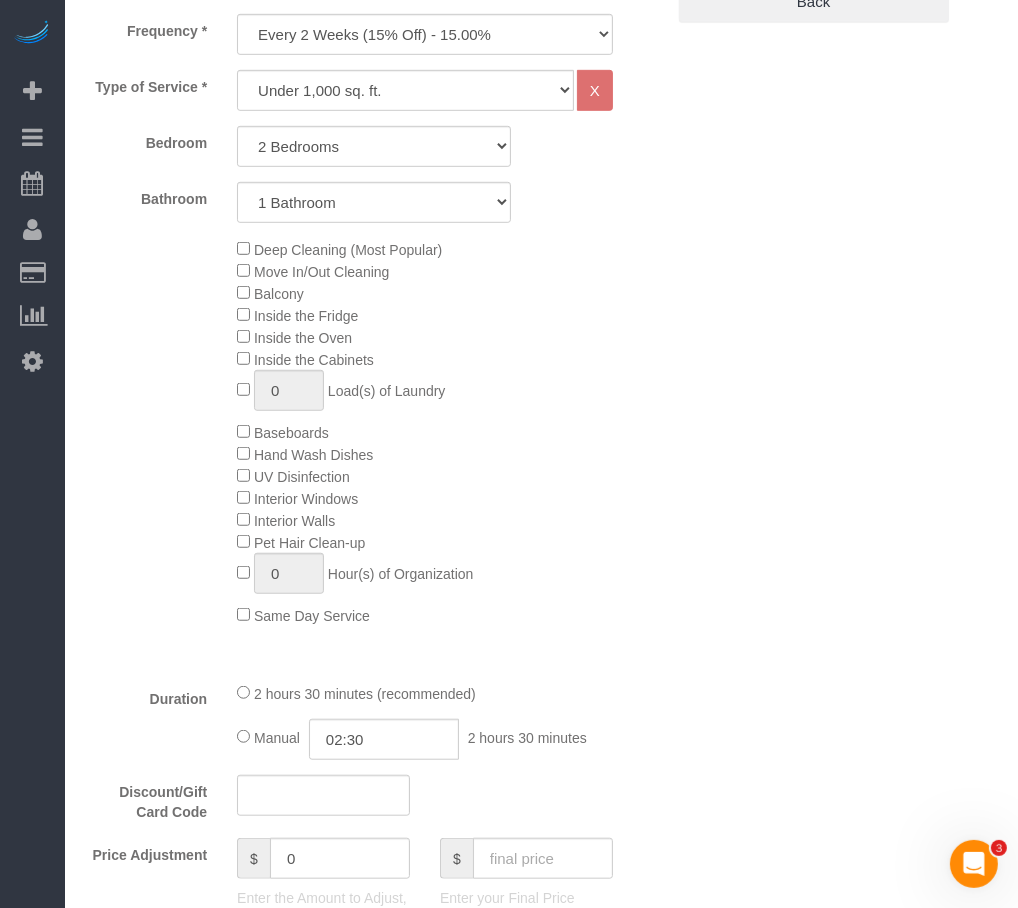 scroll, scrollTop: 545, scrollLeft: 0, axis: vertical 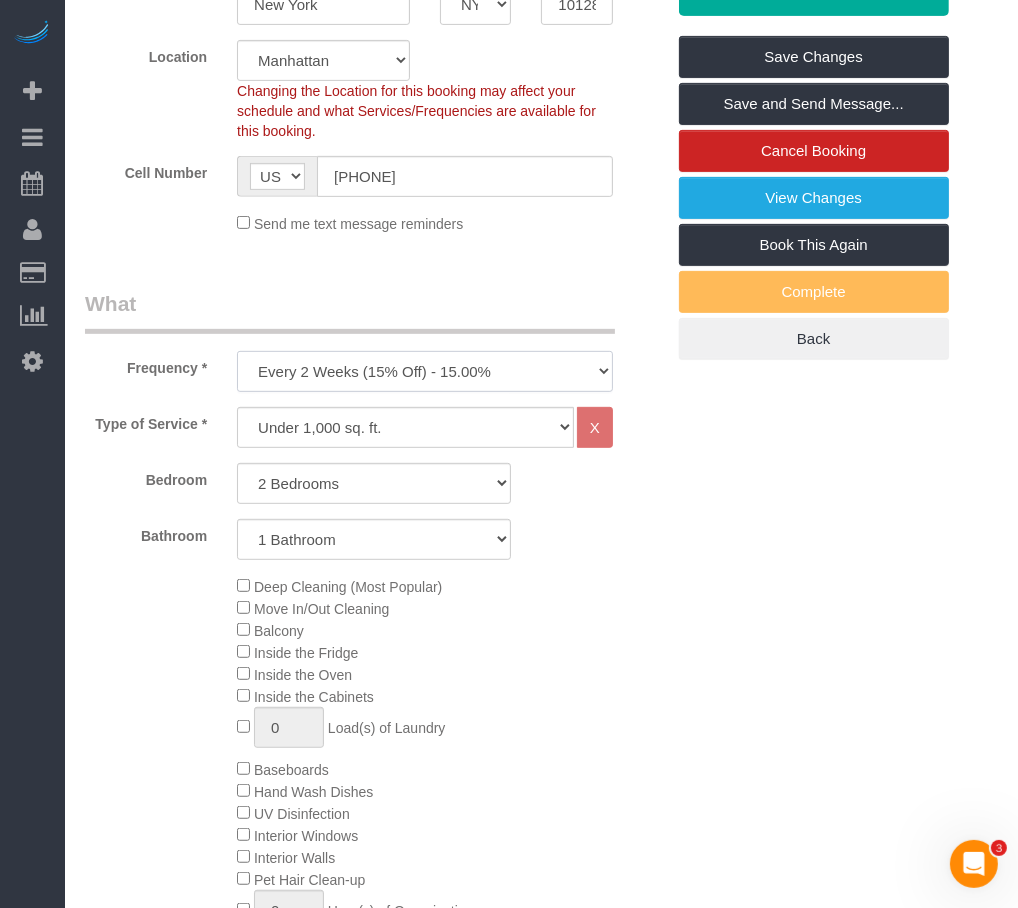 click on "One Time Weekly (20% Off) - 20.00% Every 2 Weeks (15% Off) - 15.00% Every 4 Weeks (10% Off) - 10.00%" at bounding box center [425, 371] 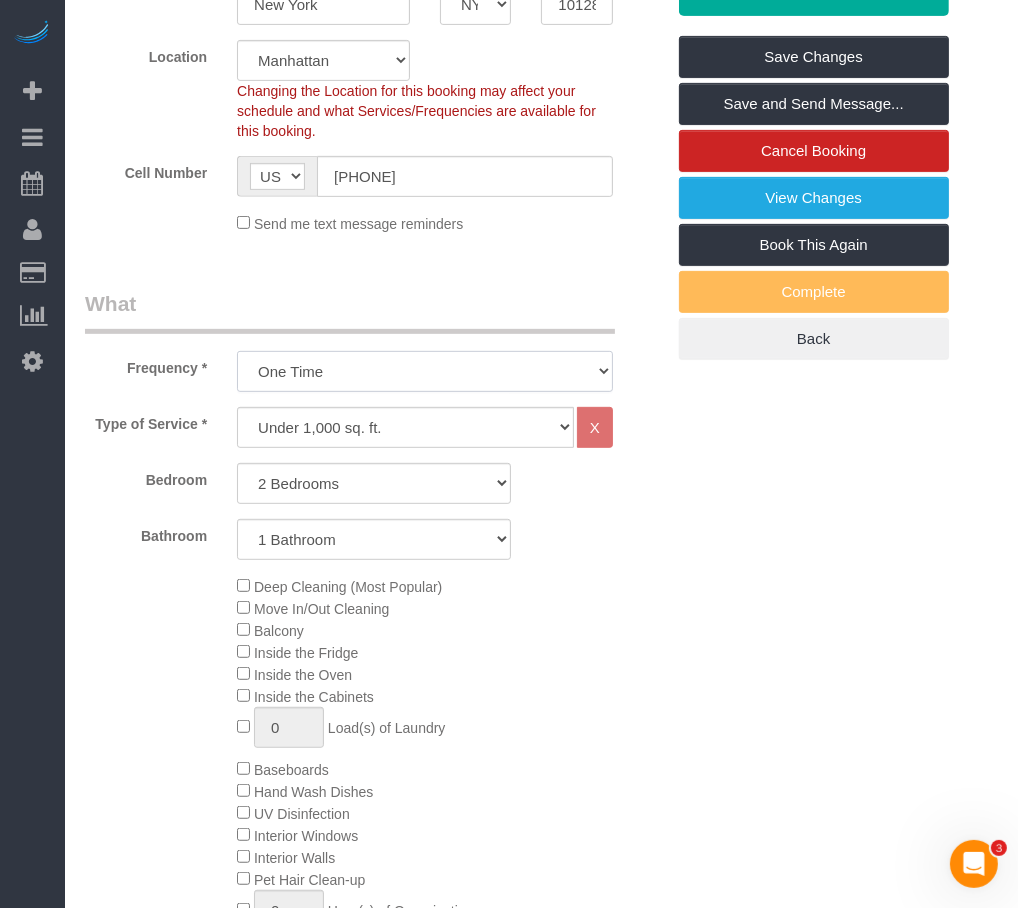 click on "One Time Weekly (20% Off) - 20.00% Every 2 Weeks (15% Off) - 15.00% Every 4 Weeks (10% Off) - 10.00%" at bounding box center [425, 371] 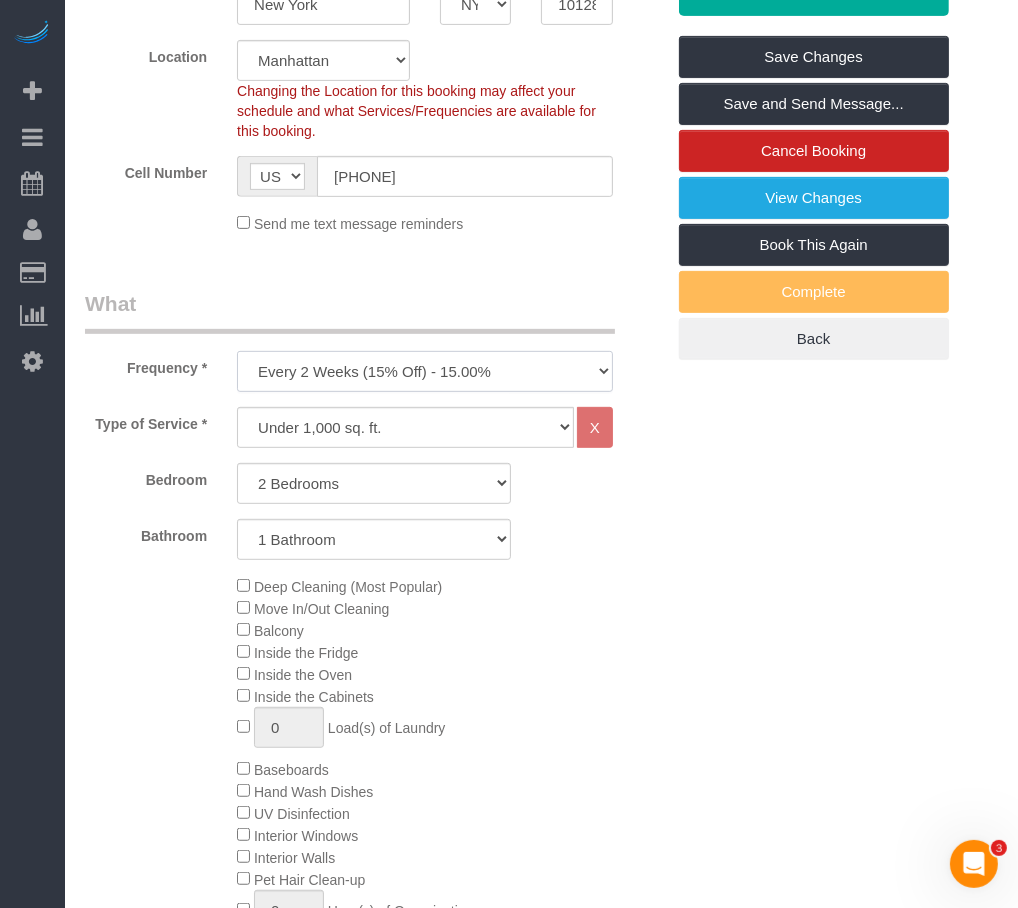 click on "One Time Weekly (20% Off) - 20.00% Every 2 Weeks (15% Off) - 15.00% Every 4 Weeks (10% Off) - 10.00%" at bounding box center (425, 371) 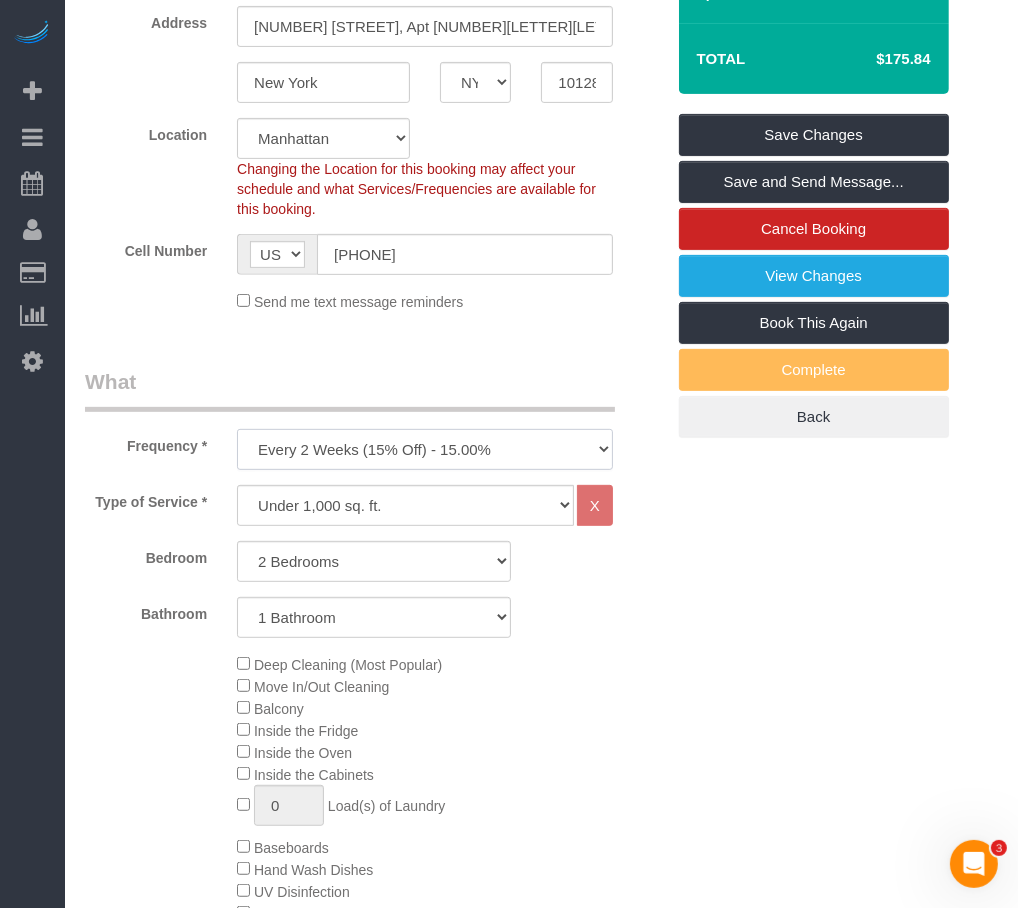 scroll, scrollTop: 181, scrollLeft: 0, axis: vertical 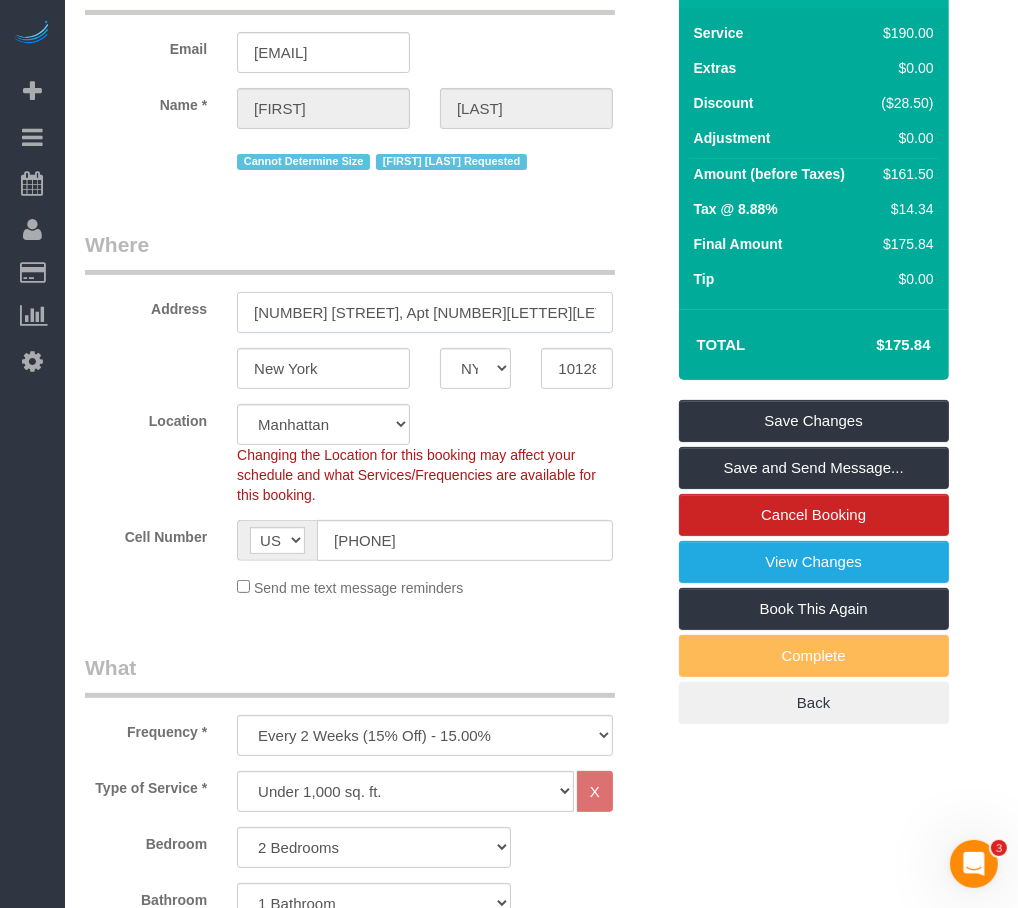 drag, startPoint x: 459, startPoint y: 281, endPoint x: 212, endPoint y: 280, distance: 247.00203 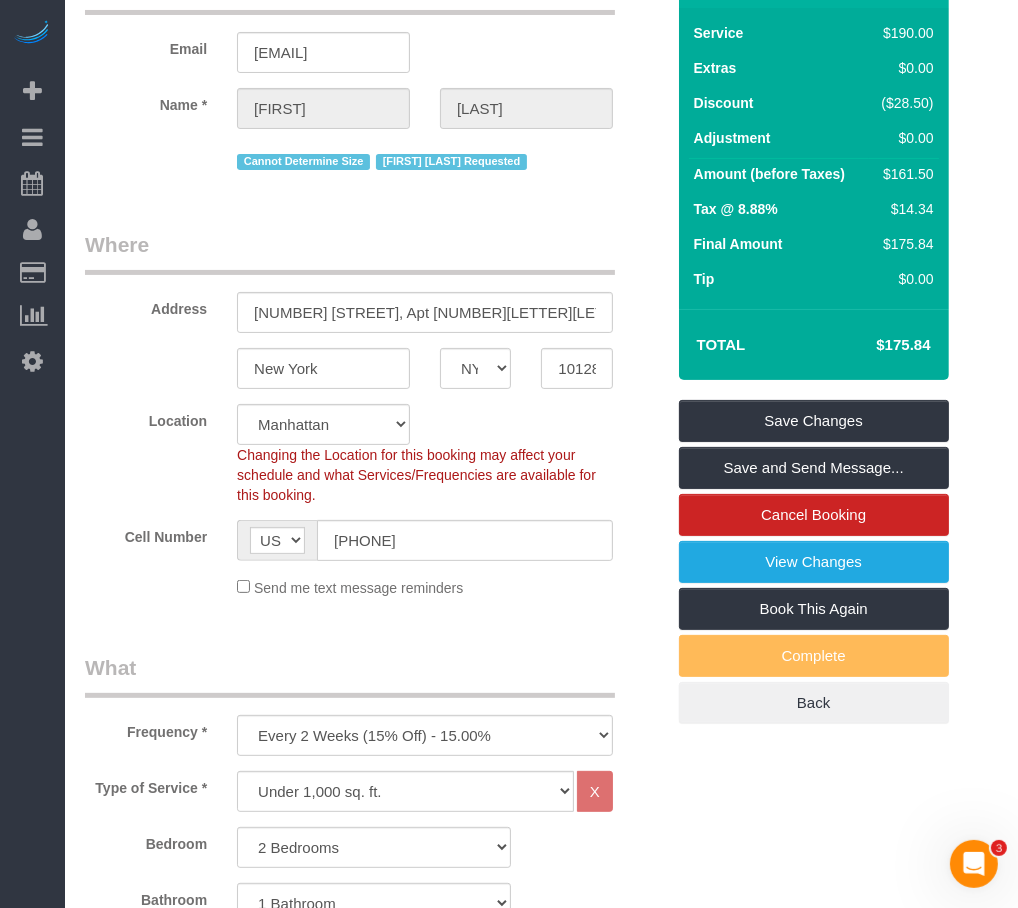 click on "New York
AK
AL
AR
AZ
CA
CO
CT
DC
DE
FL
GA
HI
IA
ID
IL
IN
KS
KY
LA
MA
MD
ME
MI
MN
MO
MS
MT
NC
ND
NE
NH
NJ
NM
NV
NY
OH
OK
OR
PA
RI
SC
SD
TN
TX
UT
VA
VT
WA
WI
WV
WY" at bounding box center [374, 368] 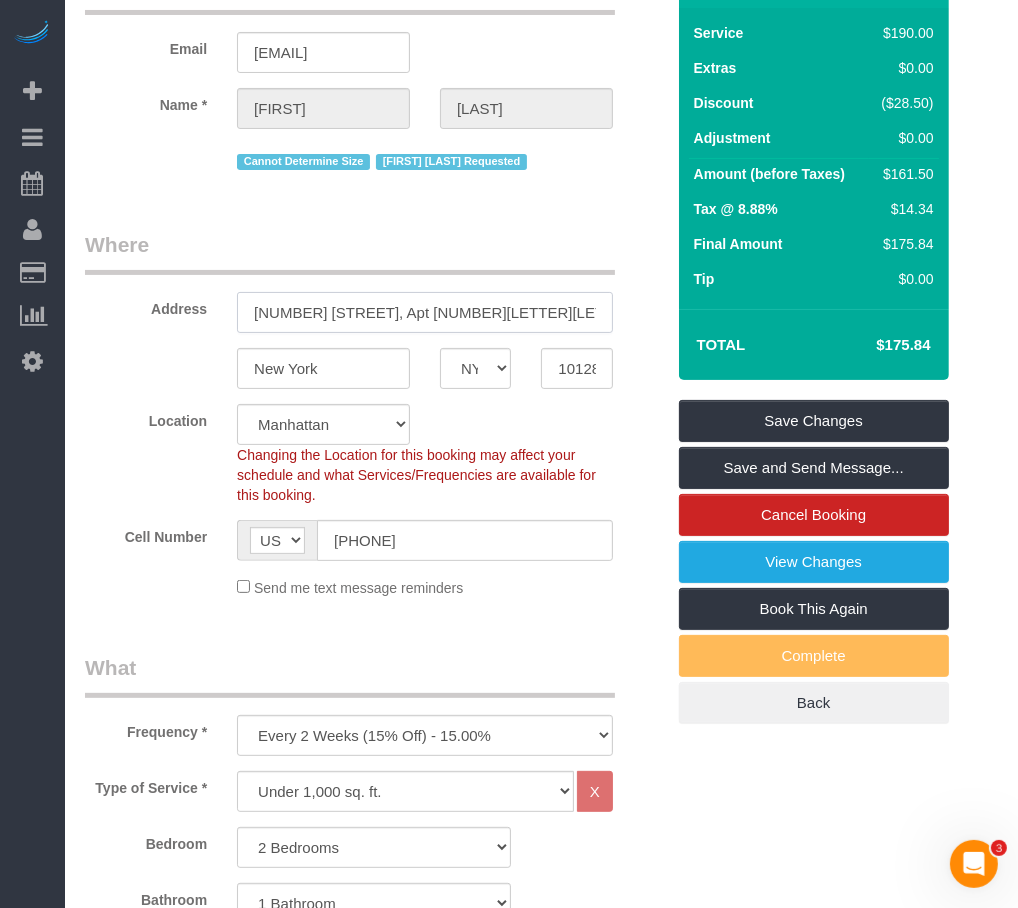 click on "[NUMBER] [STREET], Apt. [APT_NUM]" at bounding box center [425, 312] 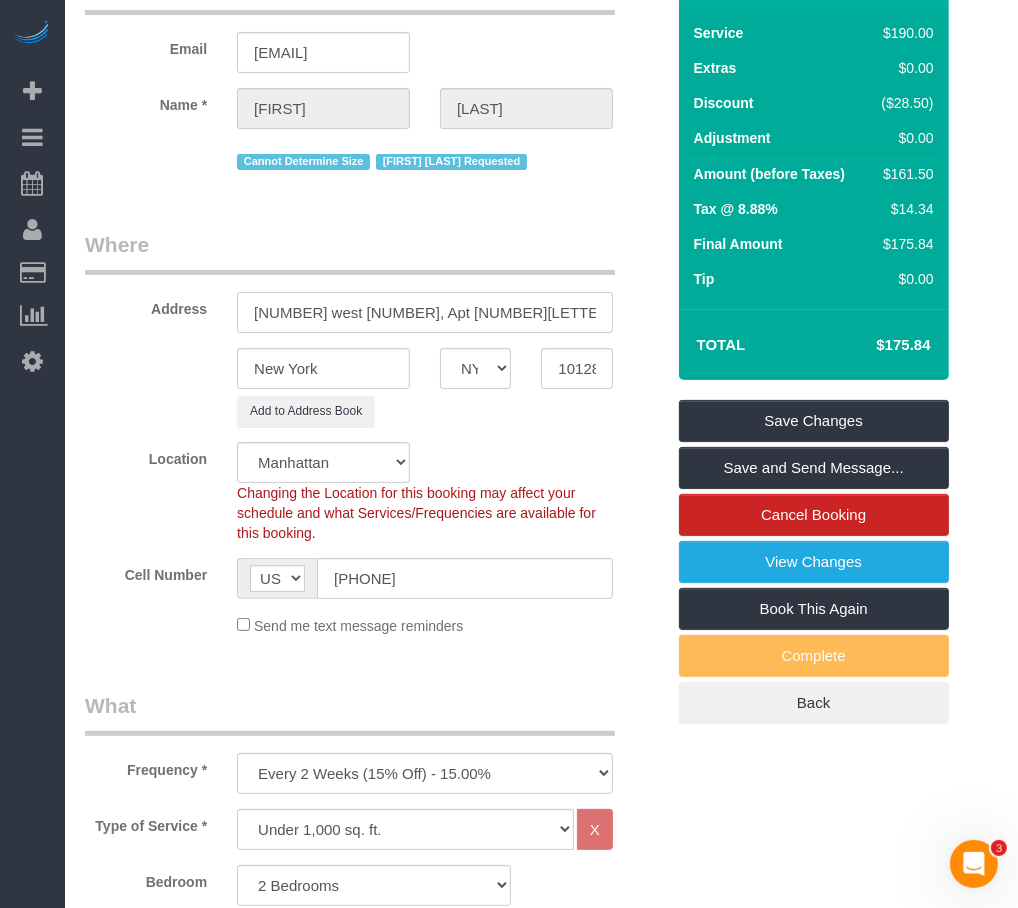 click on "103 west 118, Apt 3A, New York NY 10026" at bounding box center [425, 312] 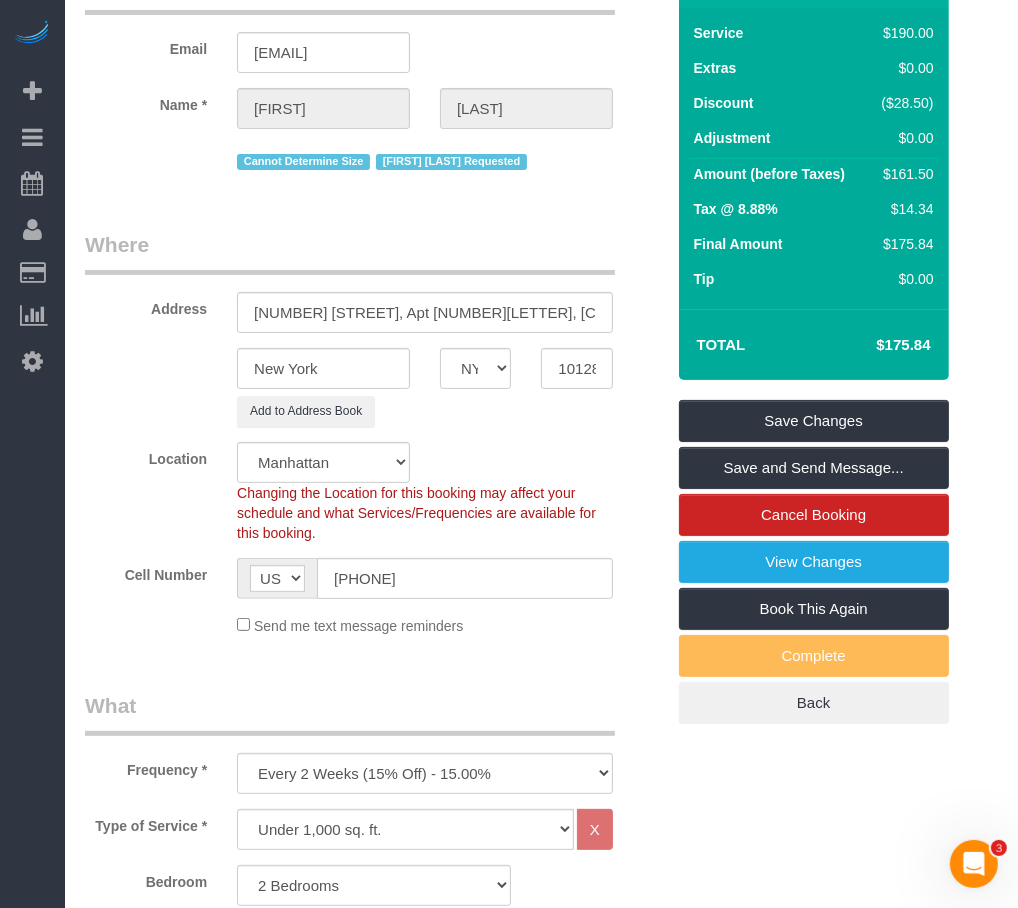 click on "Who
Email
sarahschless@gmail.com
Name *
Sarah
Schlessinger
Cannot Determine Size
Kariluz Romero Requested
Where
Address
103 West 118, Apt 3A, New York NY 10026
New York
AK
AL
AR
AZ
CA
CO
CT
DC
DE
FL
GA
HI
IA
ID
IL
IN
KS
KY
LA
MA
MD
ME
MI
MN
MO" at bounding box center [374, 1749] 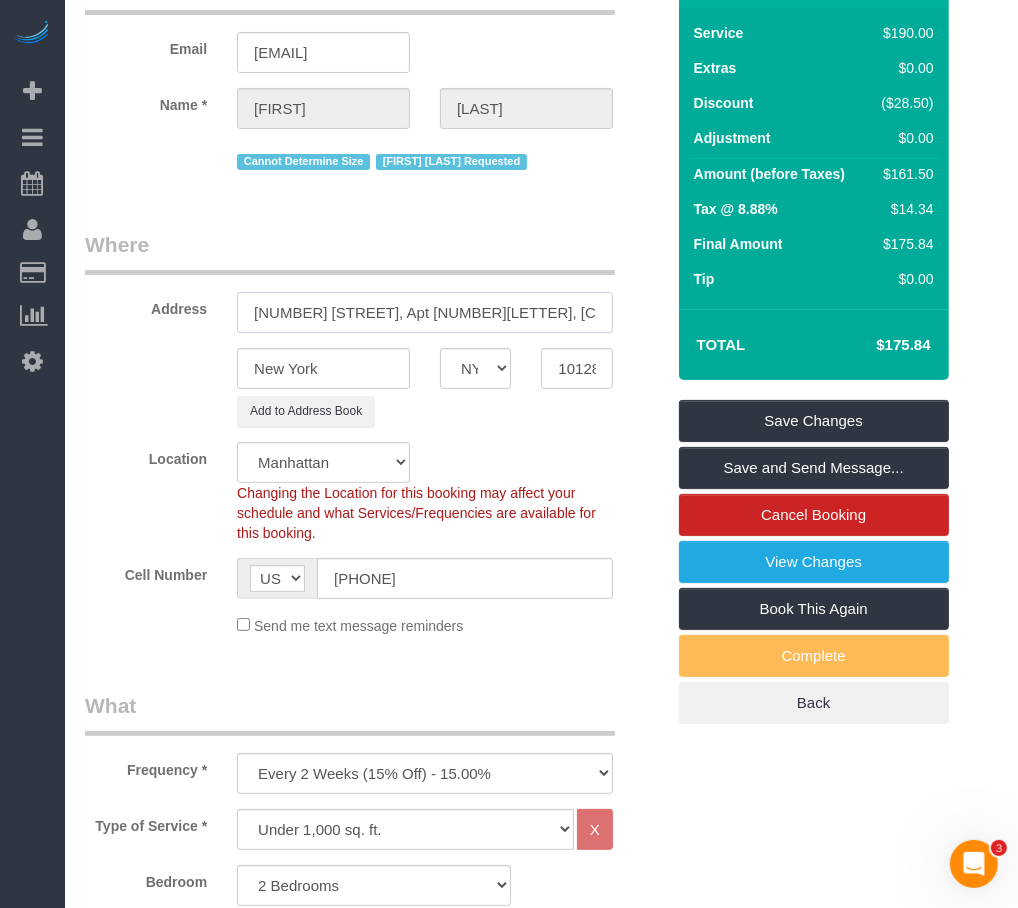 click on "103 West 118, Apt 3A, New York NY 10026" at bounding box center (425, 312) 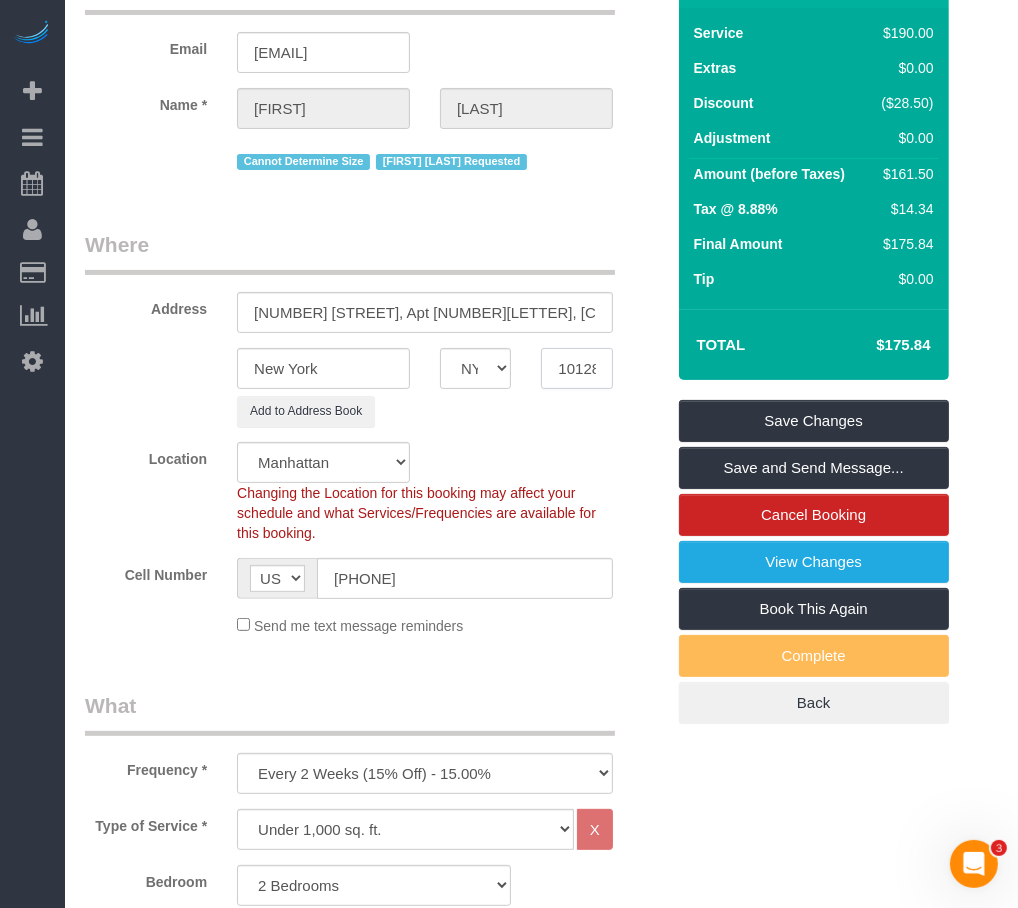 click on "10128" at bounding box center (576, 368) 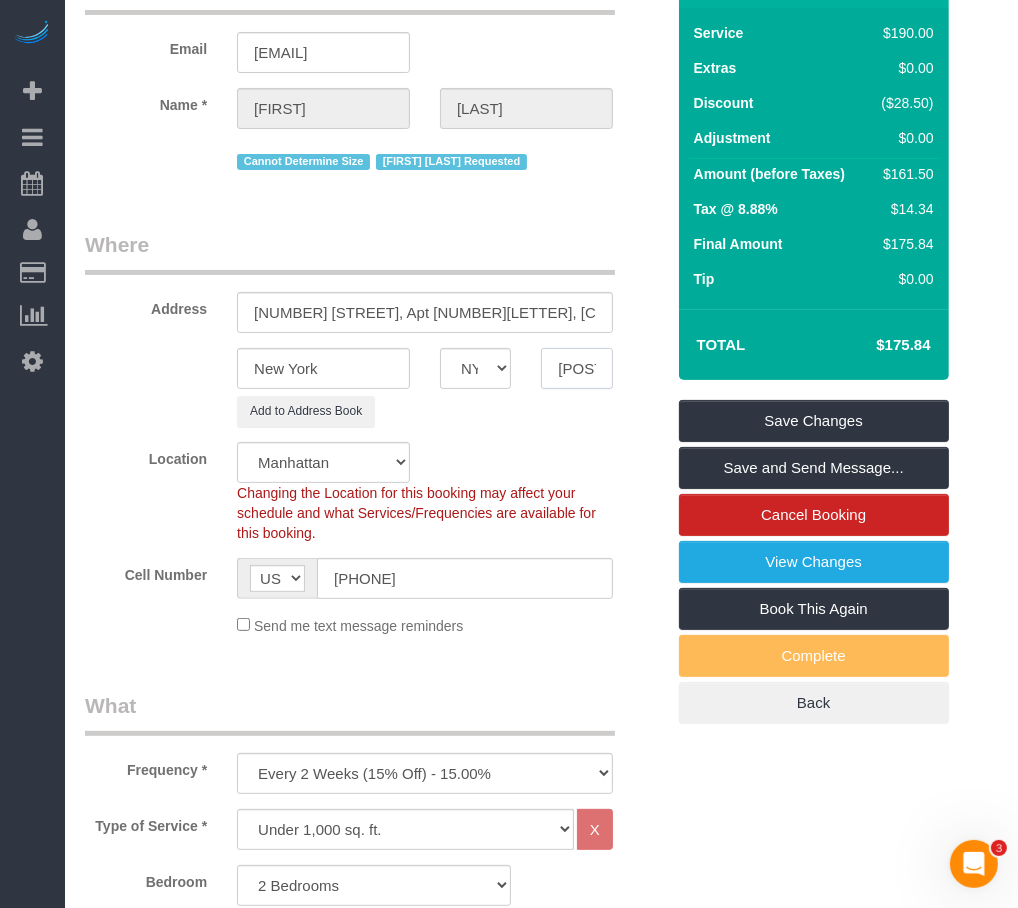scroll, scrollTop: 0, scrollLeft: 3, axis: horizontal 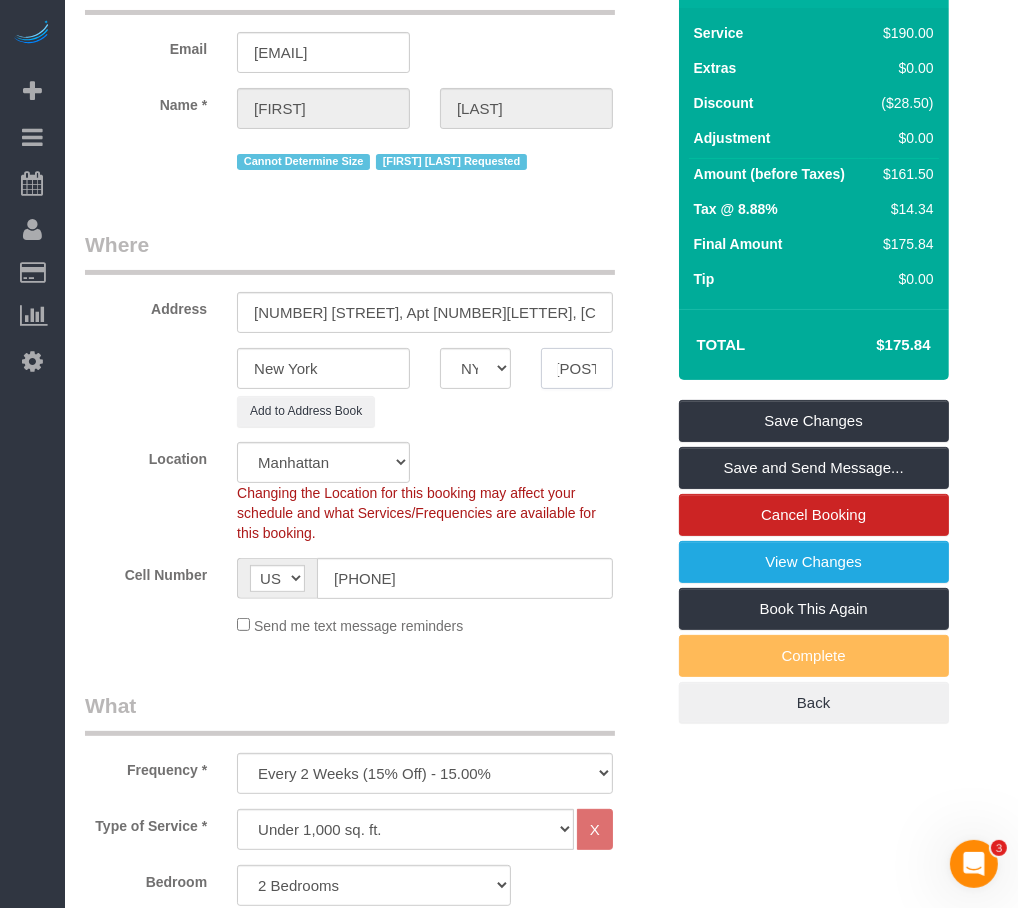 type on "[POSTAL_CODE]" 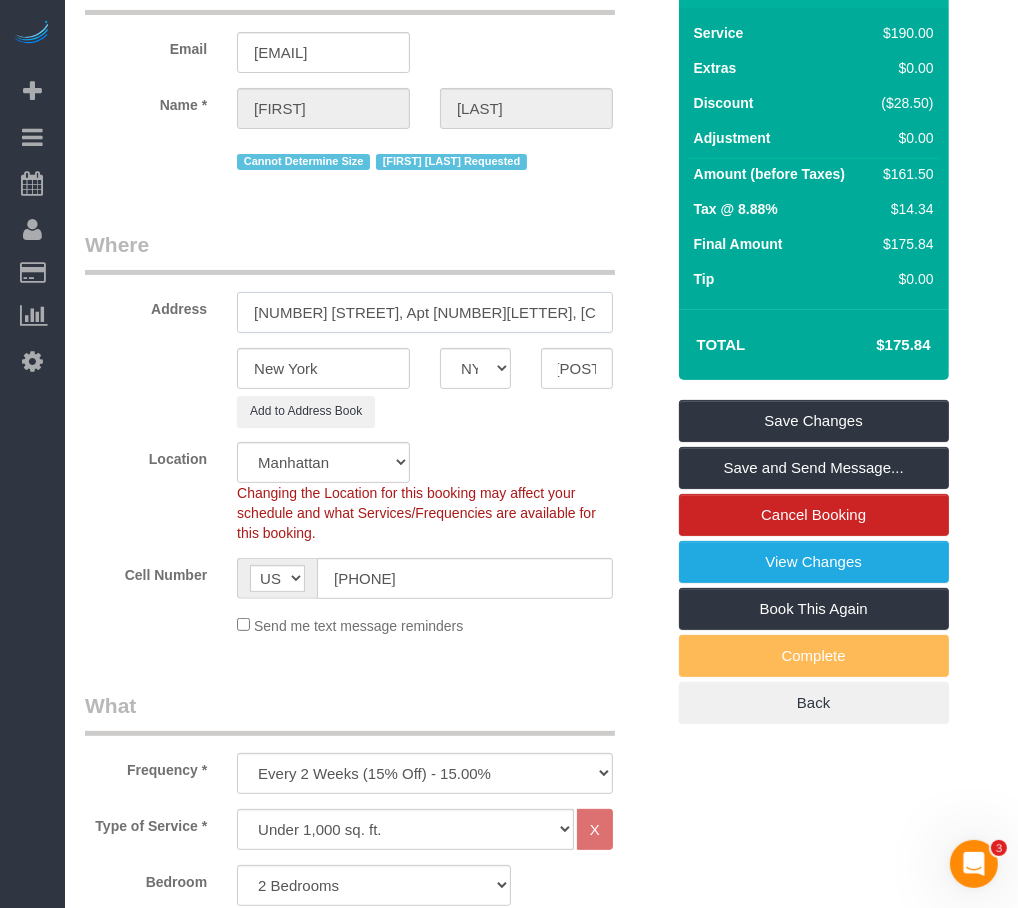 scroll, scrollTop: 0, scrollLeft: 0, axis: both 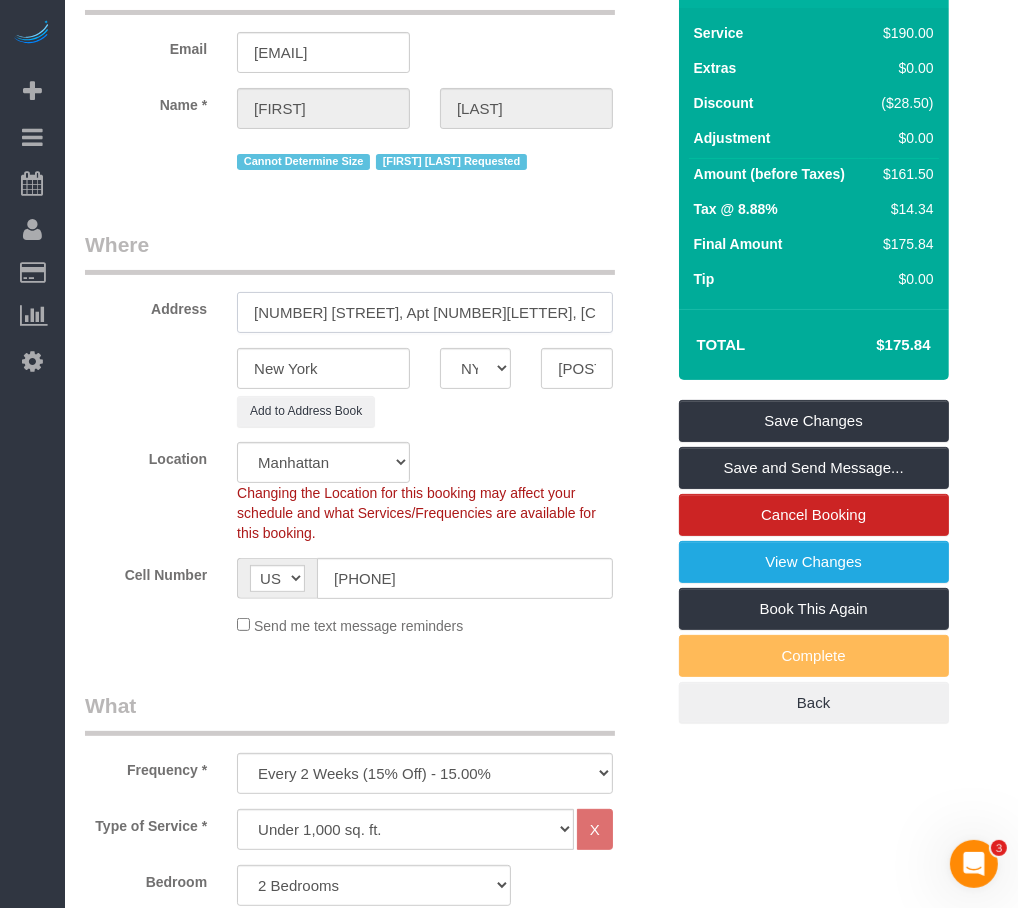 drag, startPoint x: 400, startPoint y: 280, endPoint x: 601, endPoint y: 294, distance: 201.48697 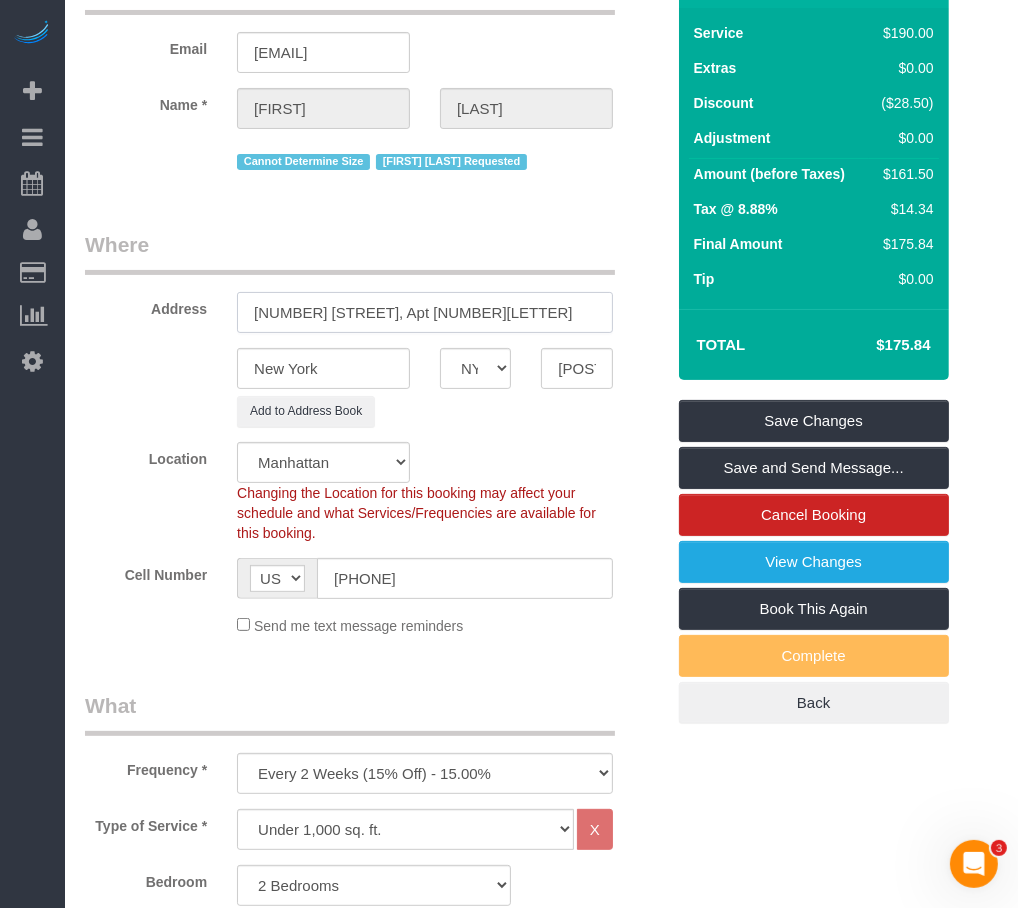 type on "103 West 118, Apt 3A" 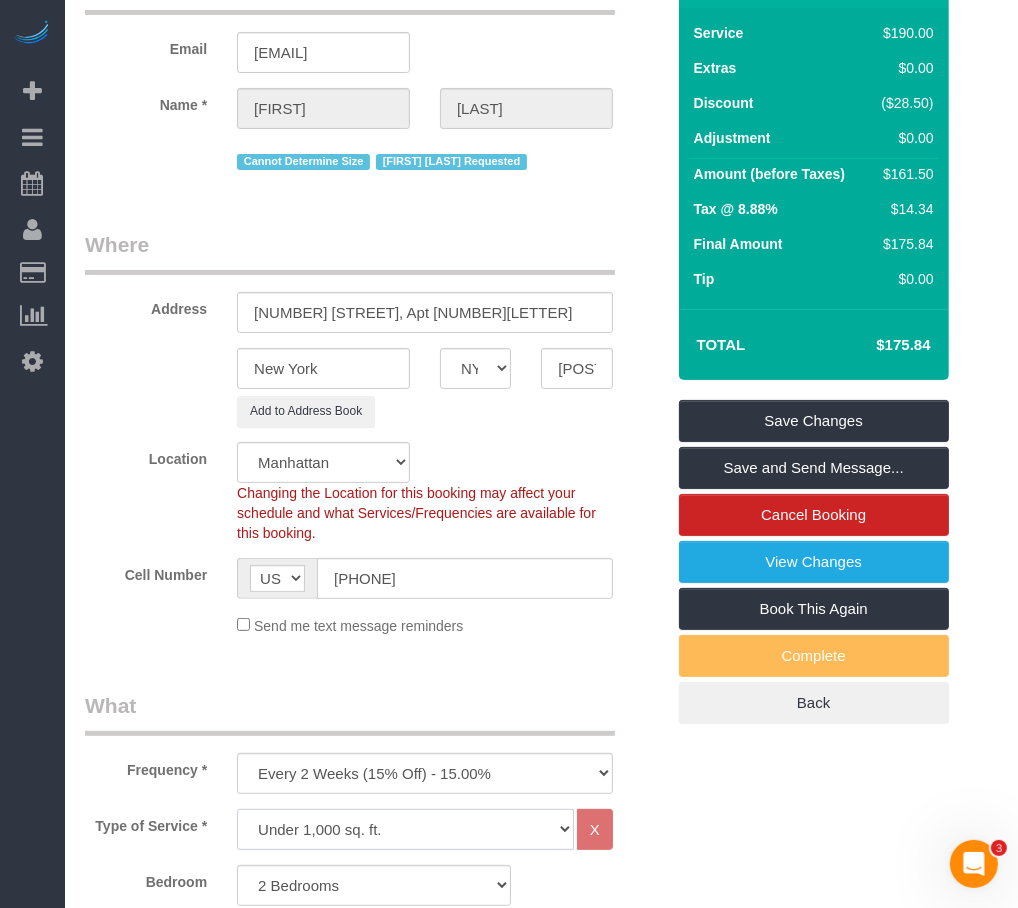 click on "Under 1,000 sq. ft. 1,001 - 1,500 sq. ft. 1,500+ sq. ft. Custom Cleaning Office Cleaning Airbnb Cleaning Post Construction Cleaning RE-CLEAN Hourly Rate - 8.0 Hourly Rate - 7.5 Late Cancellation - Invoice Purposes Hourly Rate (30% OFF) Bungalow Living Hello Alfred - Standard Cleaning Hello Alfred - Hourly Rate TULU - Standard Cleaning TULU - Hourly Rate Hourly Rate (15% OFF) Hourly Rate (20% OFF) Hourly Rate (25% OFF) Hourly Rate (22.5% OFF) Charity Clean Outsite - Hourly Rate Floor Cleaning 100/hr 140/hr Upholstery Cleaning Hourly Rate (Comped Cleaning) Power Washing Carpet/Rug Cleaning Floor Cleaning - 25% OFF Couch Cleaning Partnership Flat Rate Pricing Partnership Hourly Rate Staff Office Hours" 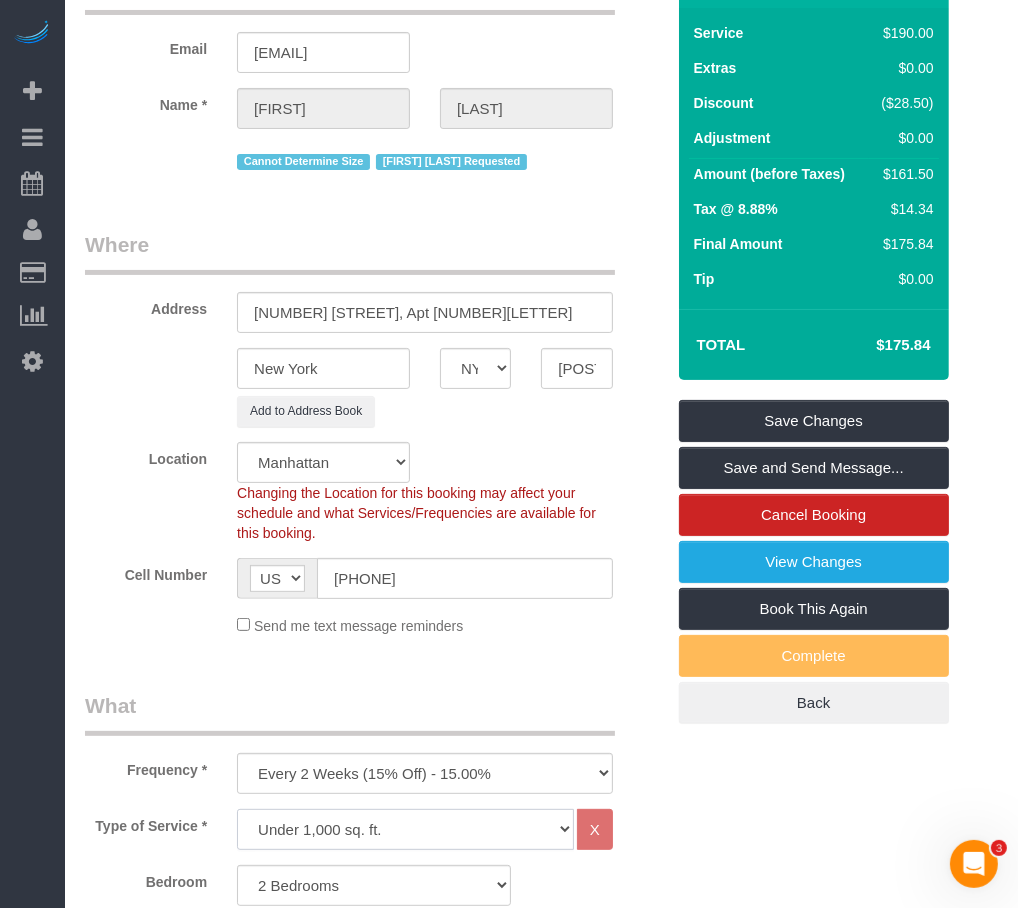 select on "212" 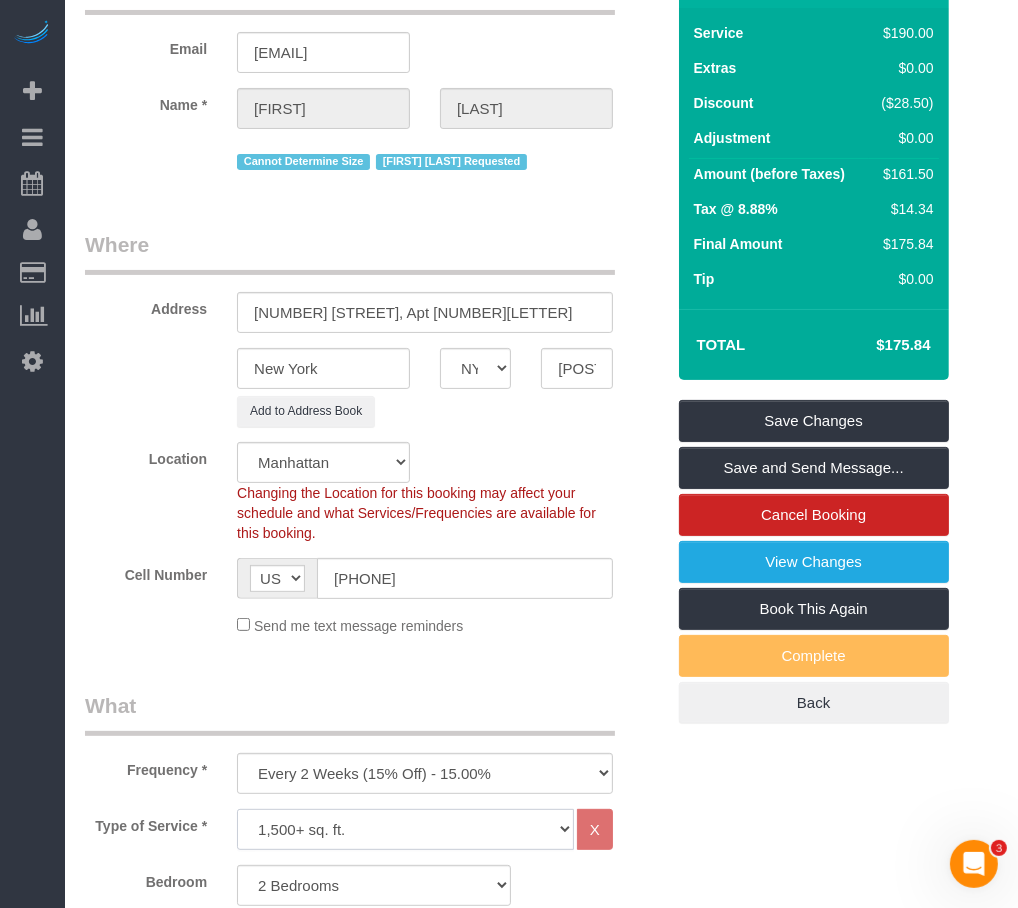 click on "Under 1,000 sq. ft. 1,001 - 1,500 sq. ft. 1,500+ sq. ft. Custom Cleaning Office Cleaning Airbnb Cleaning Post Construction Cleaning RE-CLEAN Hourly Rate - 8.0 Hourly Rate - 7.5 Late Cancellation - Invoice Purposes Hourly Rate (30% OFF) Bungalow Living Hello Alfred - Standard Cleaning Hello Alfred - Hourly Rate TULU - Standard Cleaning TULU - Hourly Rate Hourly Rate (15% OFF) Hourly Rate (20% OFF) Hourly Rate (25% OFF) Hourly Rate (22.5% OFF) Charity Clean Outsite - Hourly Rate Floor Cleaning 100/hr 140/hr Upholstery Cleaning Hourly Rate (Comped Cleaning) Power Washing Carpet/Rug Cleaning Floor Cleaning - 25% OFF Couch Cleaning Partnership Flat Rate Pricing Partnership Hourly Rate Staff Office Hours" 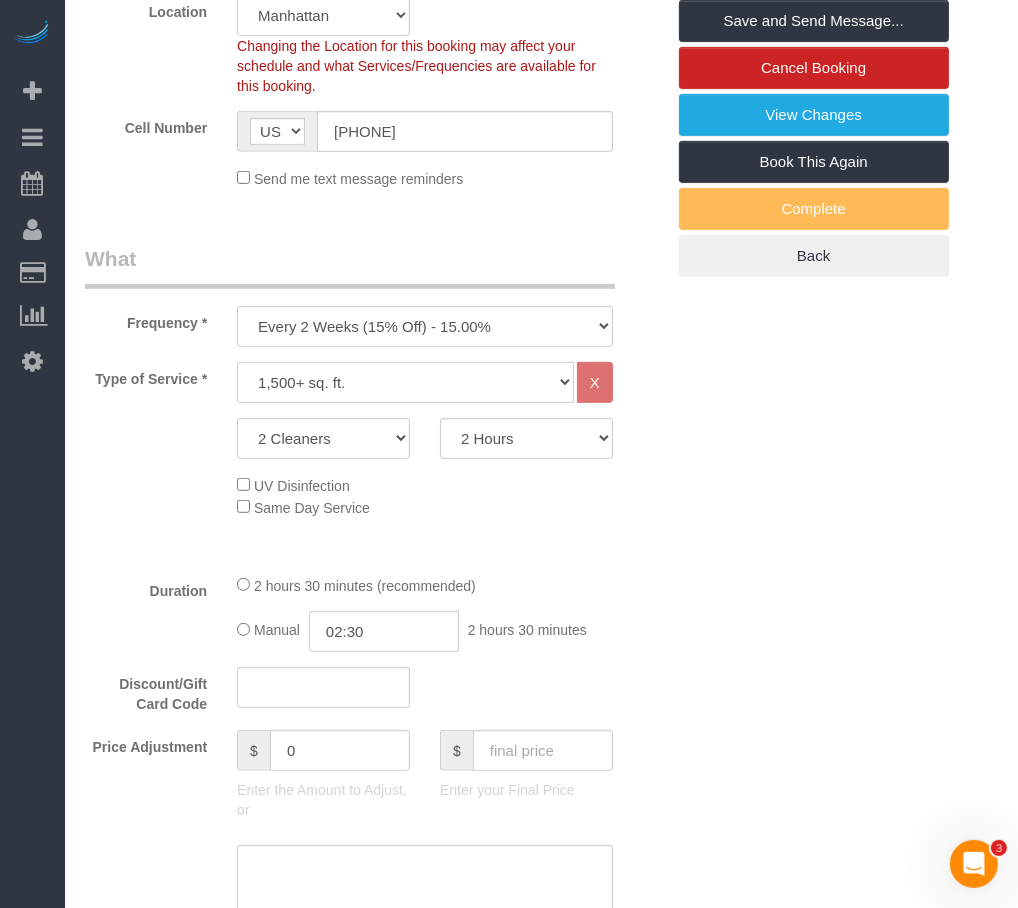scroll, scrollTop: 727, scrollLeft: 0, axis: vertical 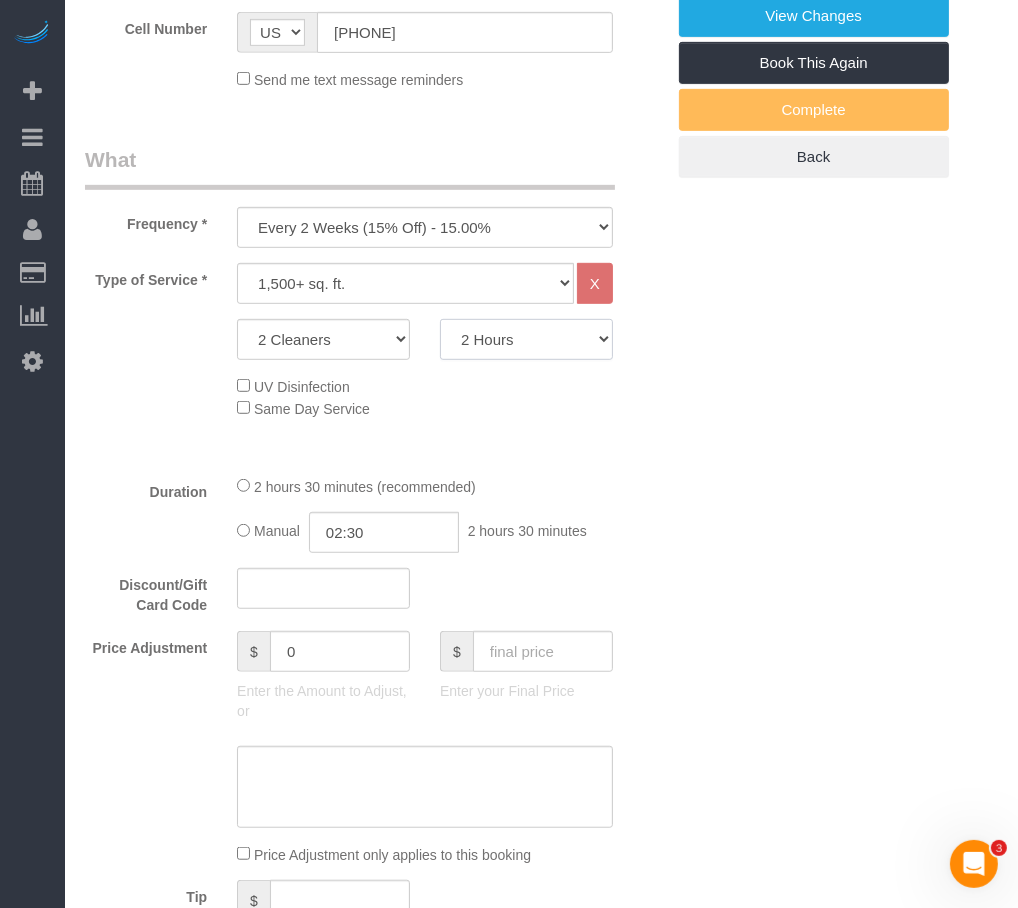 click on "2 Hours
2.5 Hours
3 Hours
3.5 Hours
4 Hours
4.5 Hours
5 Hours
5.5 Hours
6 Hours
6.5 Hours
7 Hours
7.5 Hours
8 Hours
8.5 Hours
9 Hours
9.5 Hours
10 Hours
10.5 Hours
11 Hours
11.5 Hours
12 Hours
12.5 Hours
13 Hours
13.5 Hours
14 Hours
14.5 Hours
15 Hours" 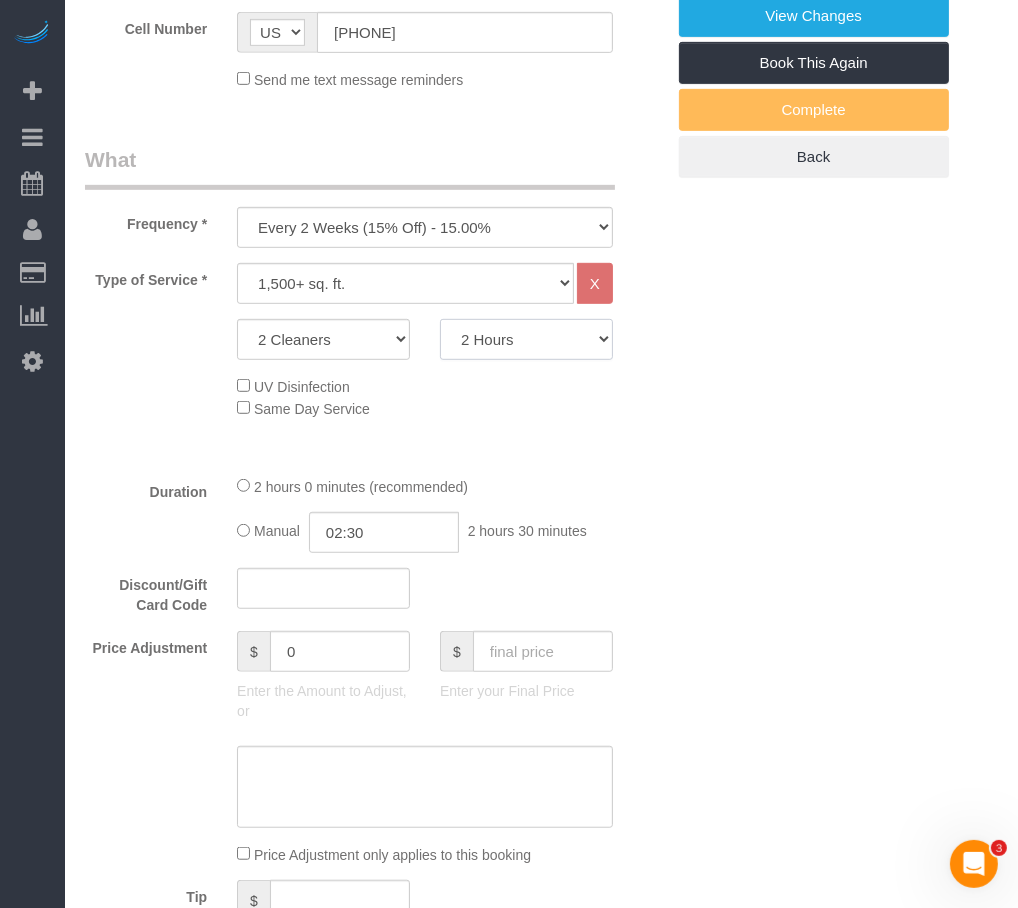 select on "150" 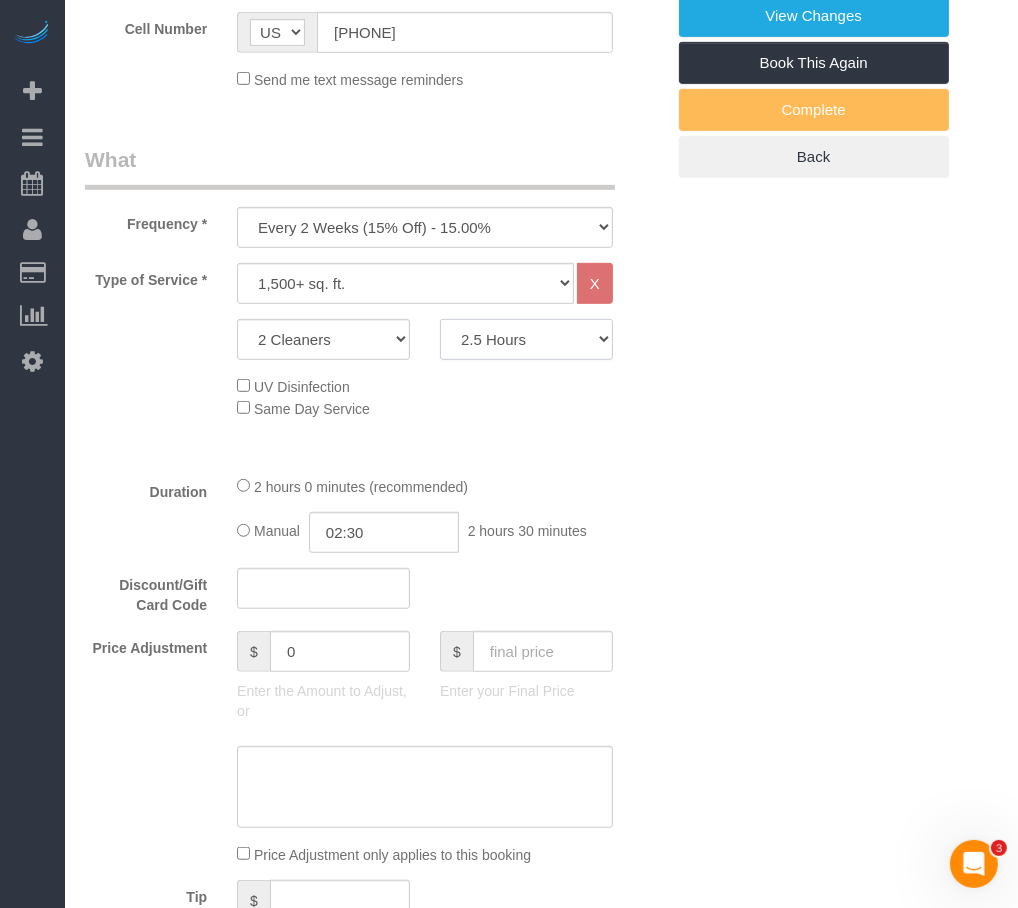 click on "2 Hours
2.5 Hours
3 Hours
3.5 Hours
4 Hours
4.5 Hours
5 Hours
5.5 Hours
6 Hours
6.5 Hours
7 Hours
7.5 Hours
8 Hours
8.5 Hours
9 Hours
9.5 Hours
10 Hours
10.5 Hours
11 Hours
11.5 Hours
12 Hours
12.5 Hours
13 Hours
13.5 Hours
14 Hours
14.5 Hours
15 Hours" 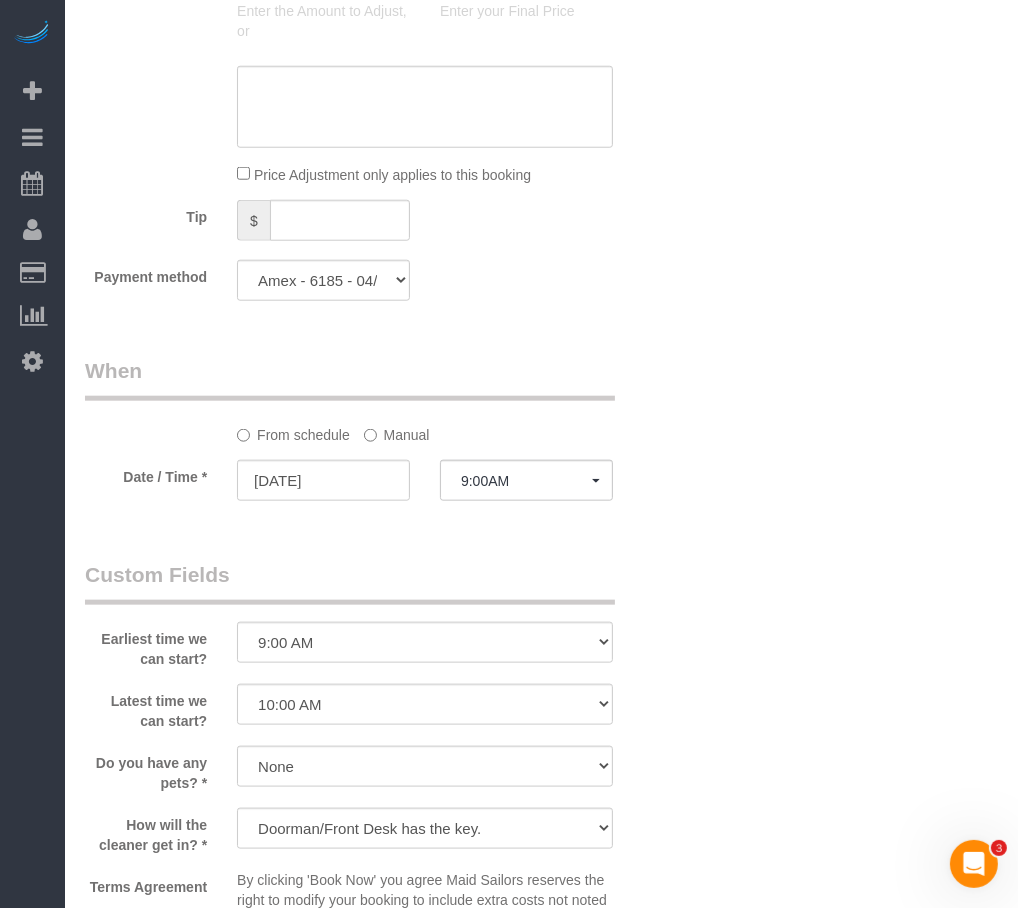 scroll, scrollTop: 1363, scrollLeft: 0, axis: vertical 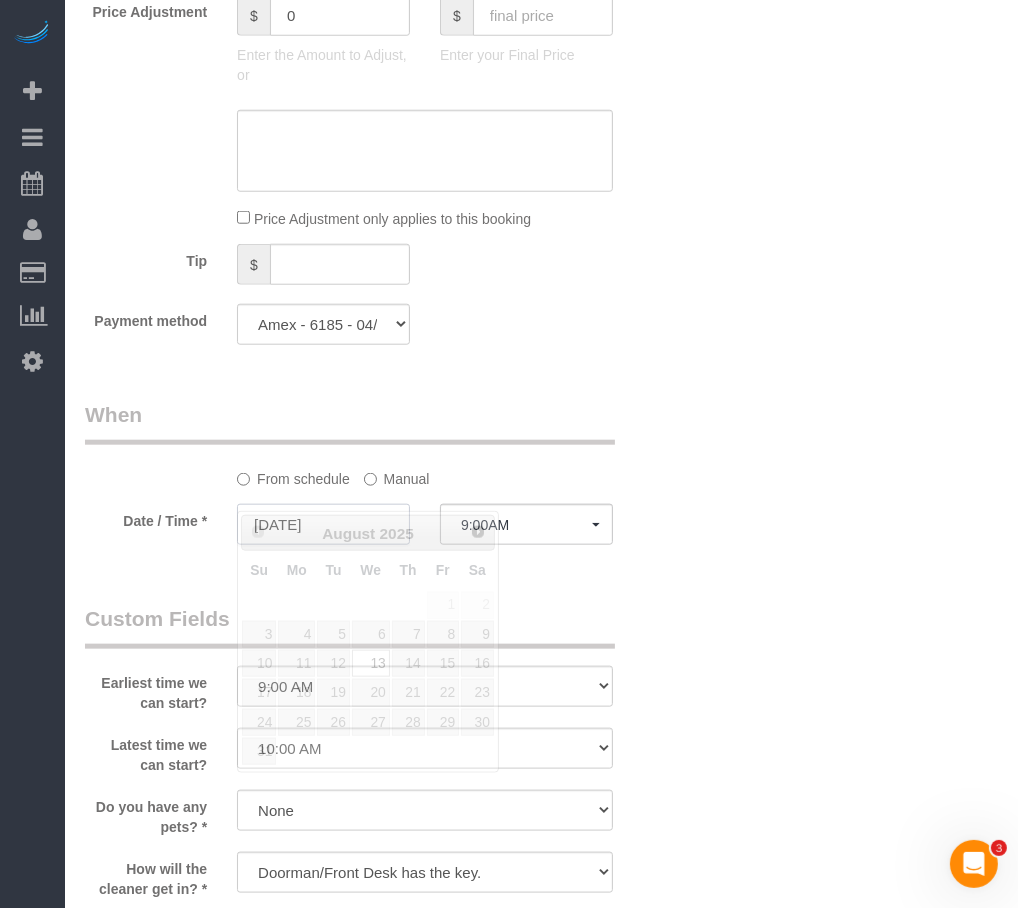 click on "08/13/2025" at bounding box center [323, 524] 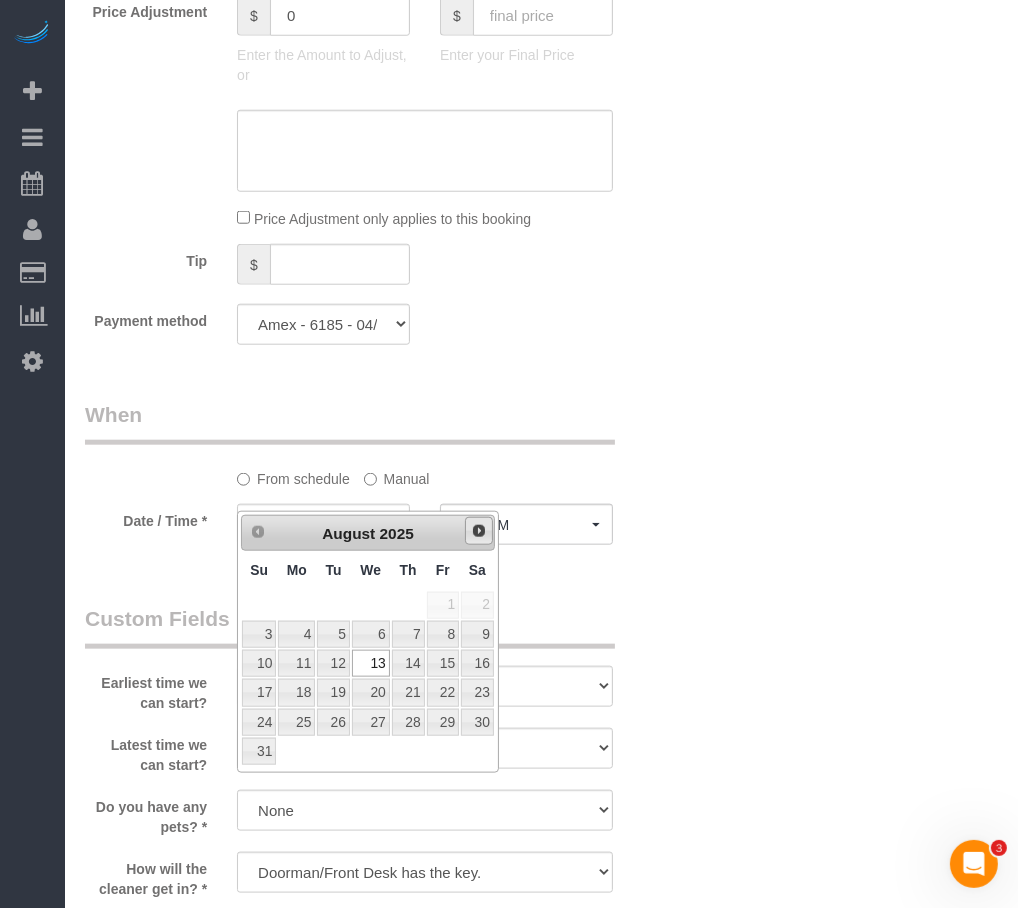 click on "Next" at bounding box center [479, 531] 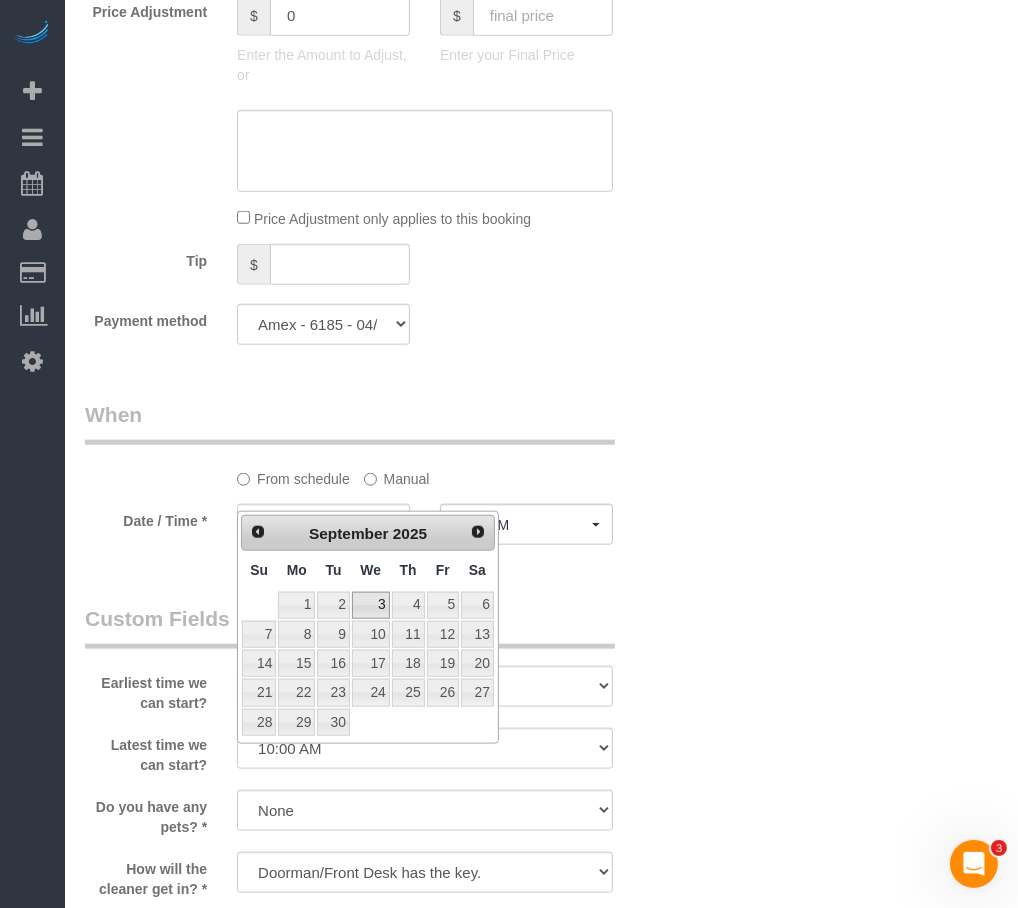 click on "3" at bounding box center [371, 605] 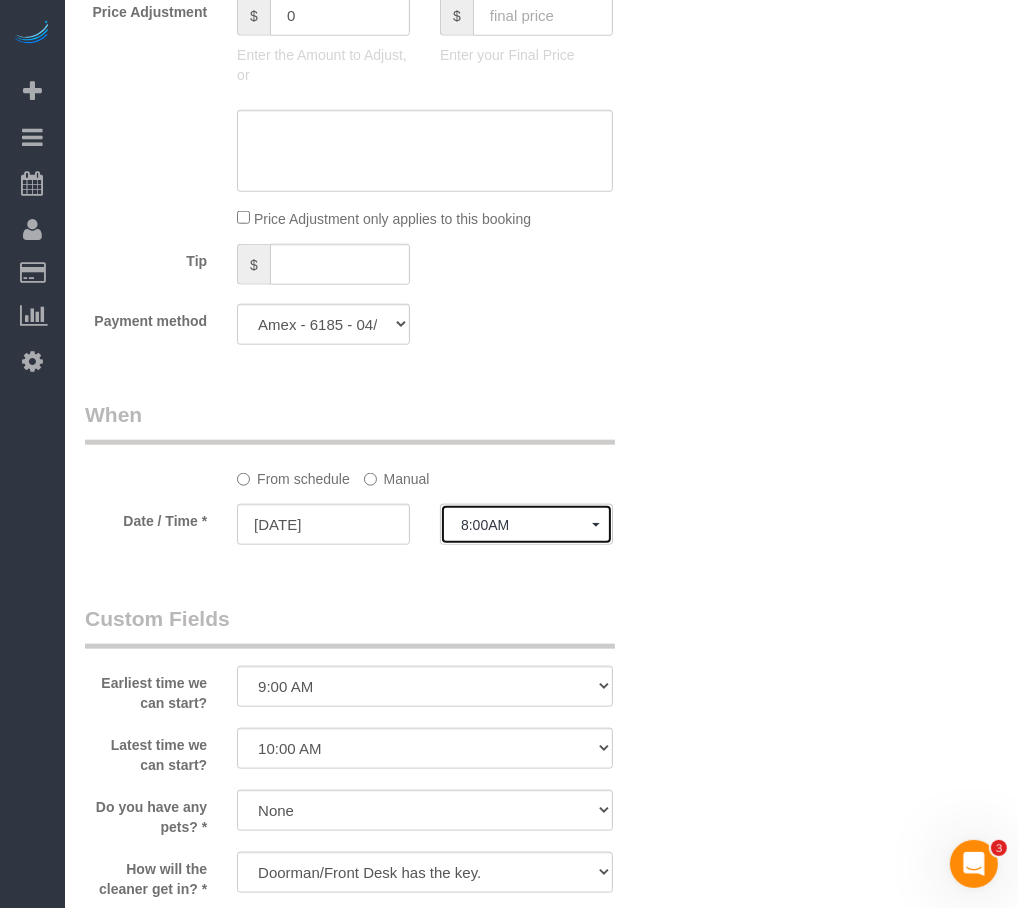 click on "8:00AM" 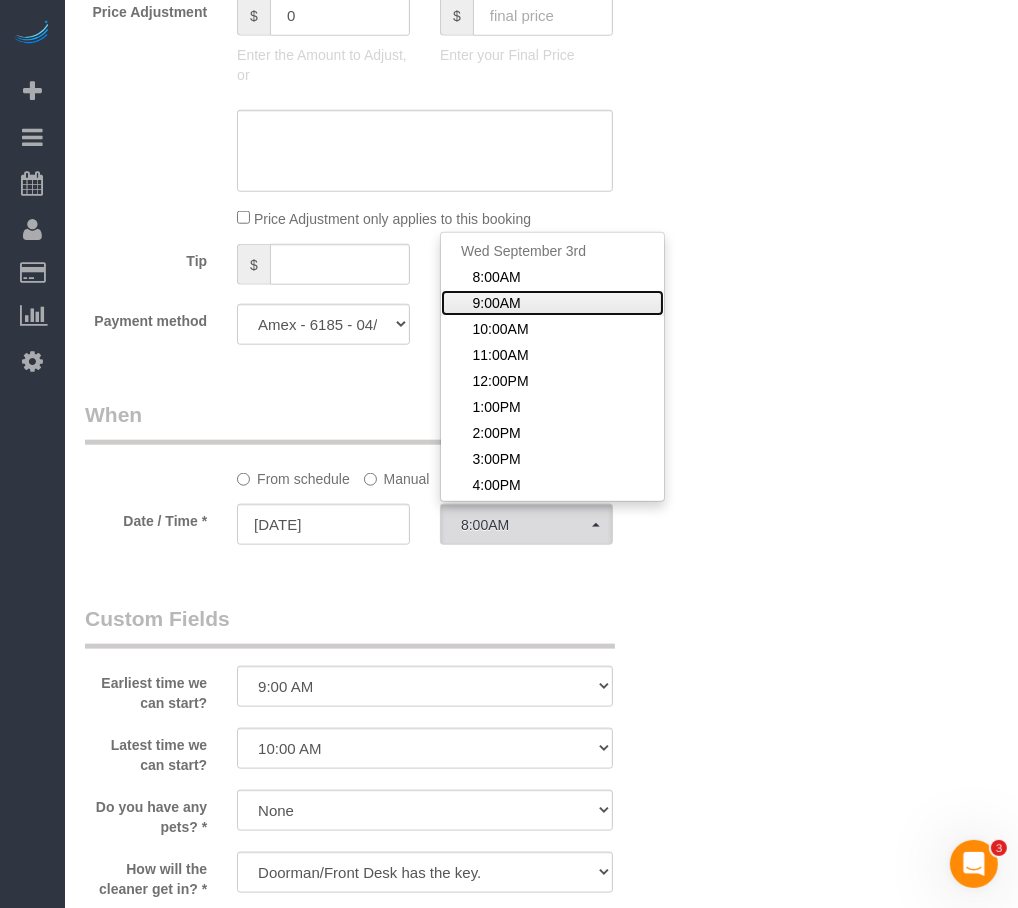 click on "9:00AM" 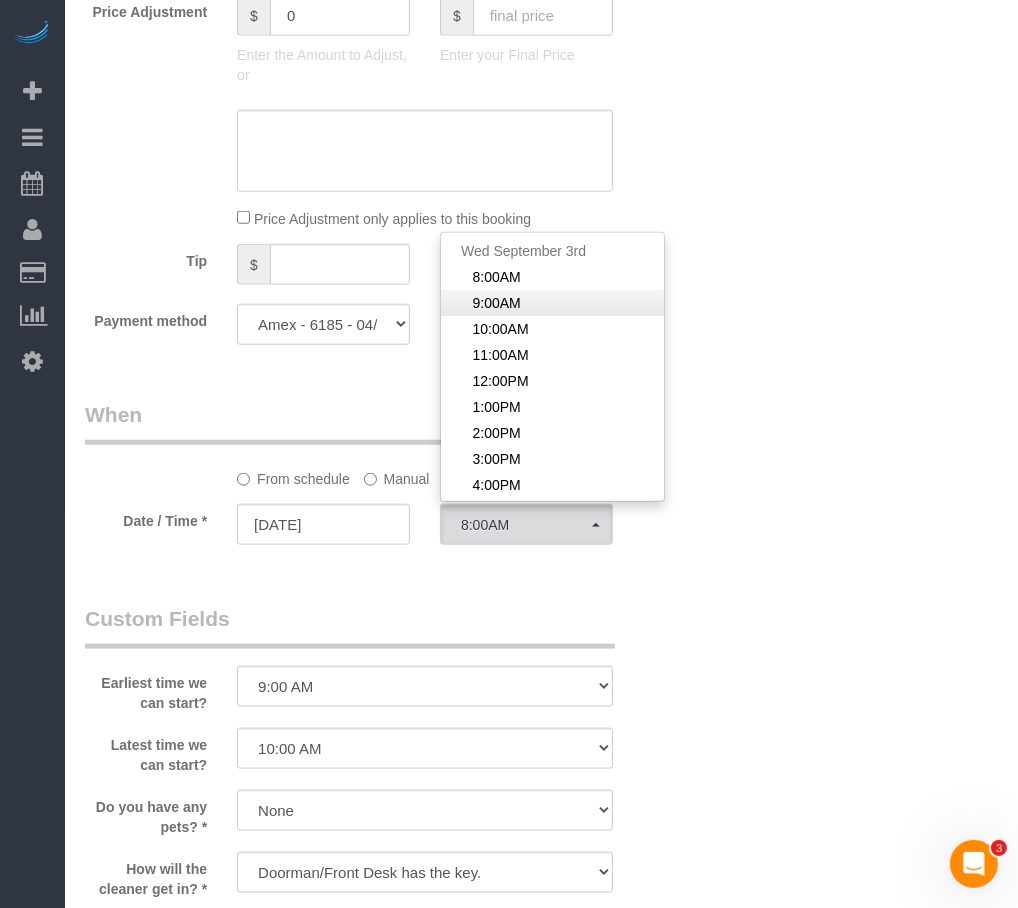 select on "spot61" 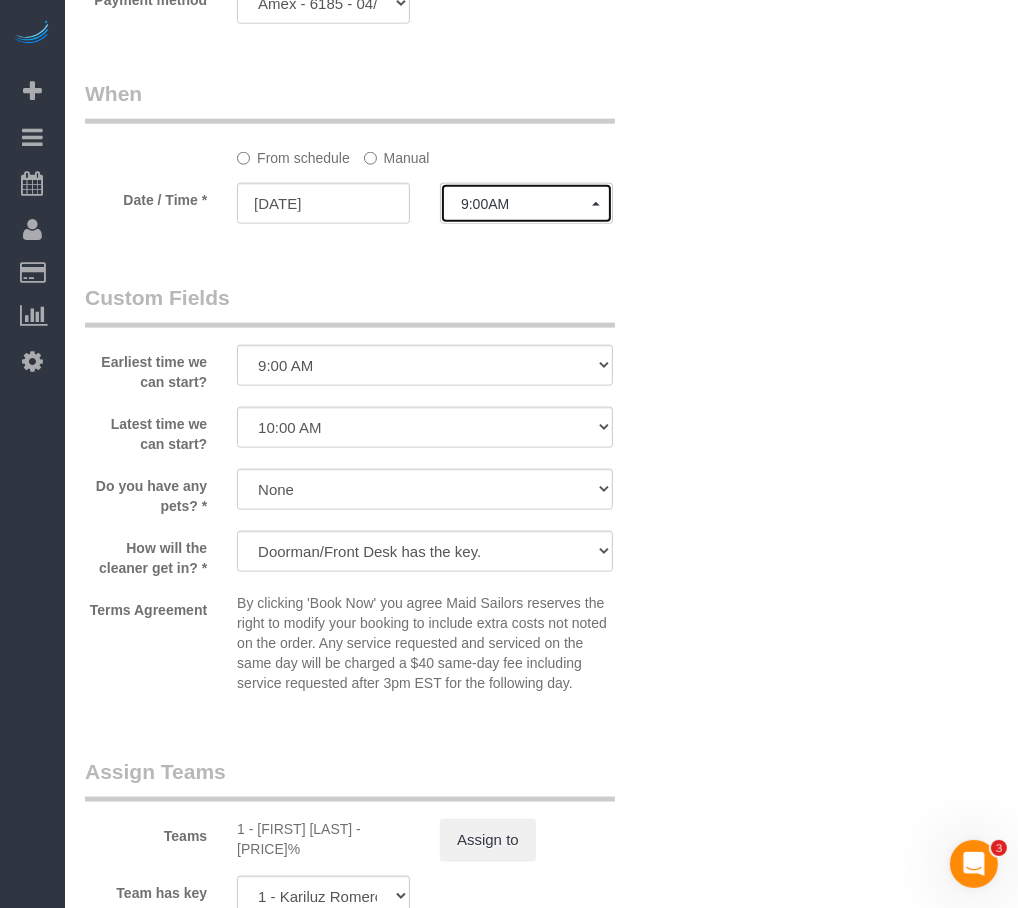 scroll, scrollTop: 1818, scrollLeft: 0, axis: vertical 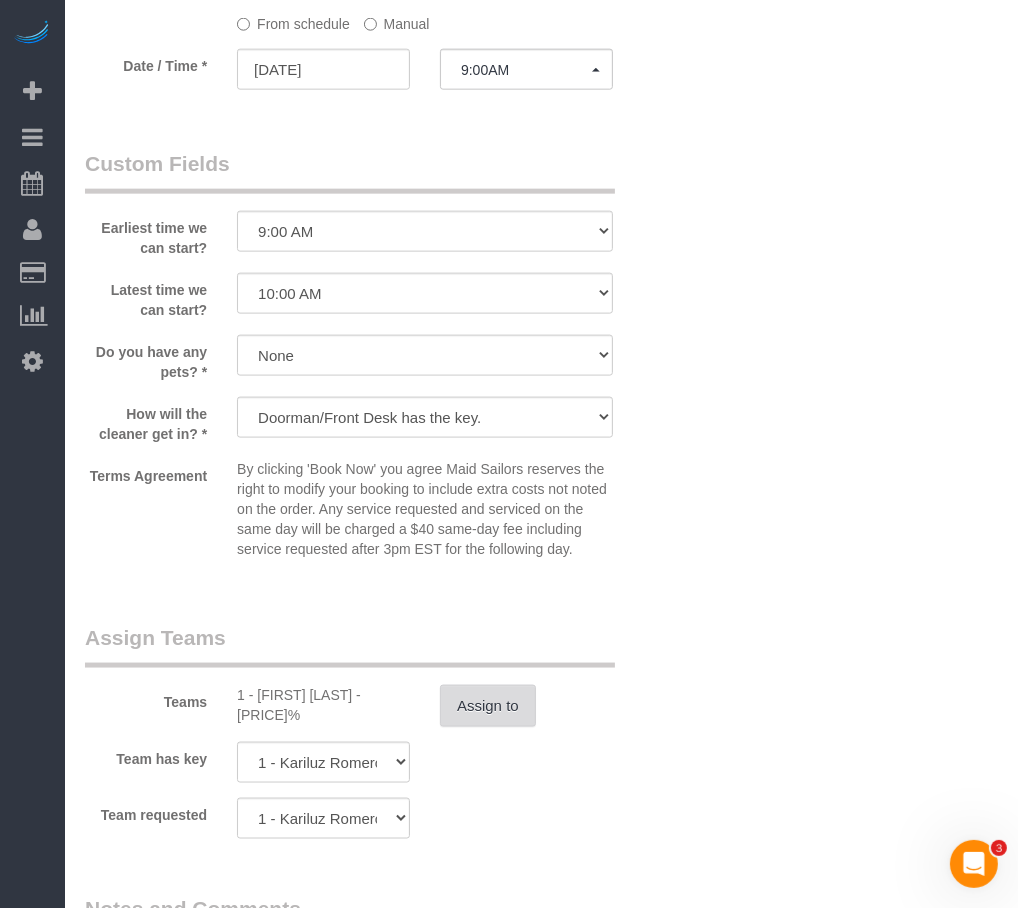 click on "Assign to" at bounding box center [488, 706] 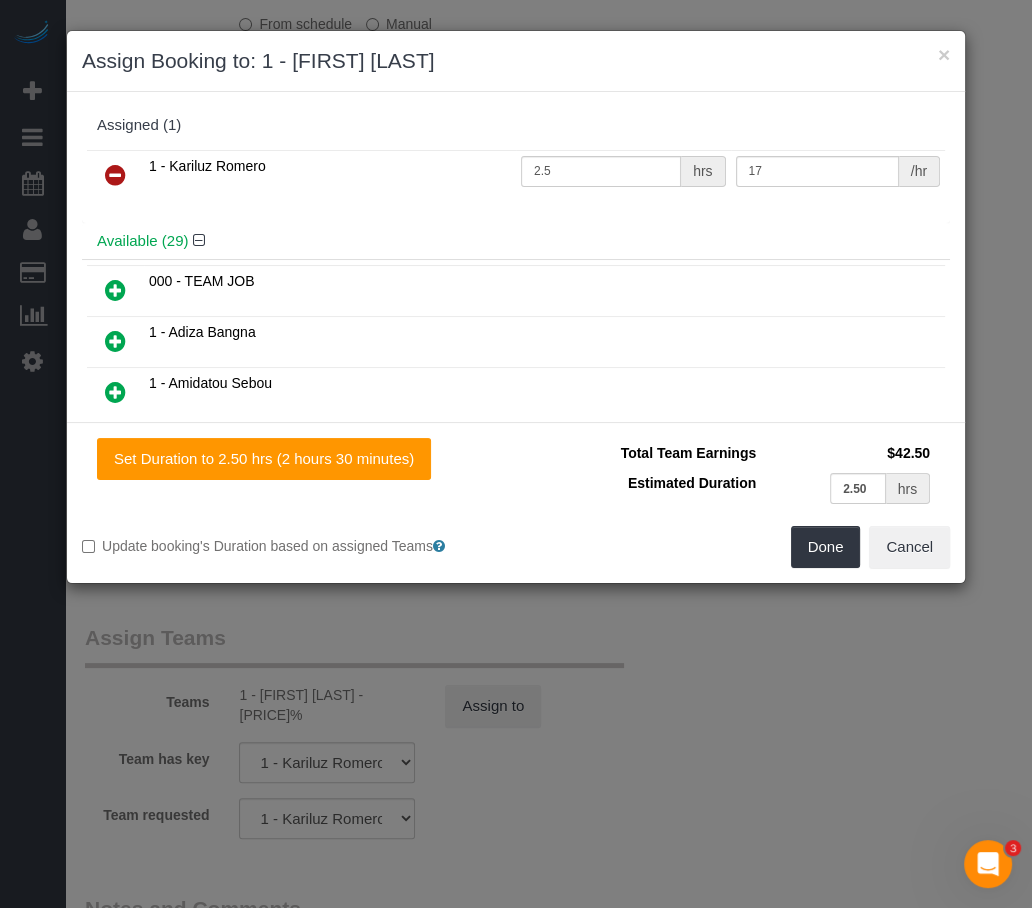 click at bounding box center [115, 290] 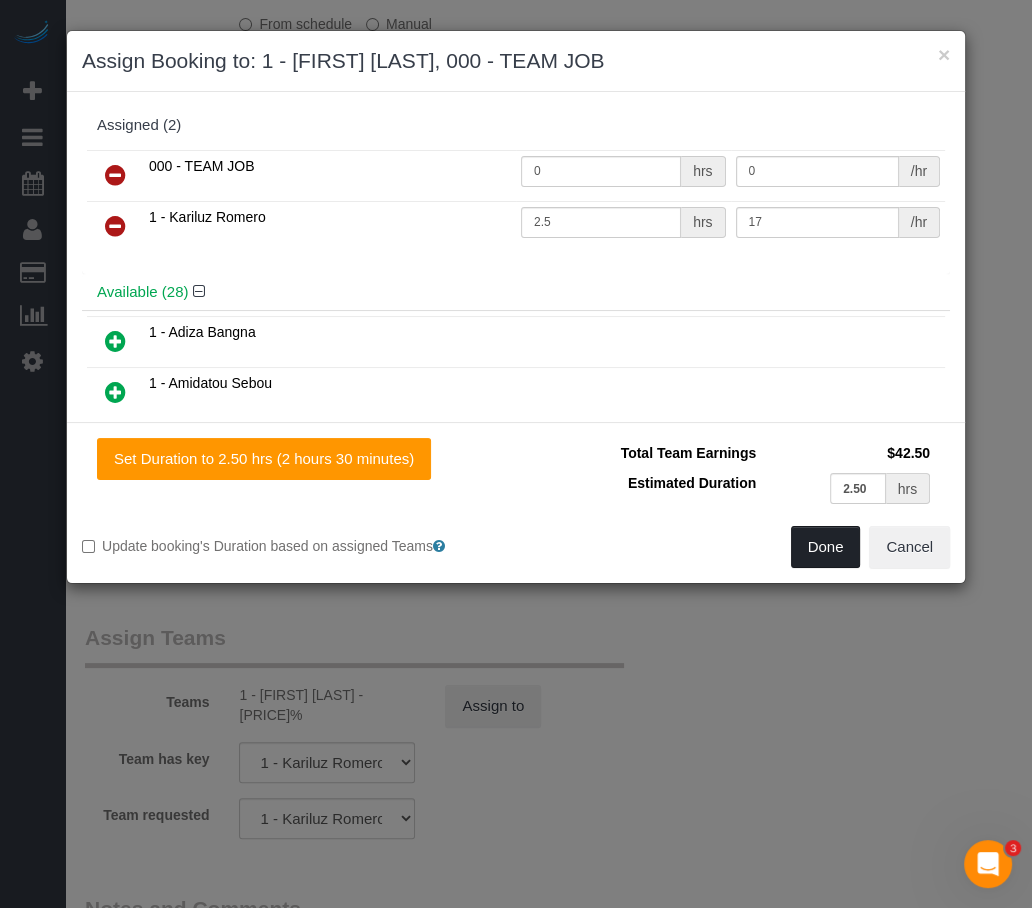 click on "Done" at bounding box center (826, 547) 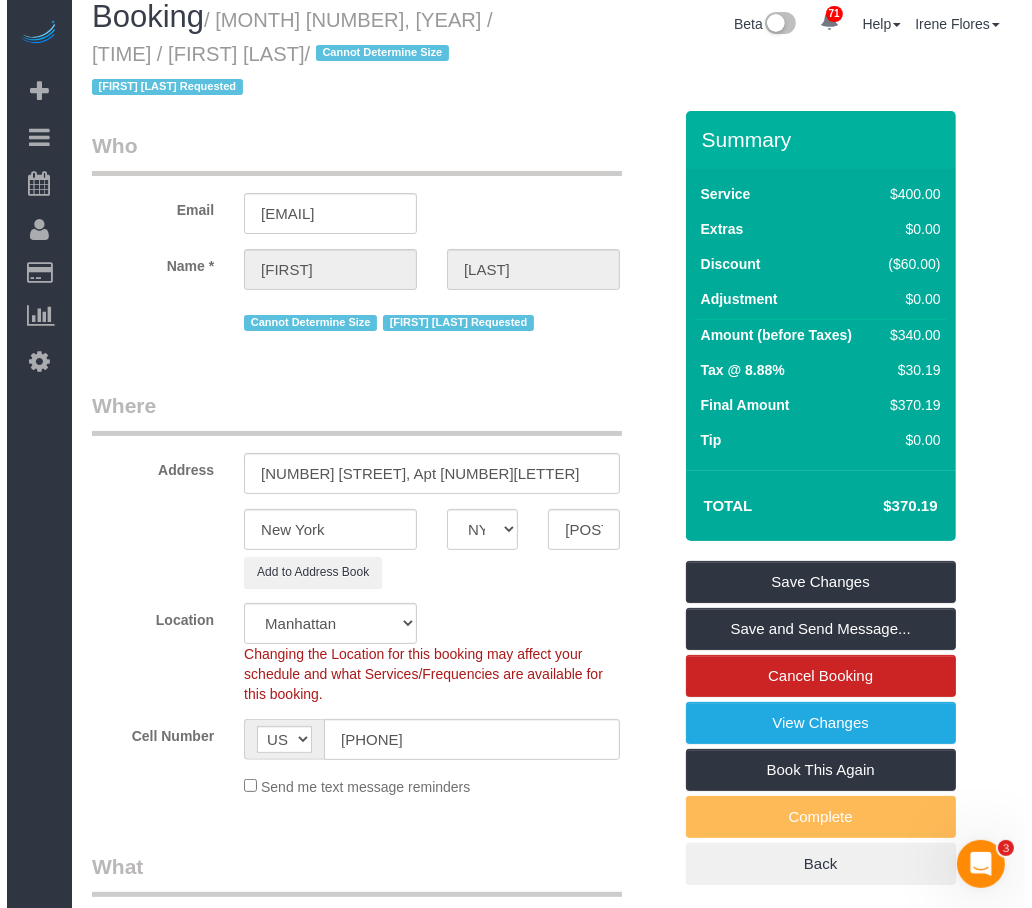 scroll, scrollTop: 0, scrollLeft: 0, axis: both 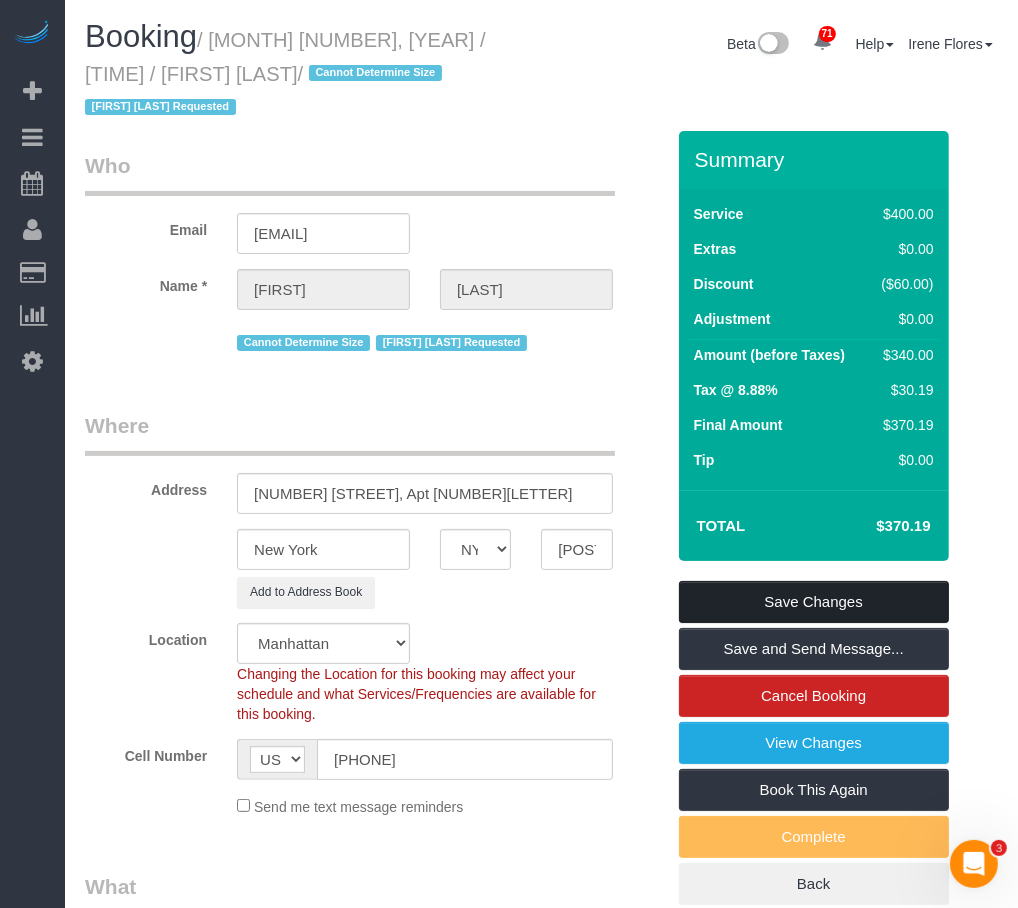 click on "Save Changes" at bounding box center (814, 602) 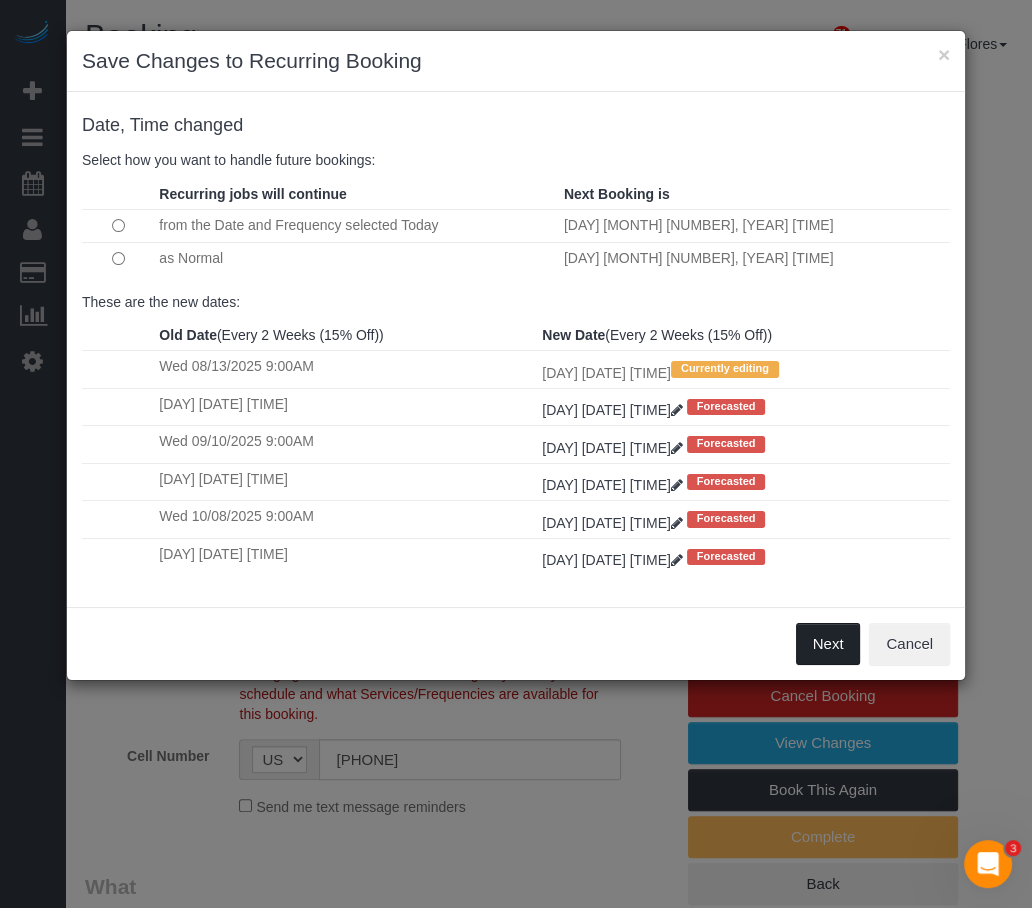 click on "Next" at bounding box center (828, 644) 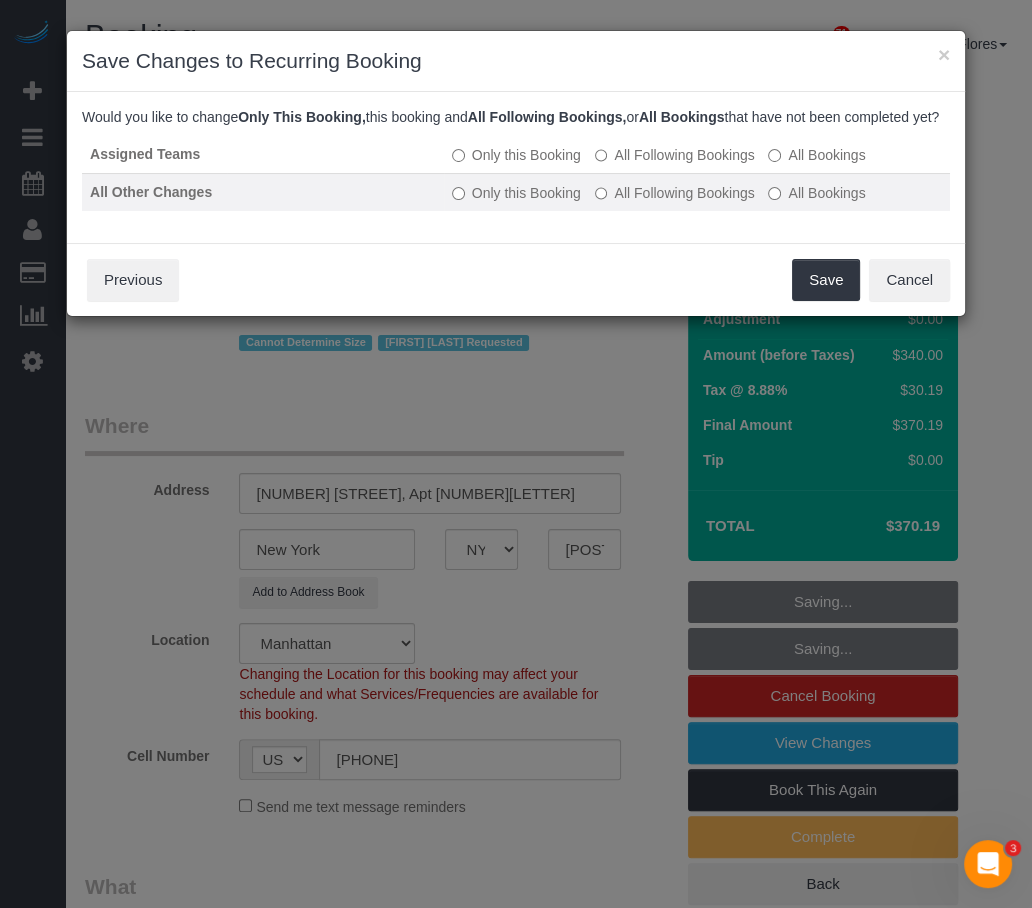 click on "All Following Bookings" at bounding box center [675, 193] 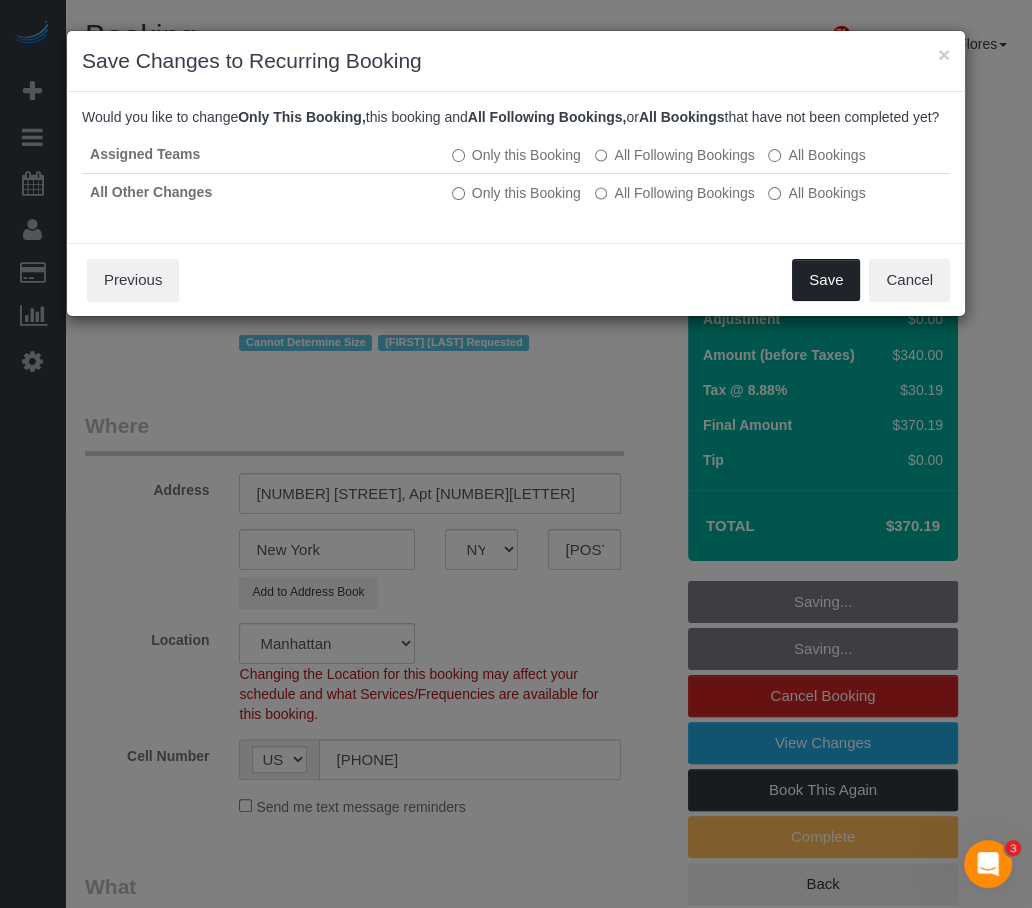click on "Save" at bounding box center (826, 280) 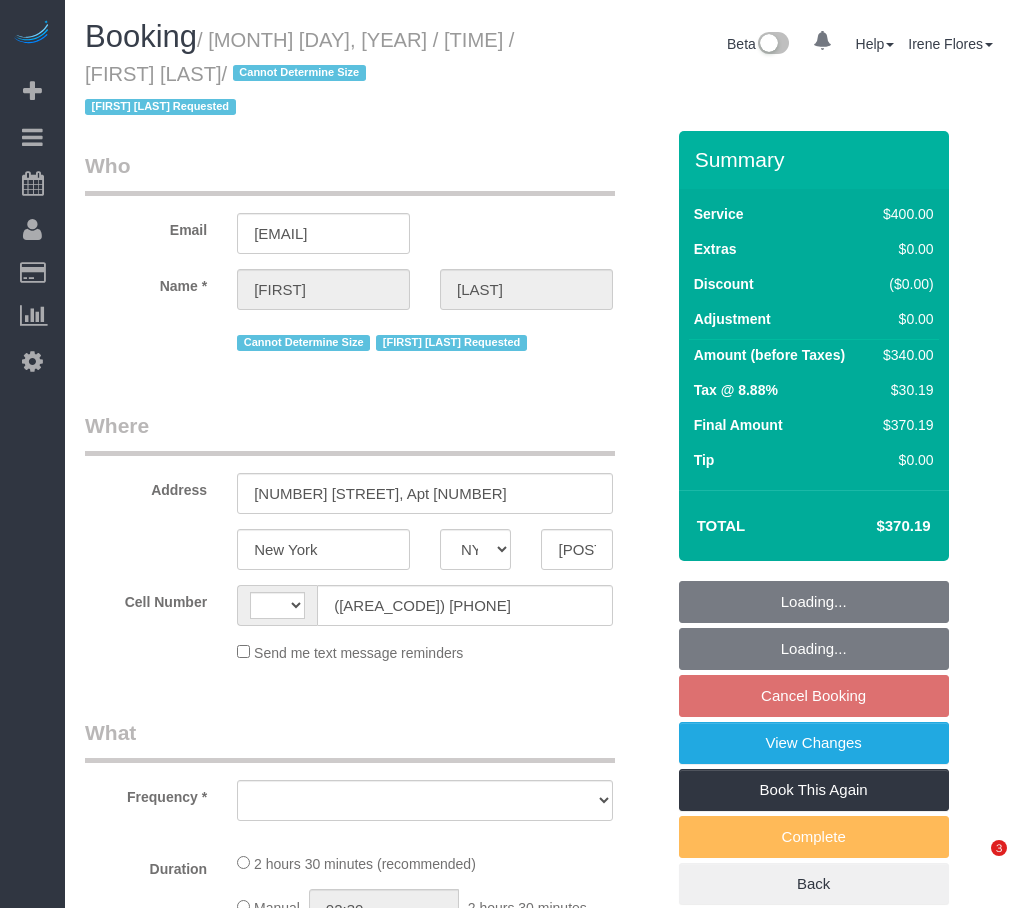select on "NY" 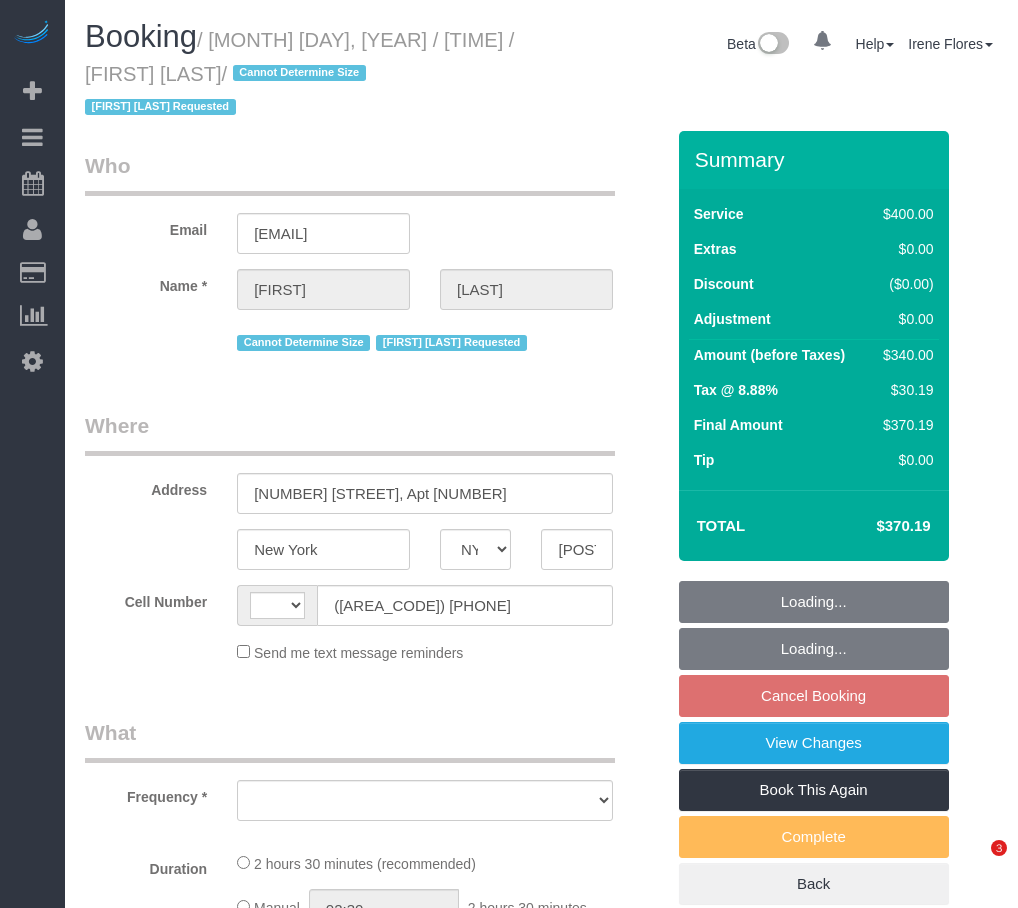 scroll, scrollTop: 0, scrollLeft: 0, axis: both 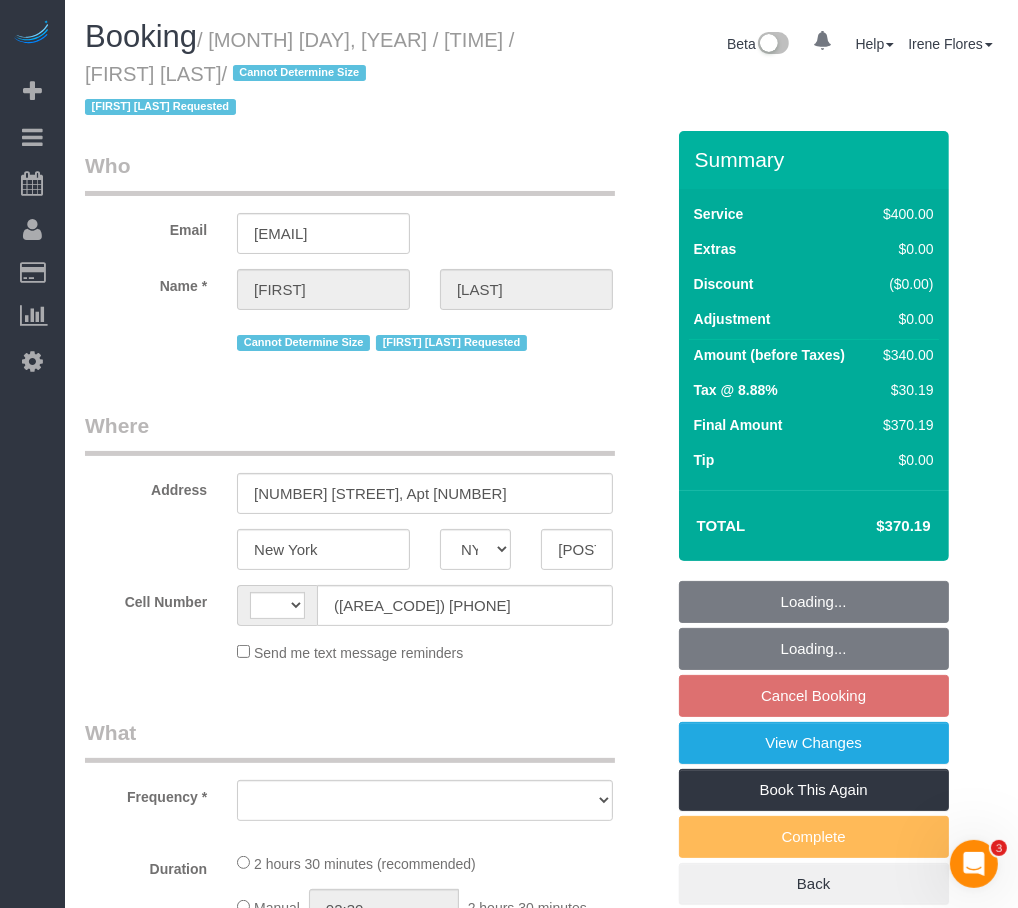 select on "spot2" 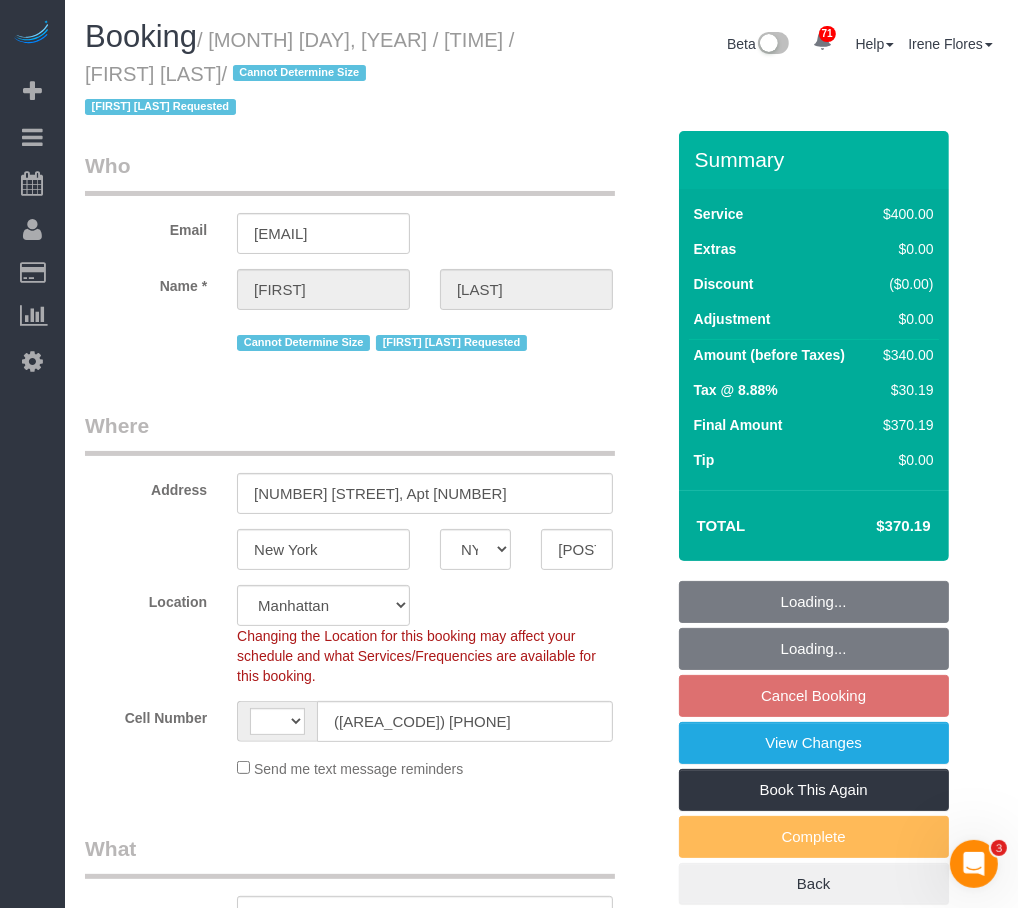 select on "string:US" 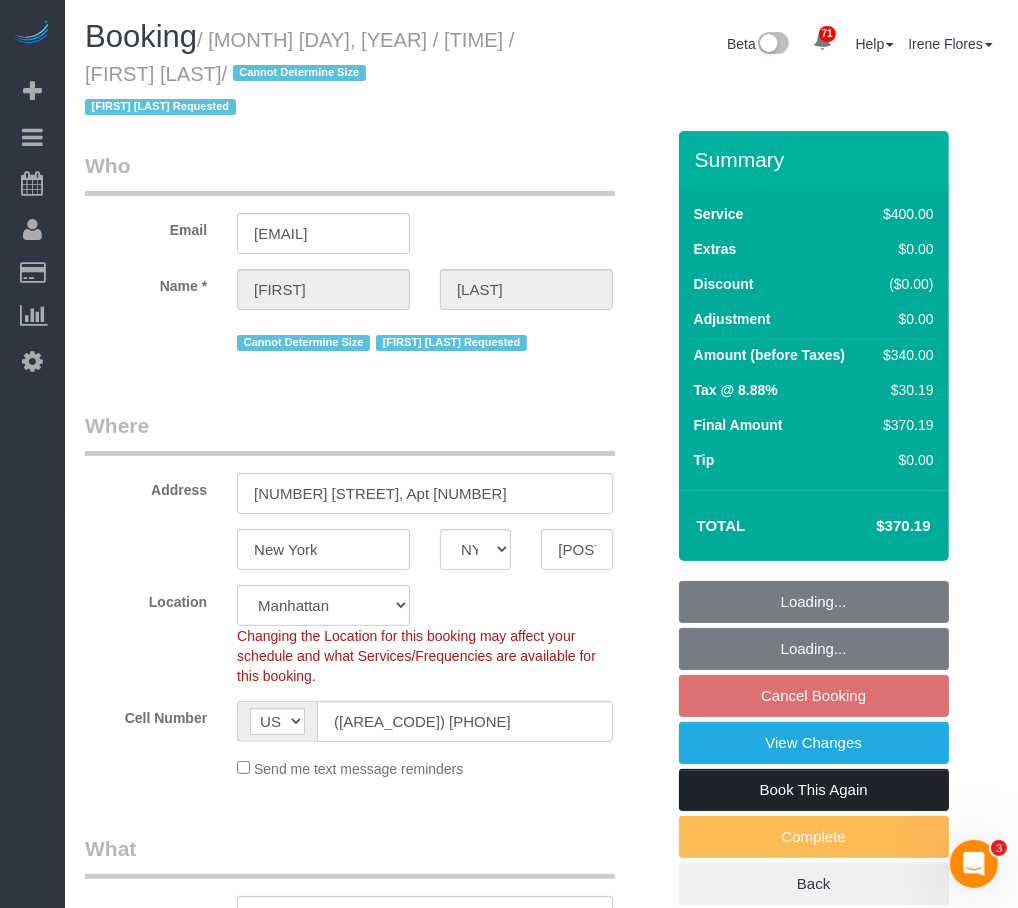 select on "object:830" 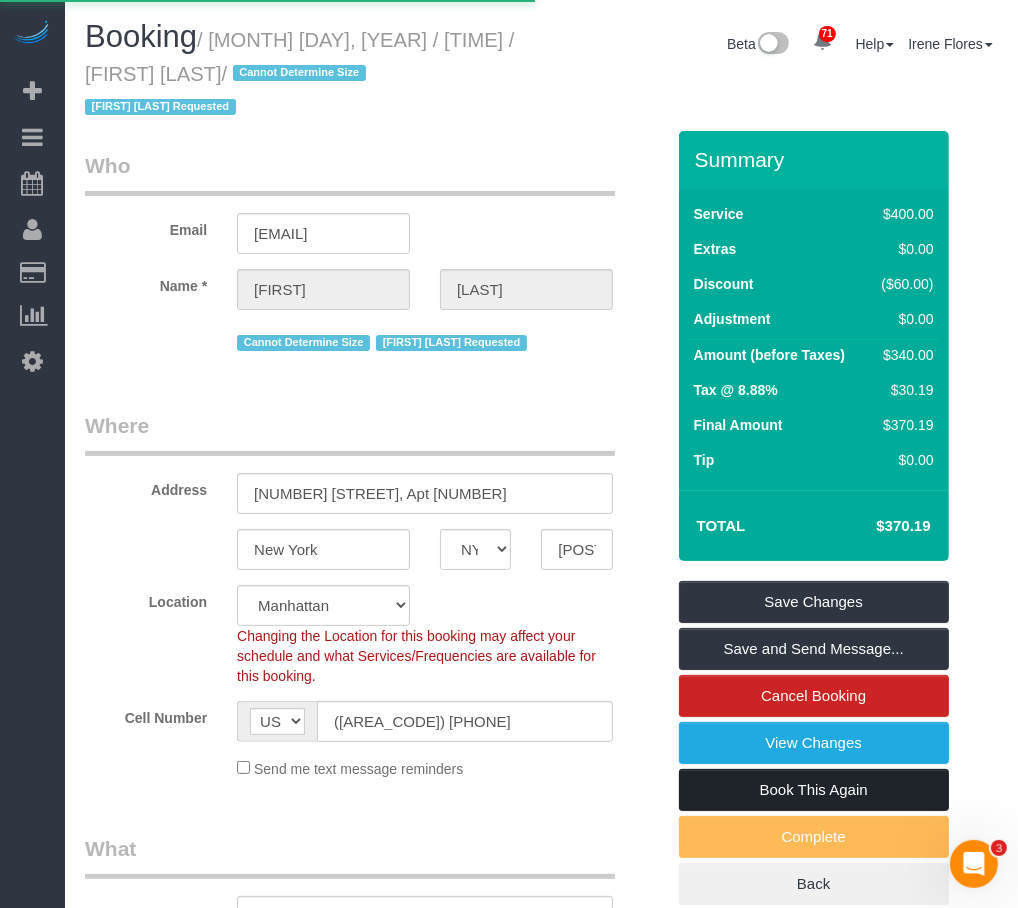 select on "NY" 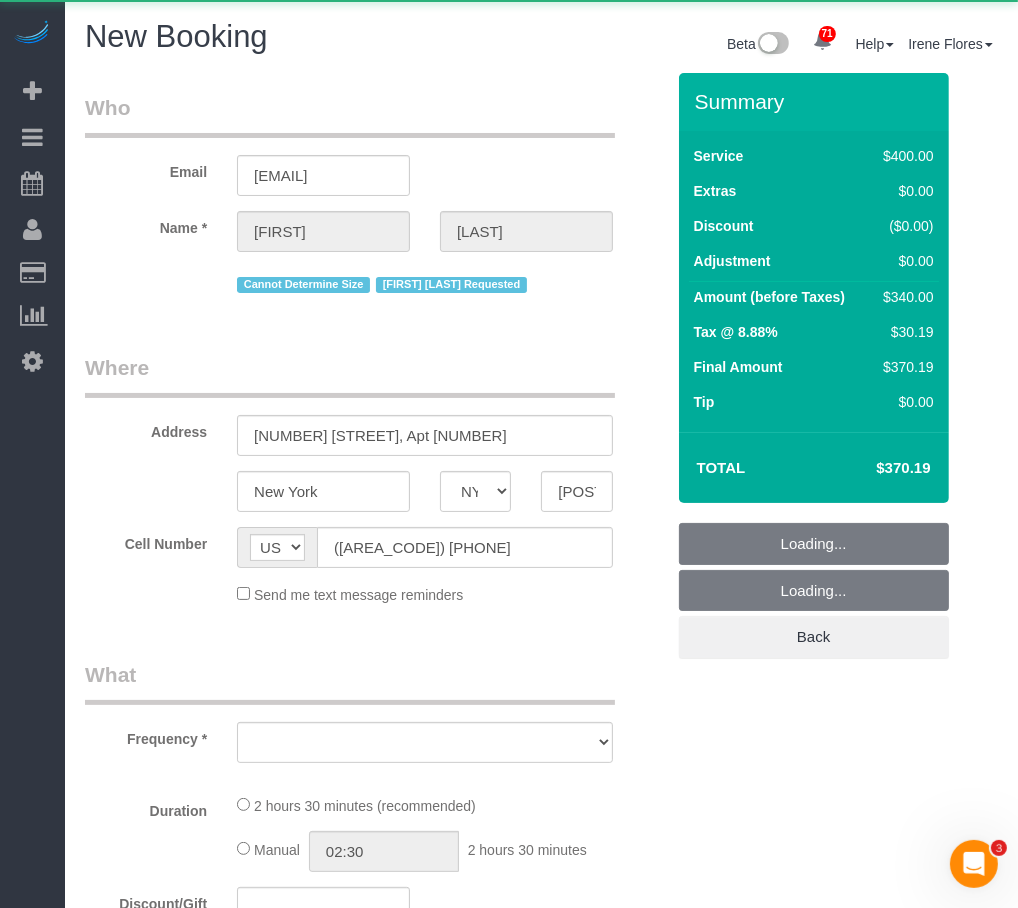 select on "number:57" 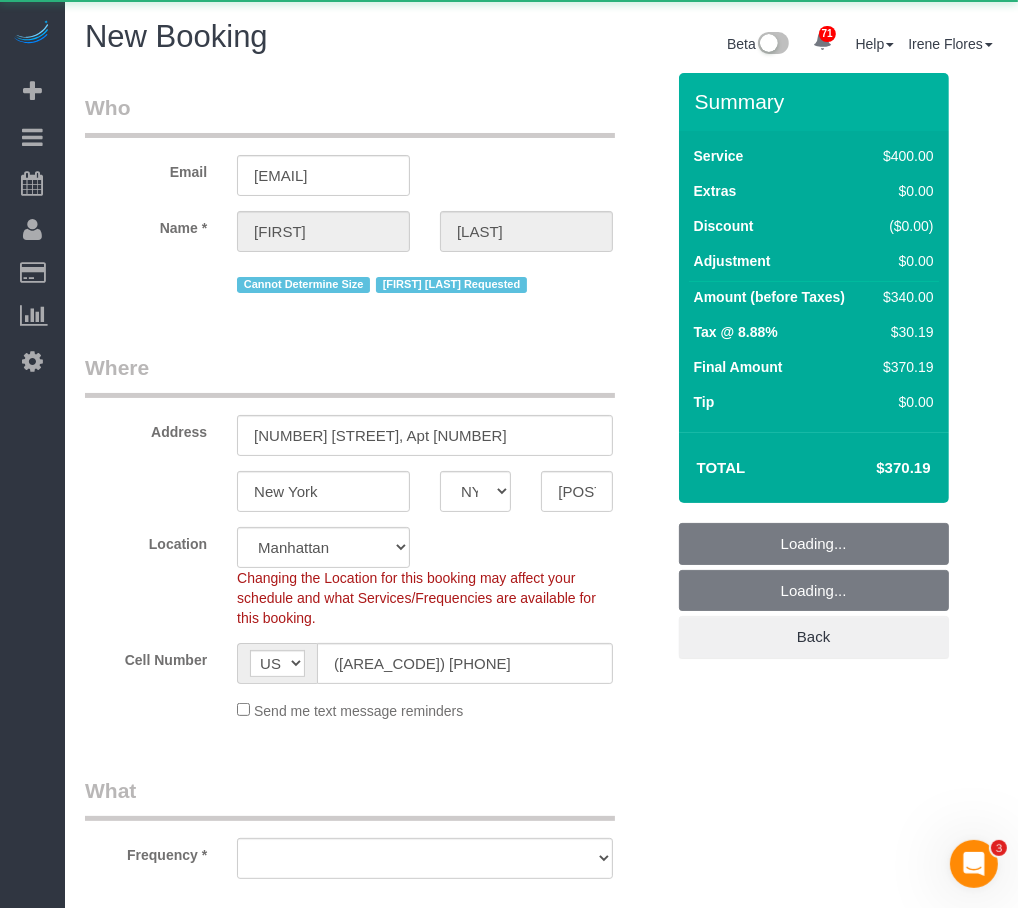 select on "string:stripe-pm_1QwnPv4VGloSiKo7hDaliMLM" 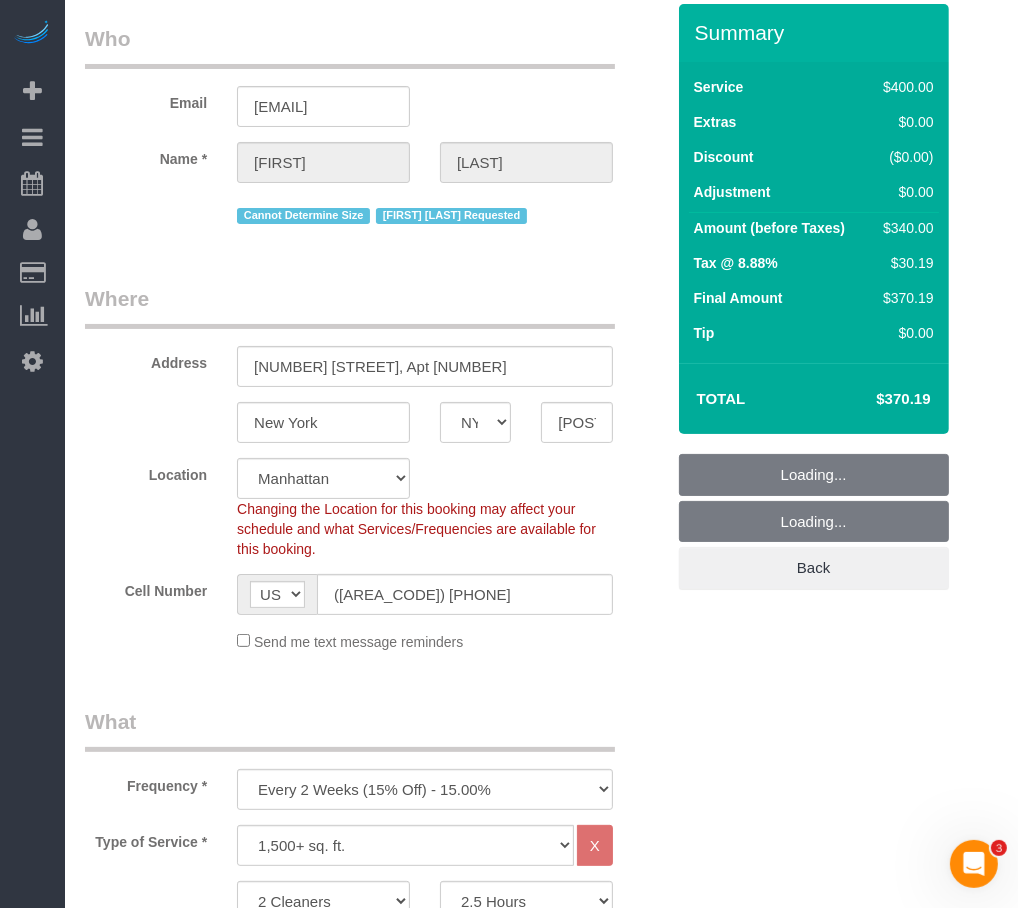 scroll, scrollTop: 454, scrollLeft: 0, axis: vertical 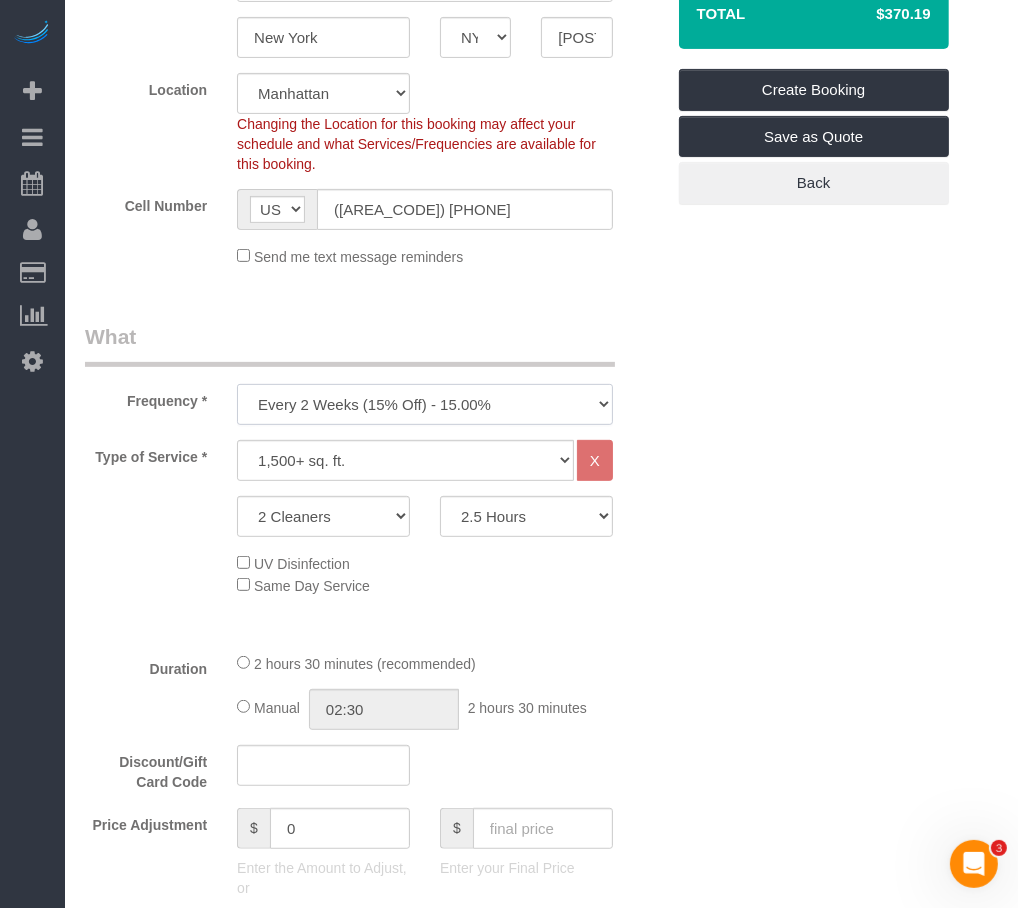 click on "One Time Weekly (20% Off) - 20.00% Every 2 Weeks (15% Off) - 15.00% Every 4 Weeks (10% Off) - 10.00%" at bounding box center [425, 404] 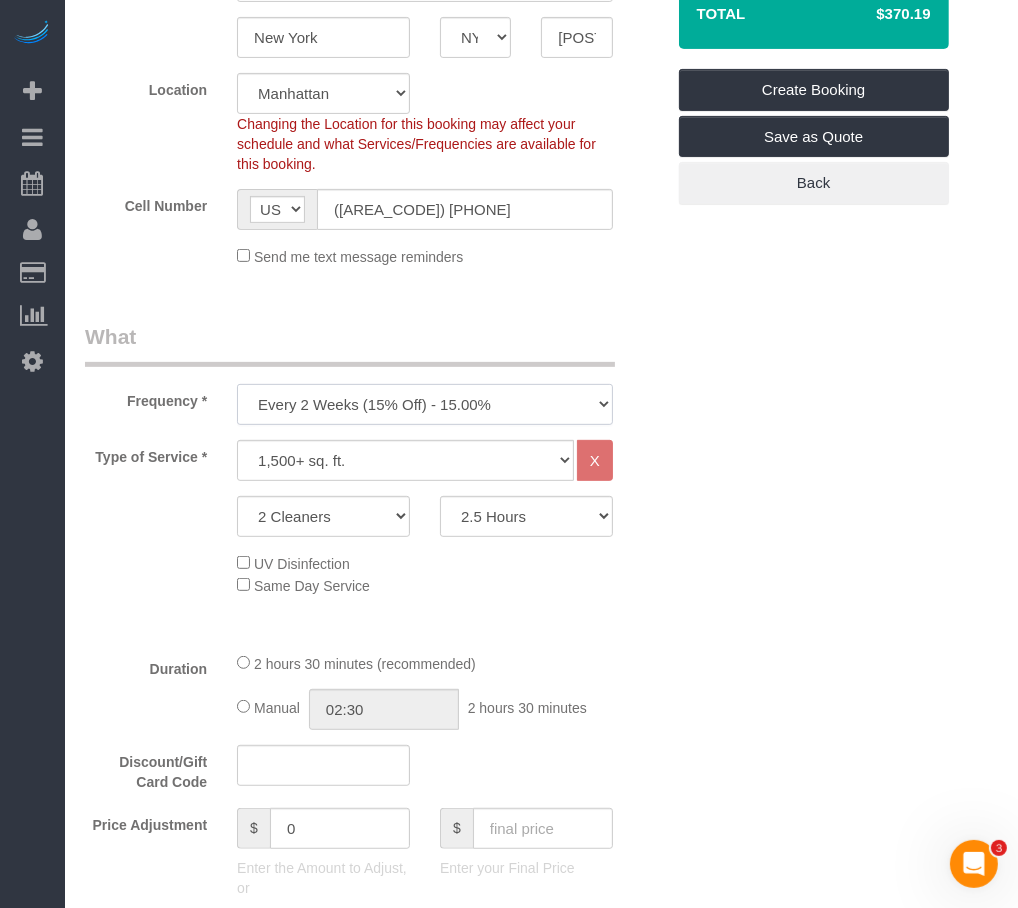 select on "object:2855" 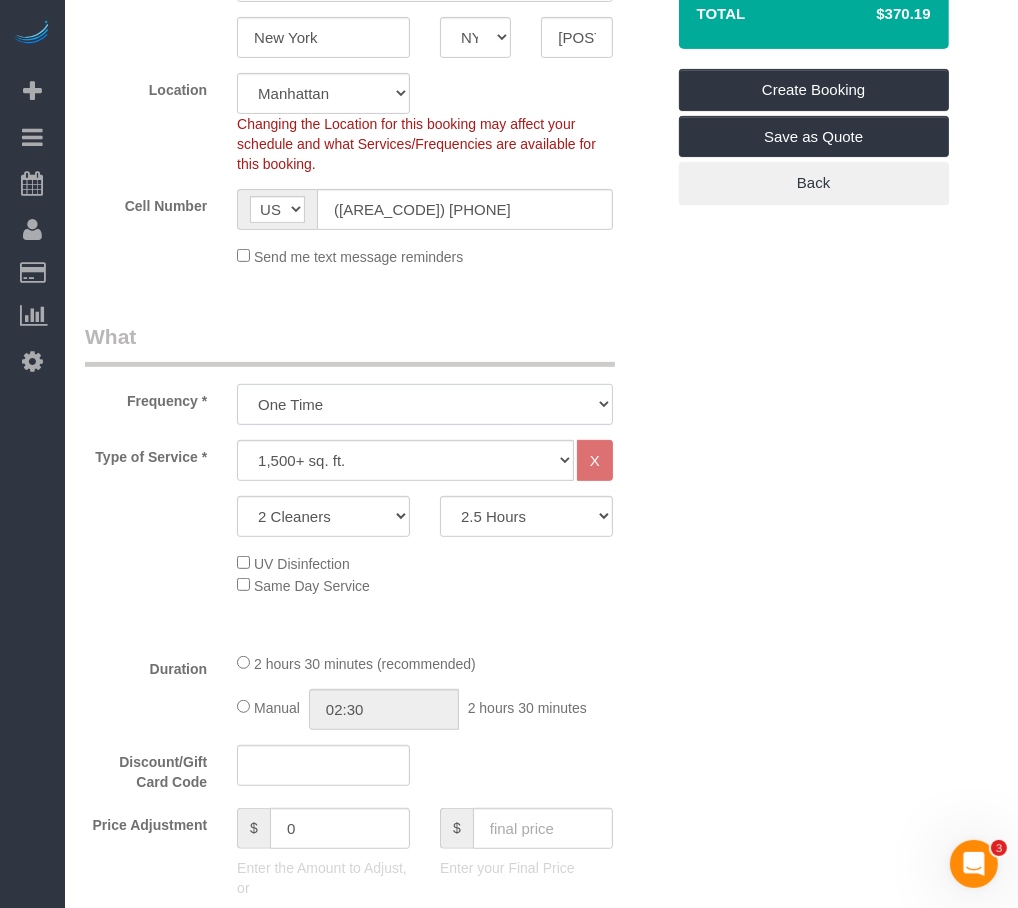 click on "One Time Weekly (20% Off) - 20.00% Every 2 Weeks (15% Off) - 15.00% Every 4 Weeks (10% Off) - 10.00%" at bounding box center (425, 404) 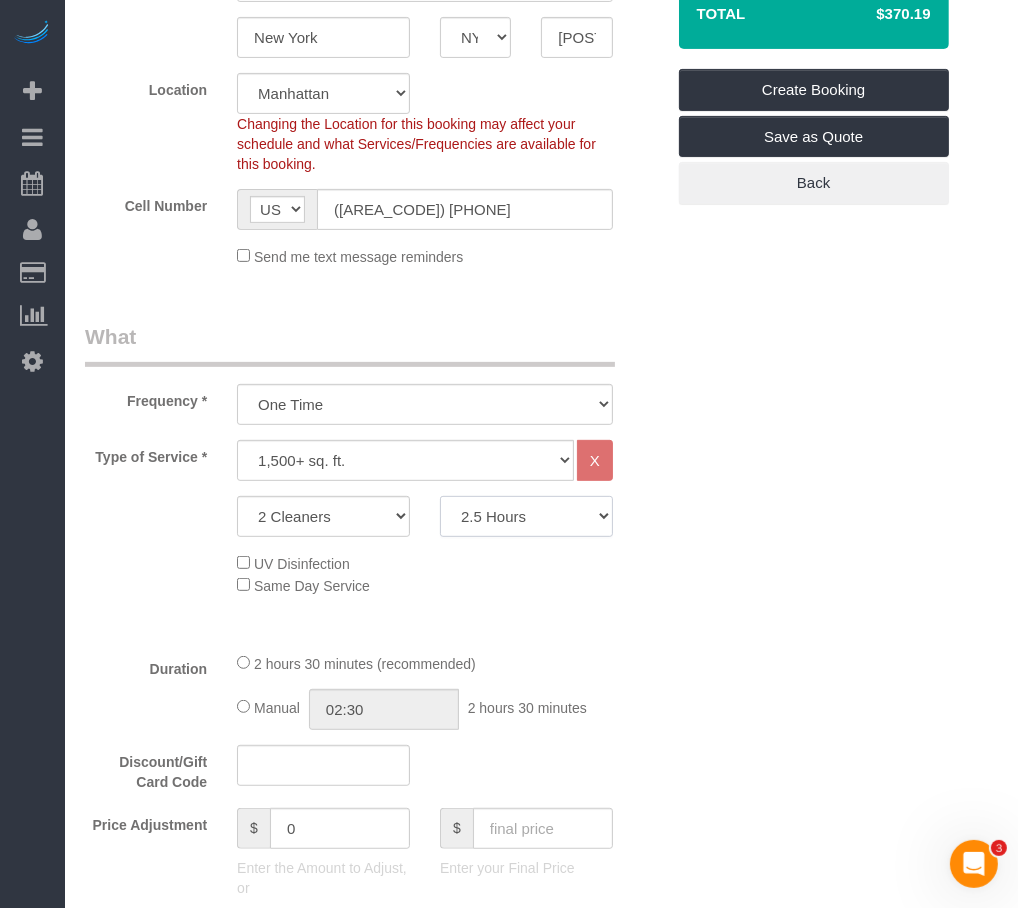 click on "2 Hours
2.5 Hours
3 Hours
3.5 Hours
4 Hours
4.5 Hours
5 Hours
5.5 Hours
6 Hours
6.5 Hours
7 Hours
7.5 Hours
8 Hours
8.5 Hours
9 Hours
9.5 Hours
10 Hours
10.5 Hours
11 Hours
11.5 Hours
12 Hours
12.5 Hours
13 Hours
13.5 Hours
14 Hours
14.5 Hours
15 Hours" 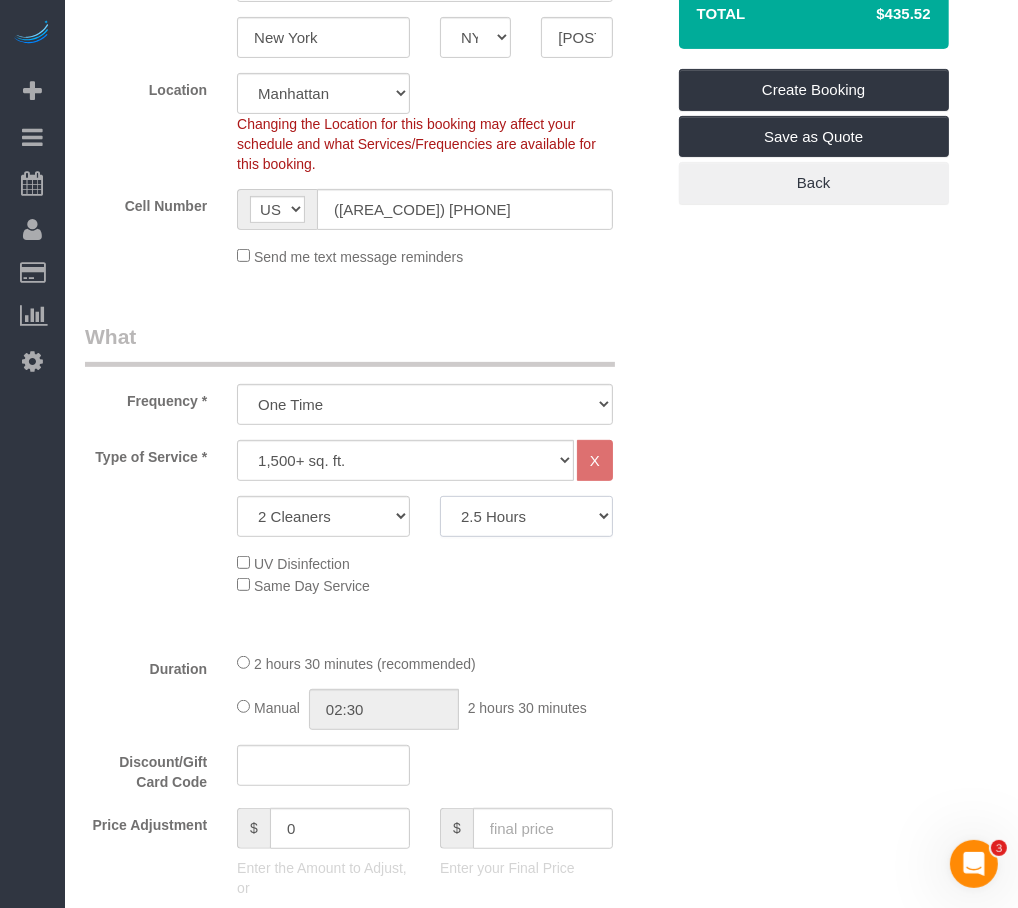 select on "270" 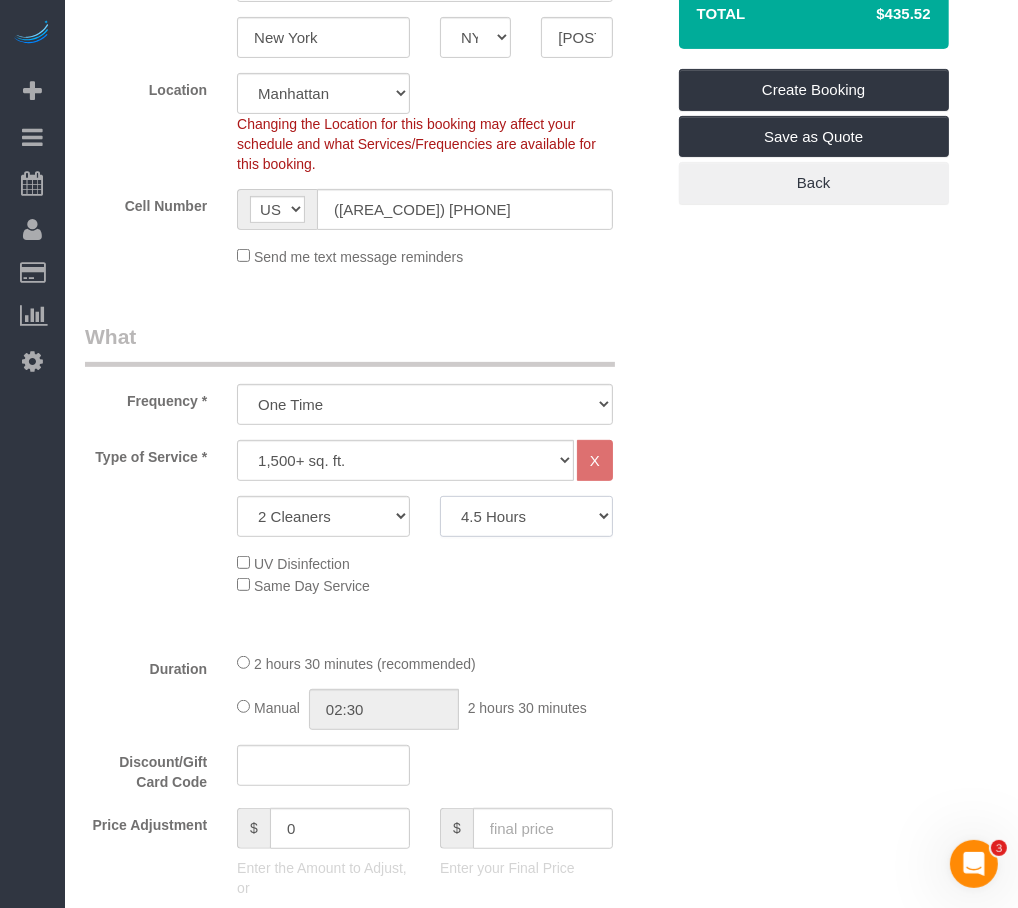 click on "2 Hours
2.5 Hours
3 Hours
3.5 Hours
4 Hours
4.5 Hours
5 Hours
5.5 Hours
6 Hours
6.5 Hours
7 Hours
7.5 Hours
8 Hours
8.5 Hours
9 Hours
9.5 Hours
10 Hours
10.5 Hours
11 Hours
11.5 Hours
12 Hours
12.5 Hours
13 Hours
13.5 Hours
14 Hours
14.5 Hours
15 Hours" 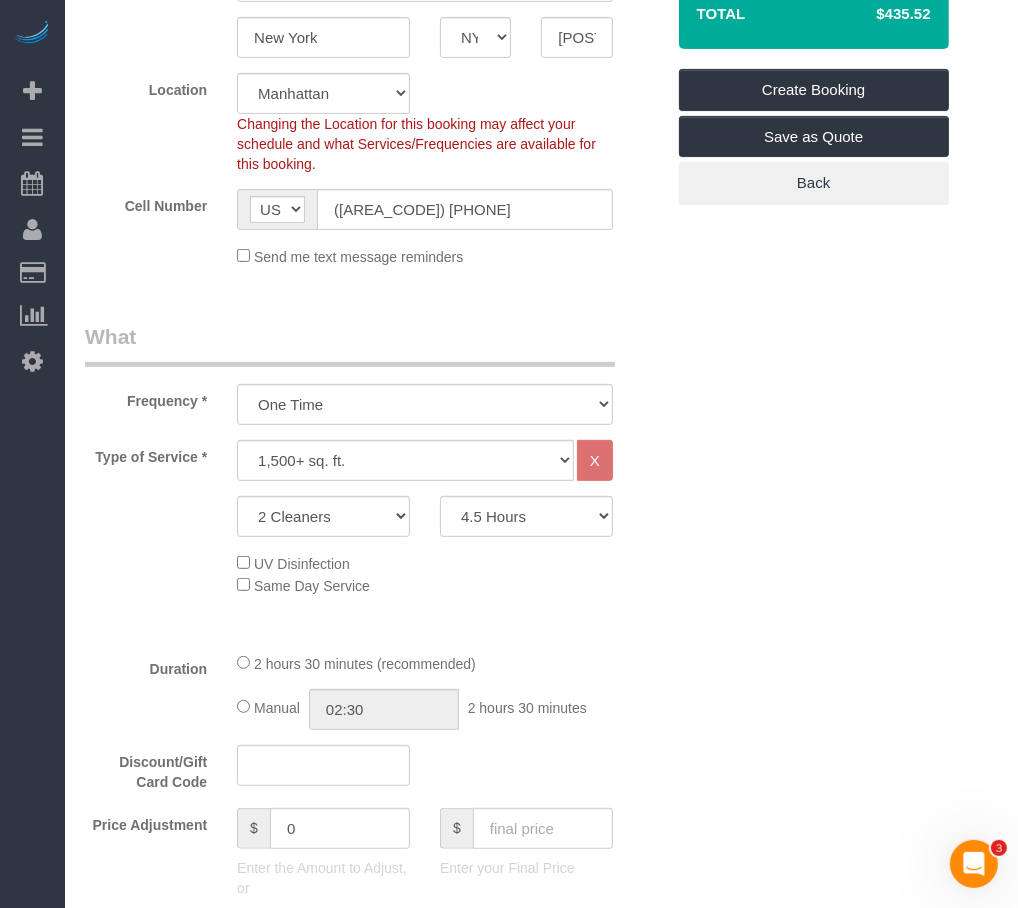 click on "2 hours 30 minutes (recommended)
Manual
02:30
2 hours 30 minutes" 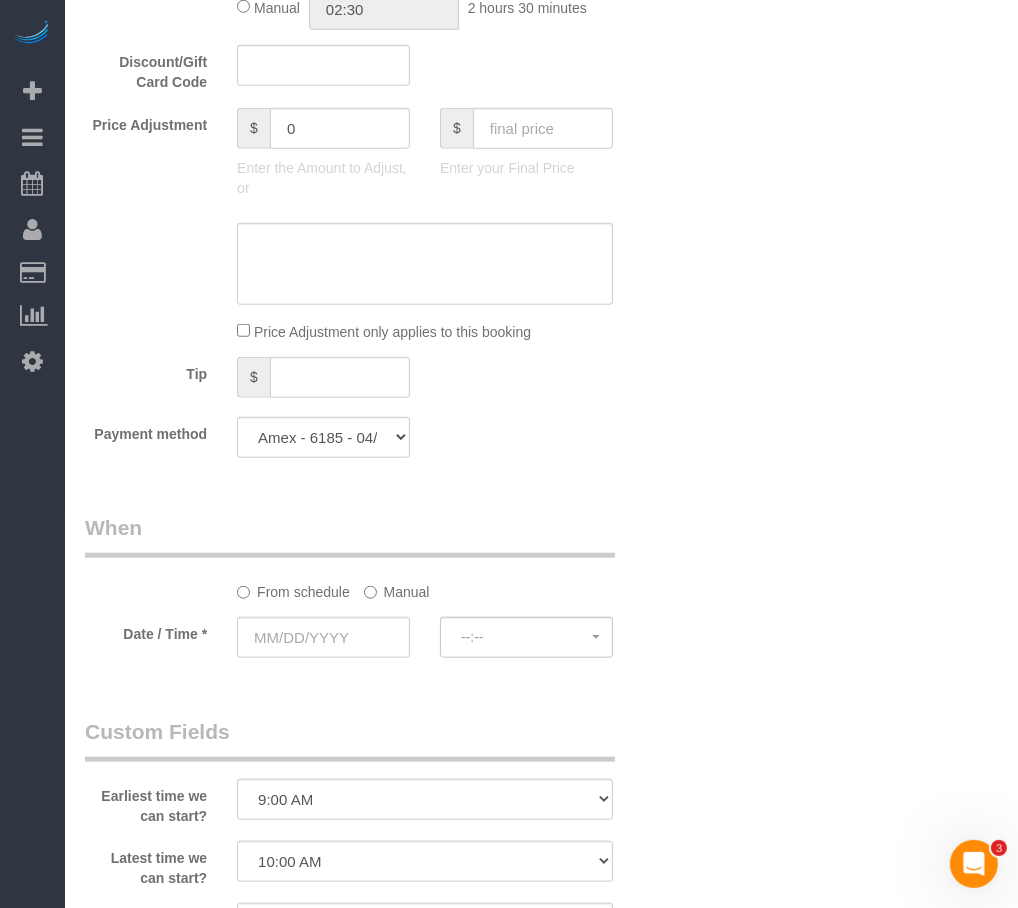 scroll, scrollTop: 1363, scrollLeft: 0, axis: vertical 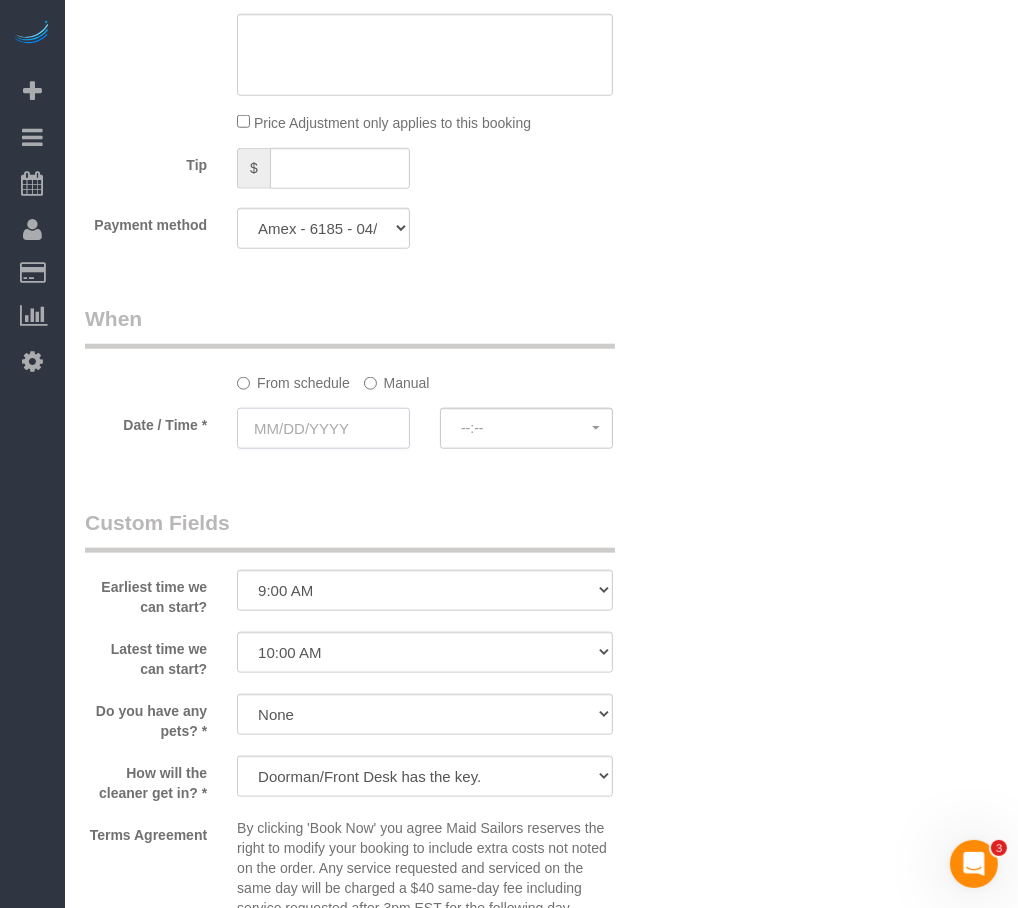 click at bounding box center [323, 428] 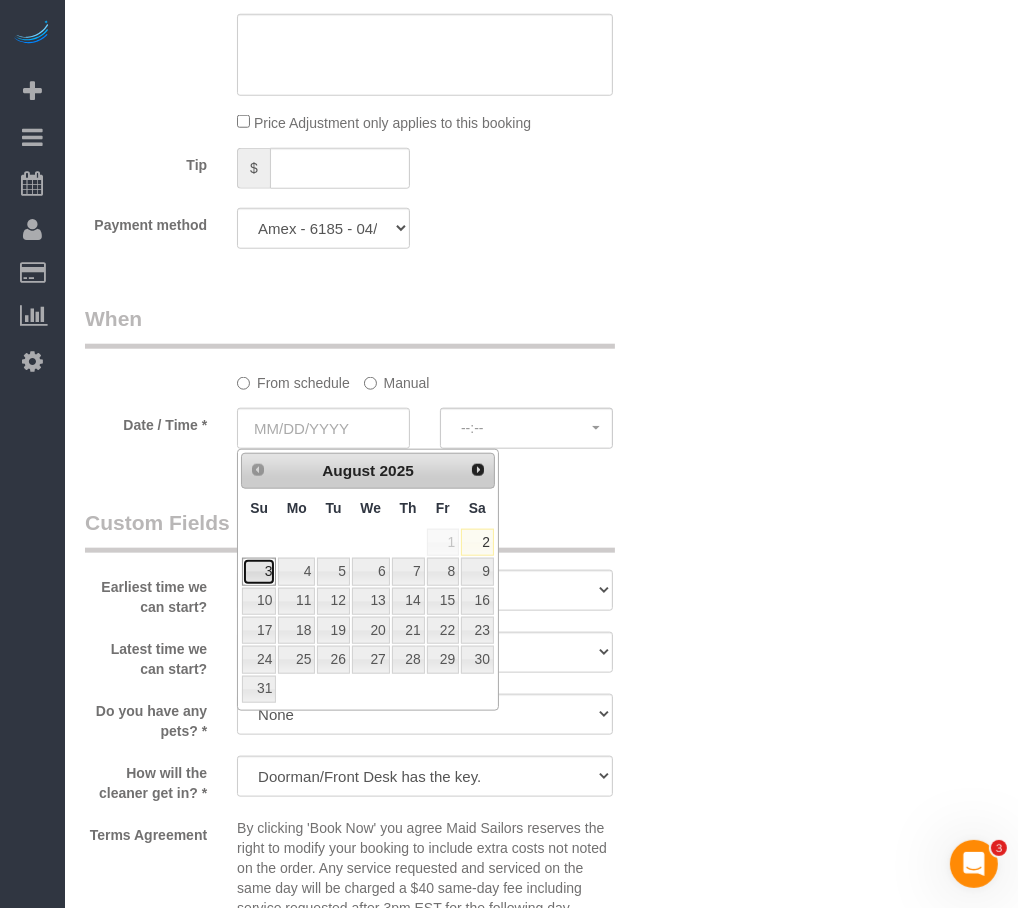 click on "3" at bounding box center (259, 571) 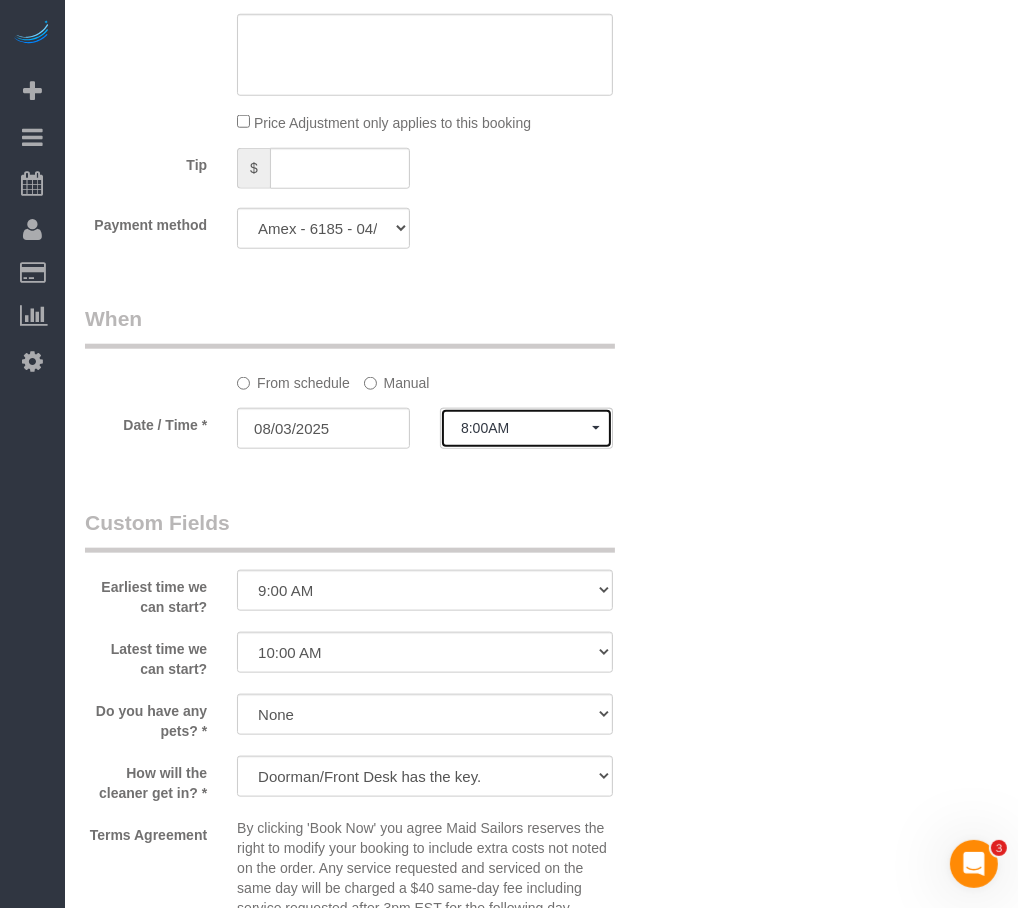 click on "8:00AM" 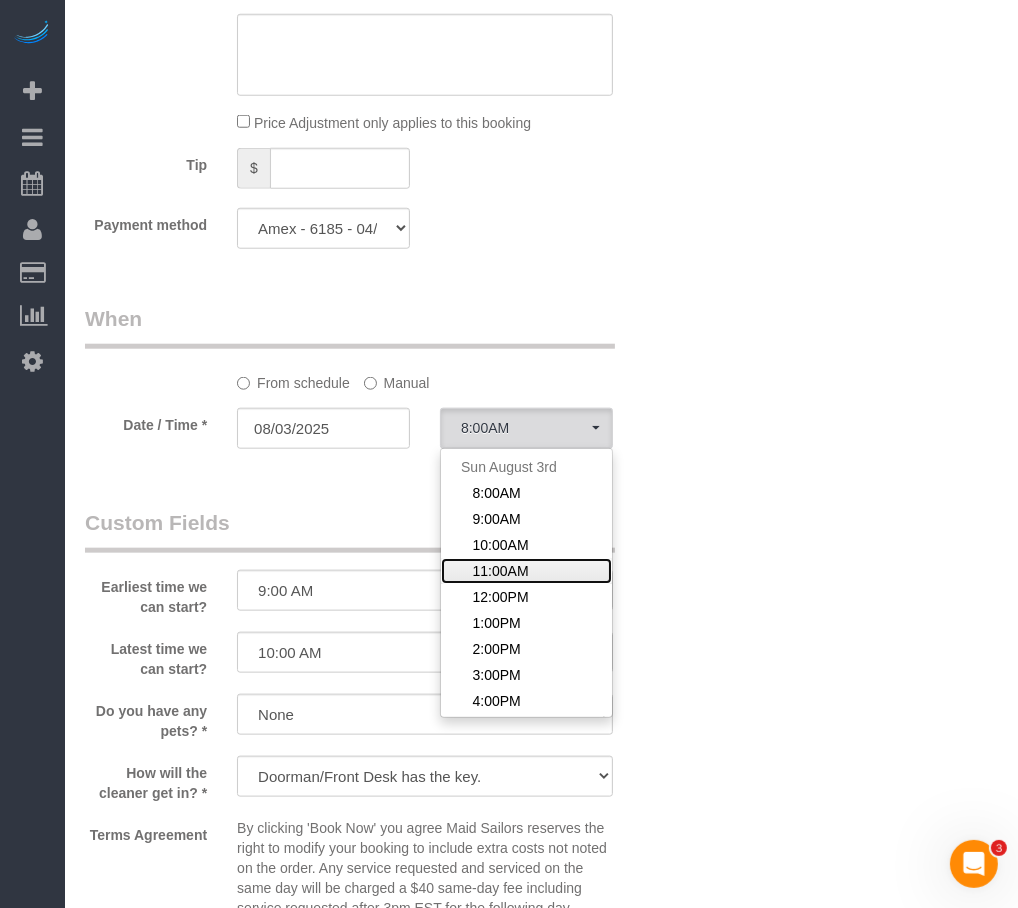 click on "11:00AM" 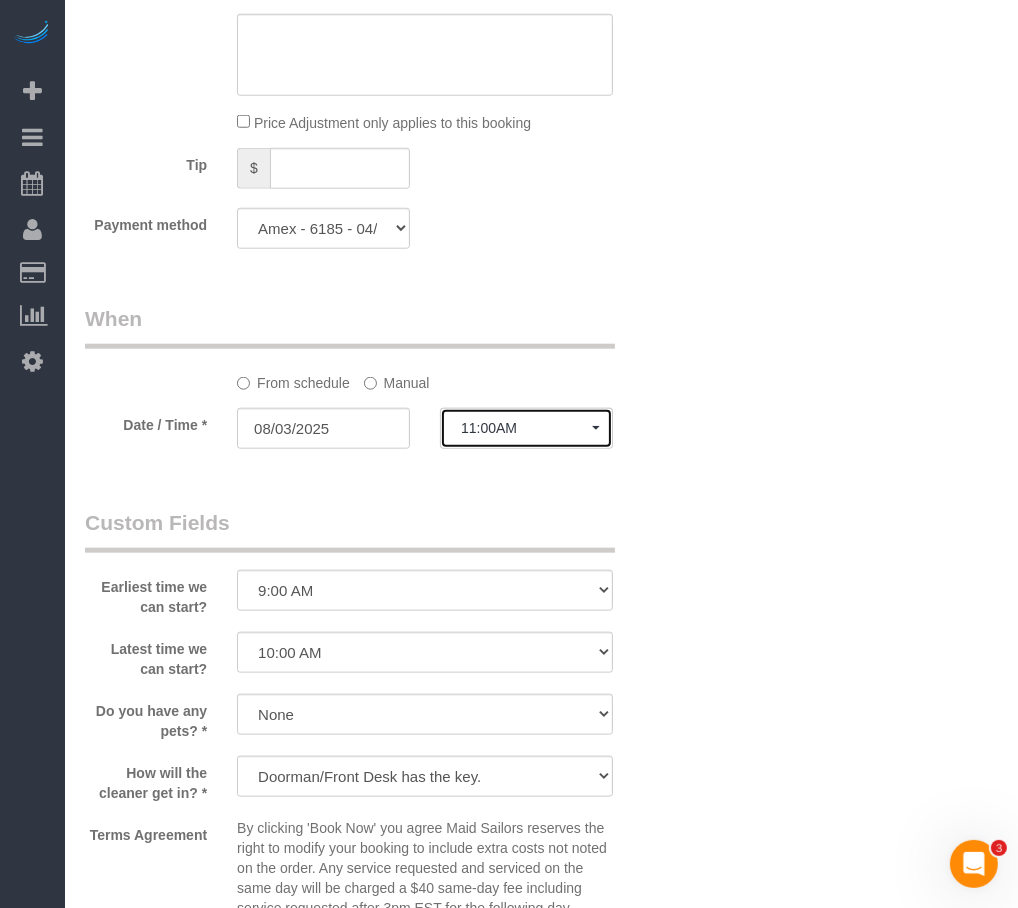 click on "11:00AM" 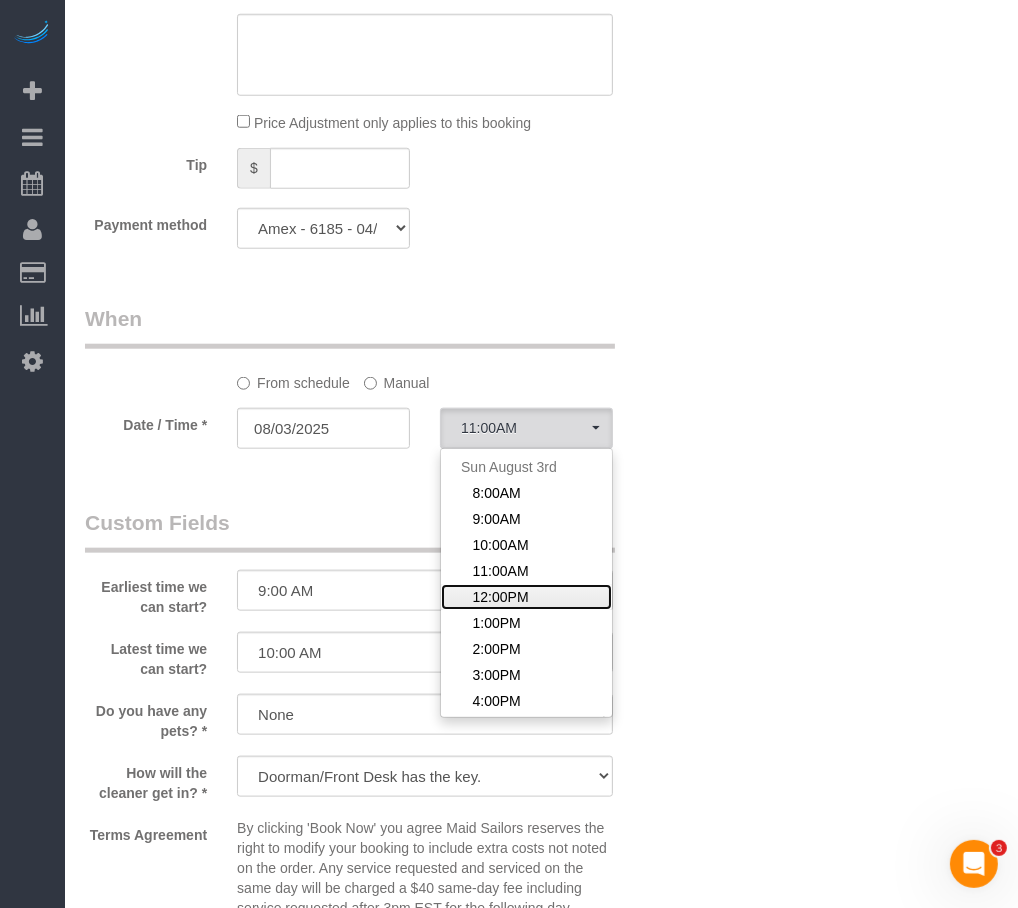 click on "12:00PM" 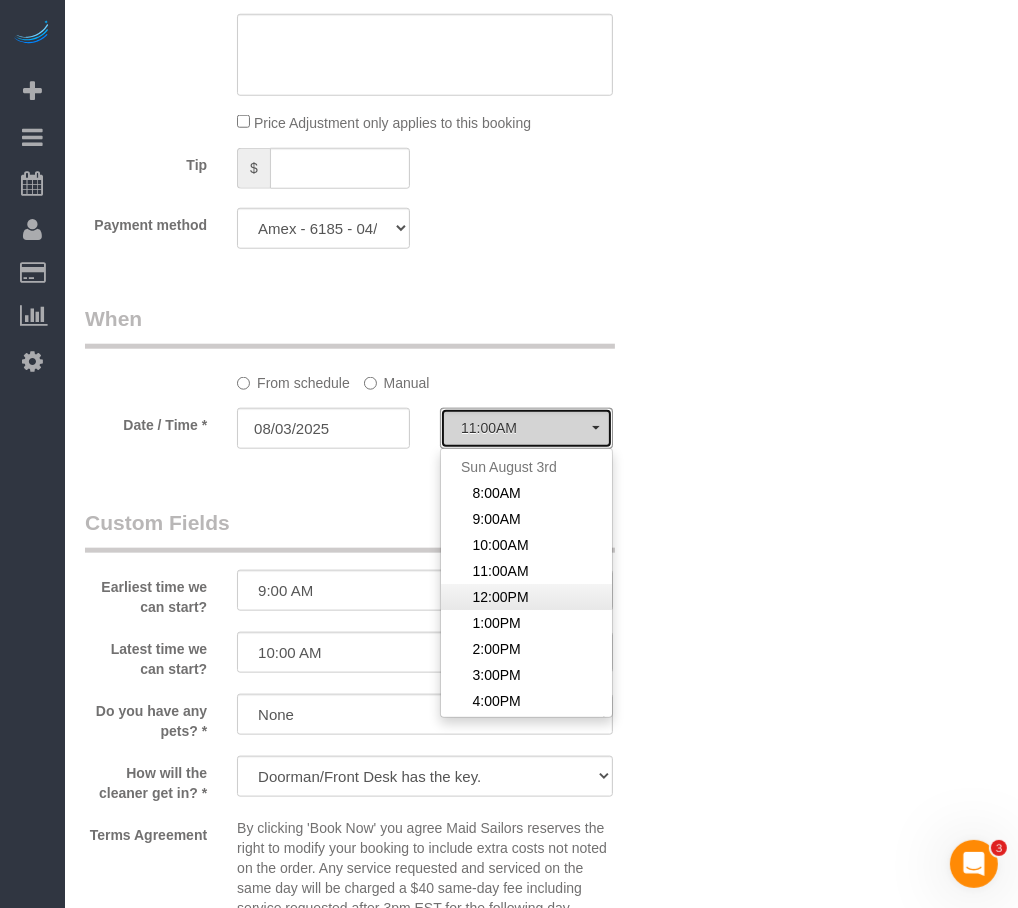 select on "spot121" 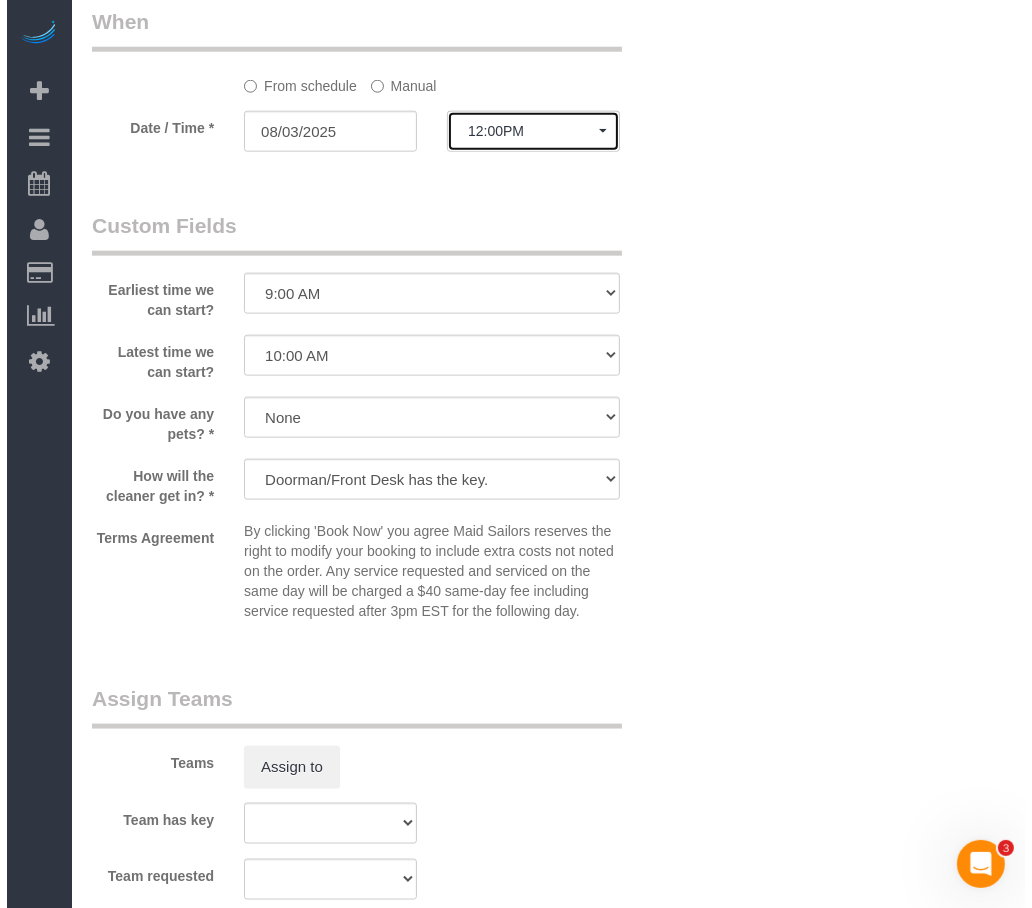 scroll, scrollTop: 1727, scrollLeft: 0, axis: vertical 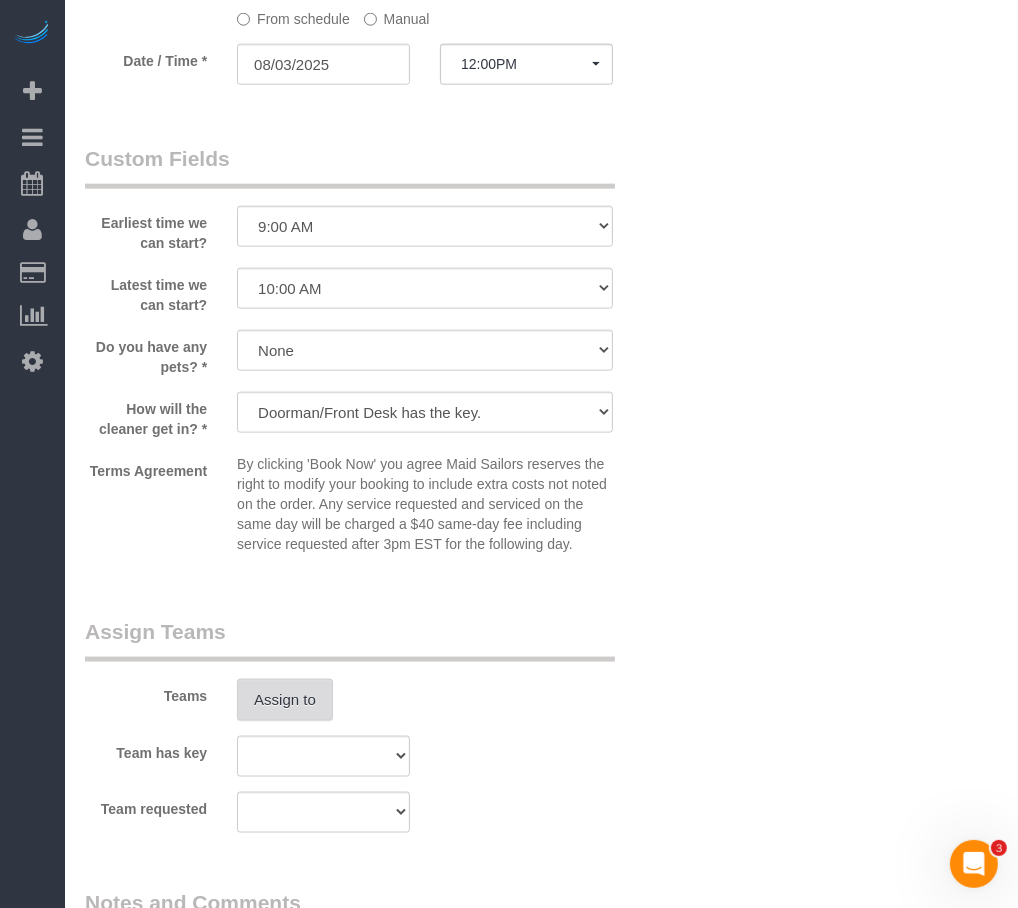 click on "Assign to" at bounding box center [285, 700] 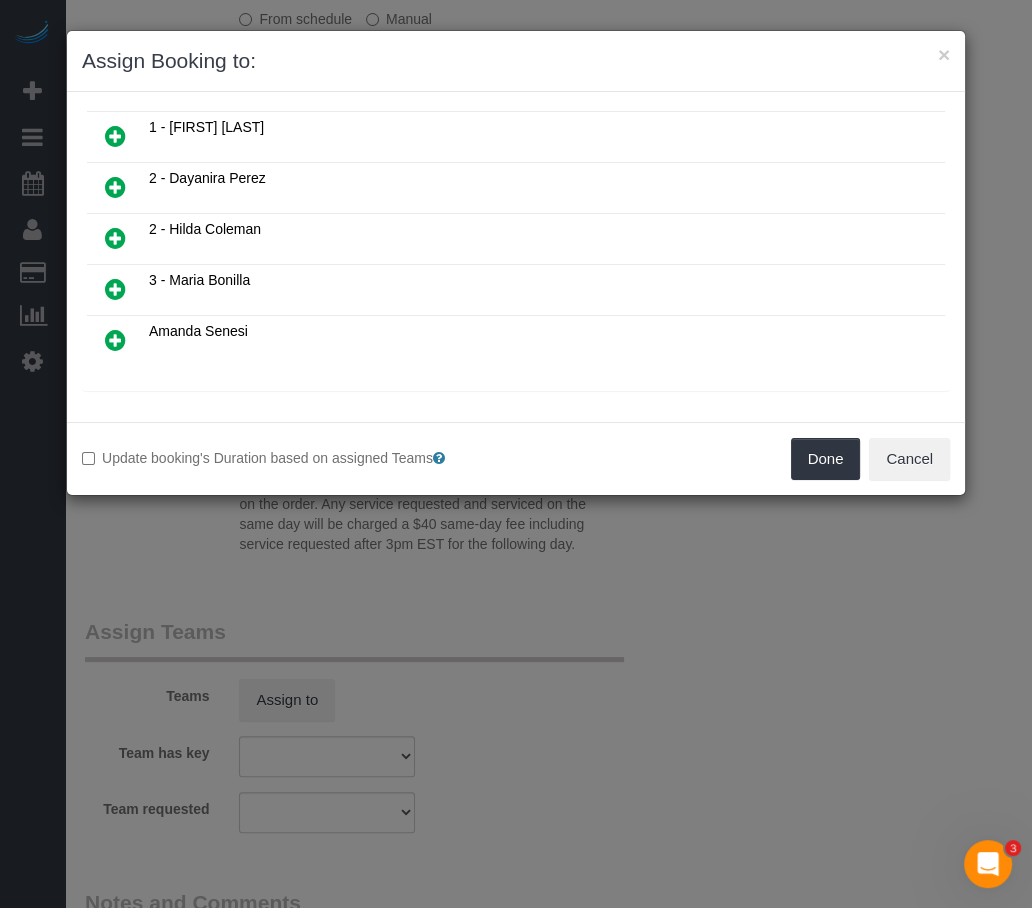 scroll, scrollTop: 363, scrollLeft: 0, axis: vertical 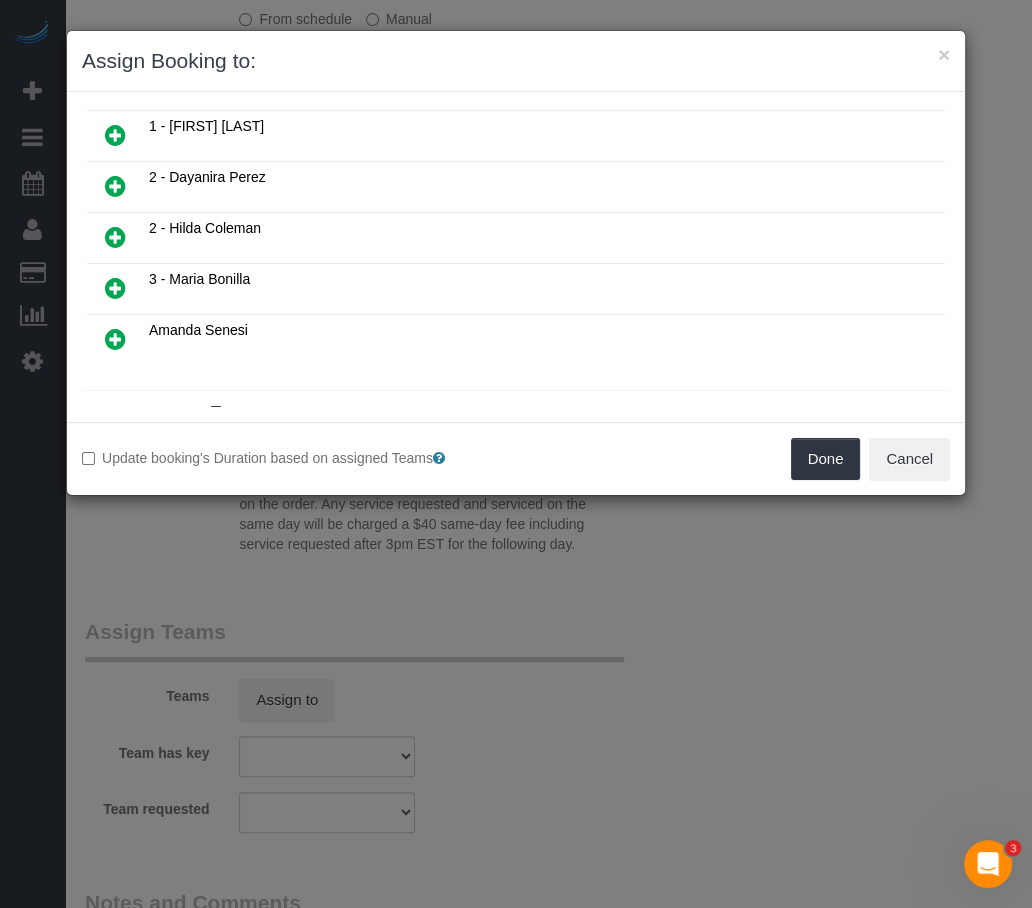 click at bounding box center (115, 186) 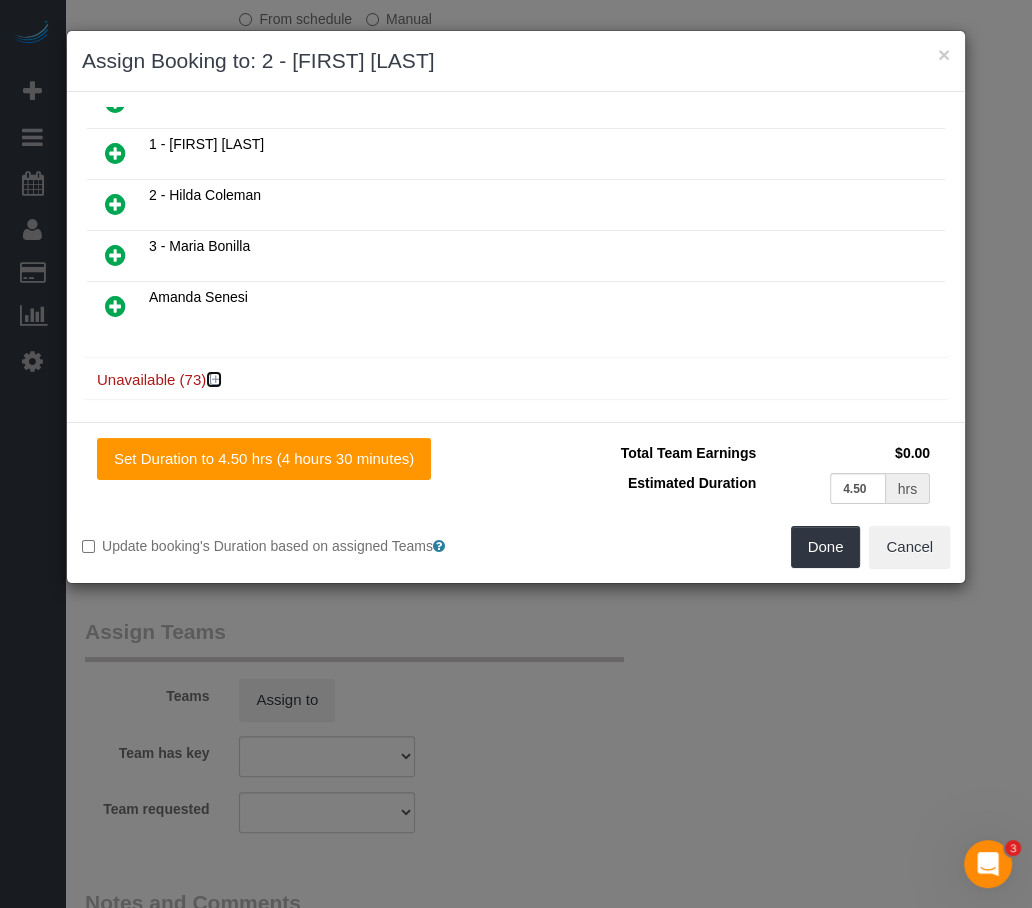 click at bounding box center [216, 379] 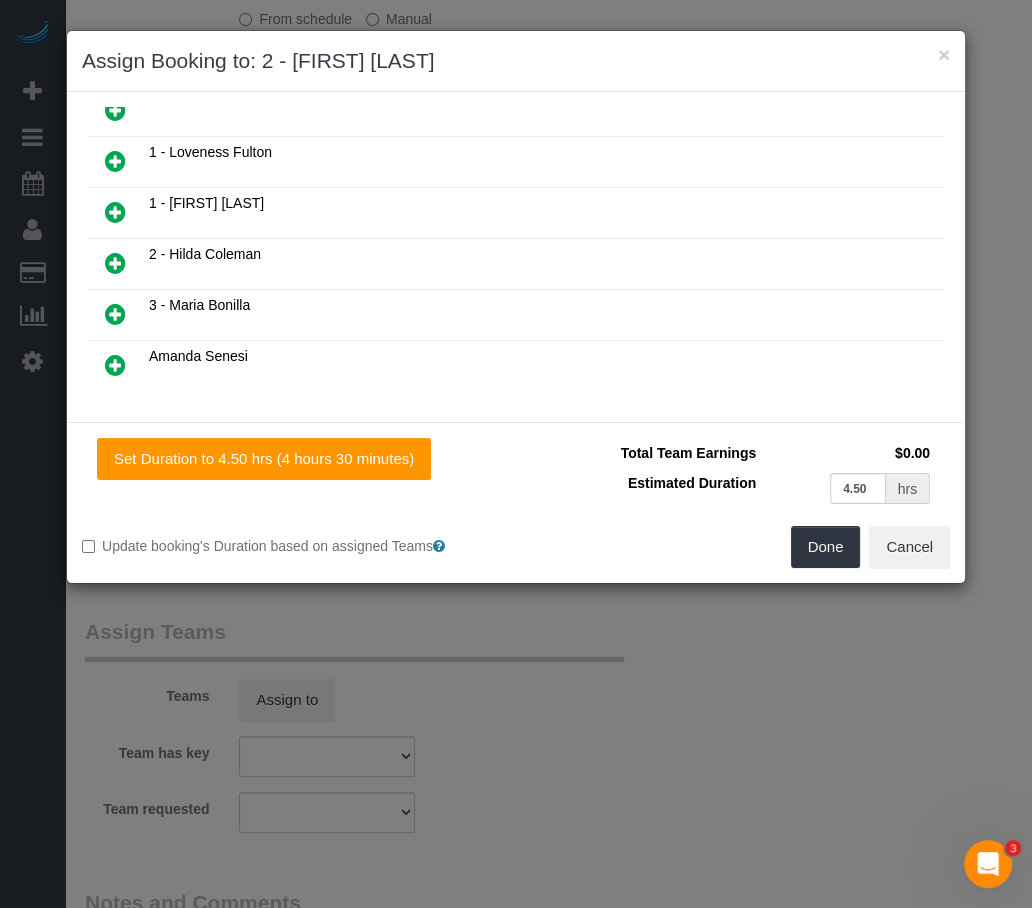 scroll, scrollTop: 307, scrollLeft: 0, axis: vertical 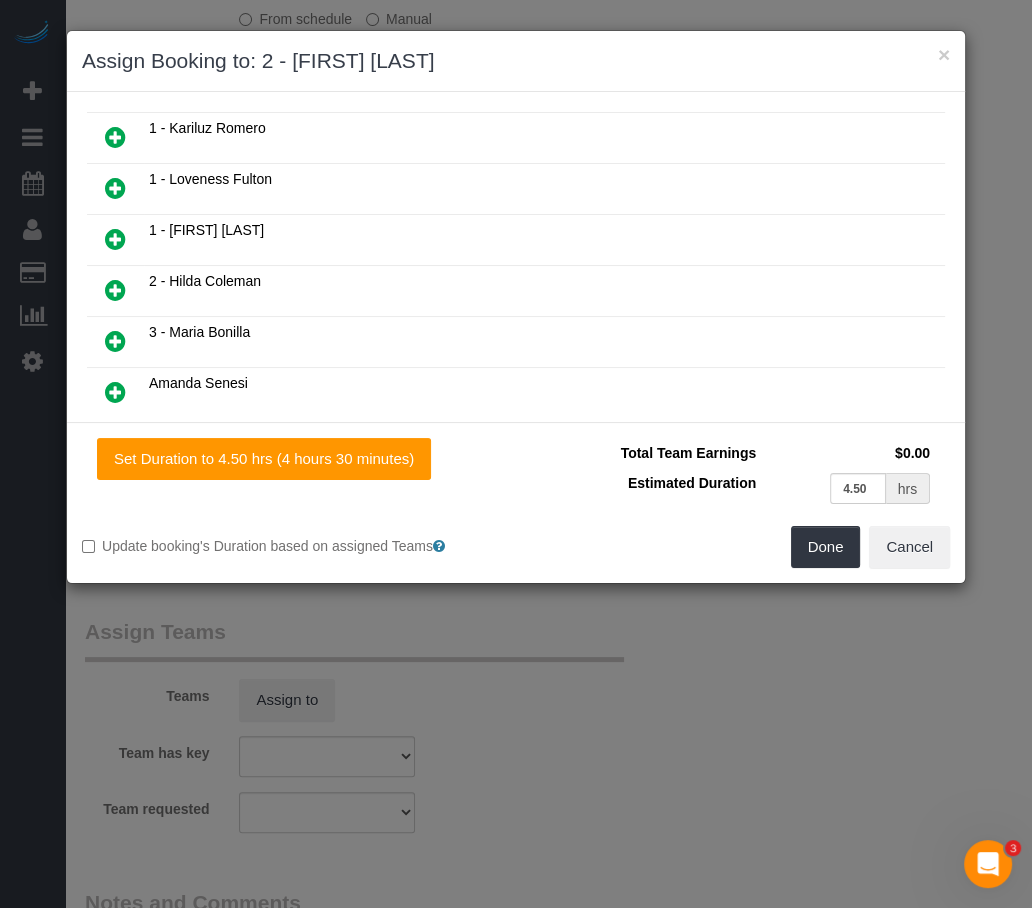 click at bounding box center (115, 341) 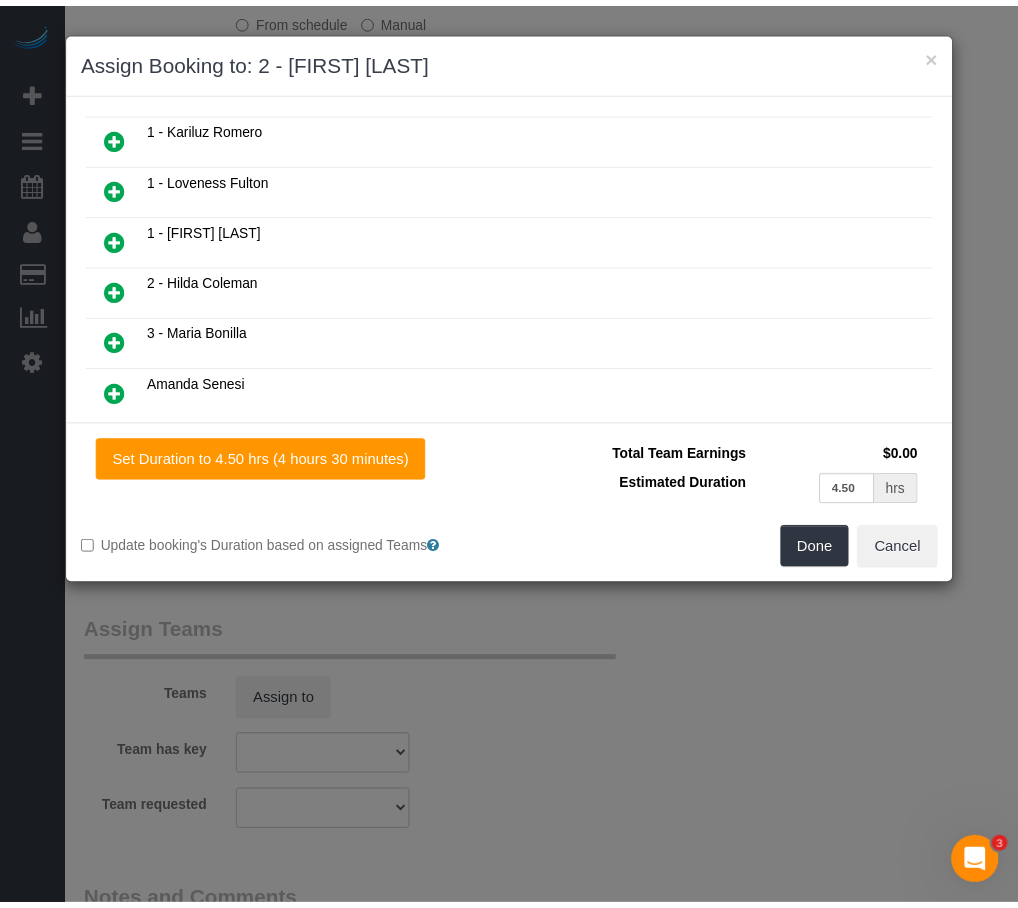 scroll, scrollTop: 357, scrollLeft: 0, axis: vertical 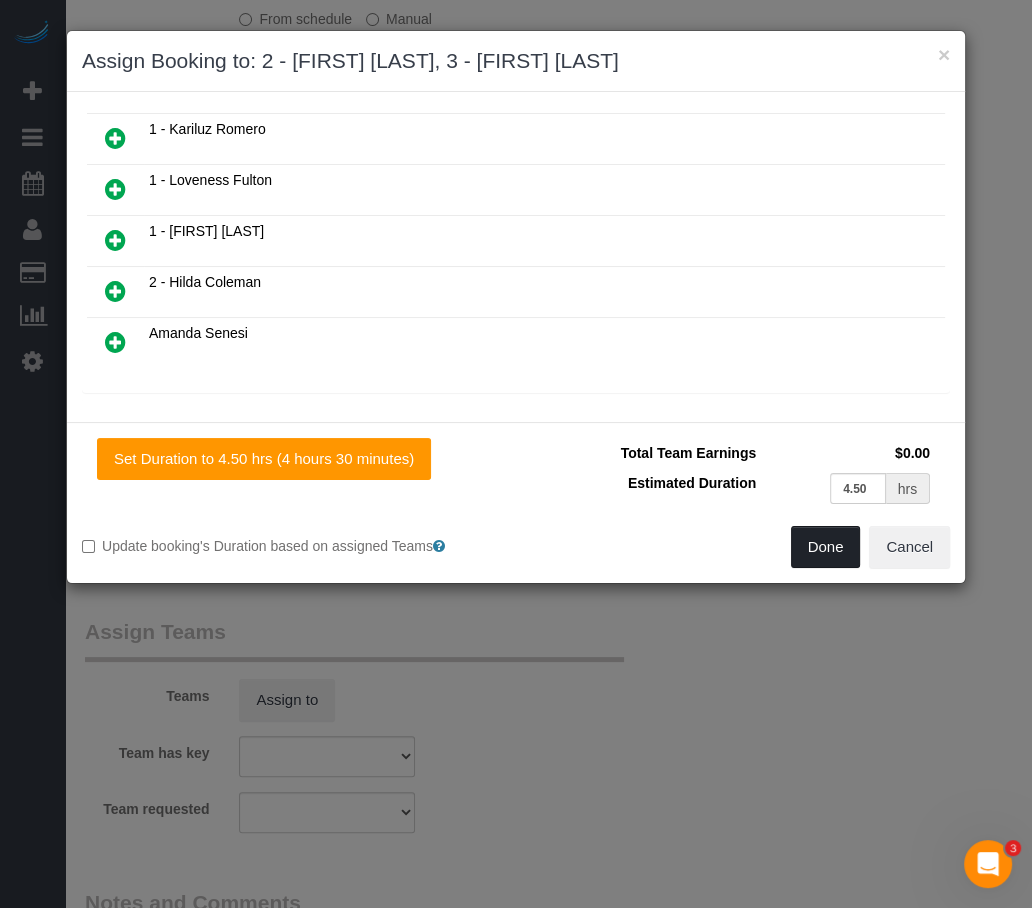 click on "Done" at bounding box center [826, 547] 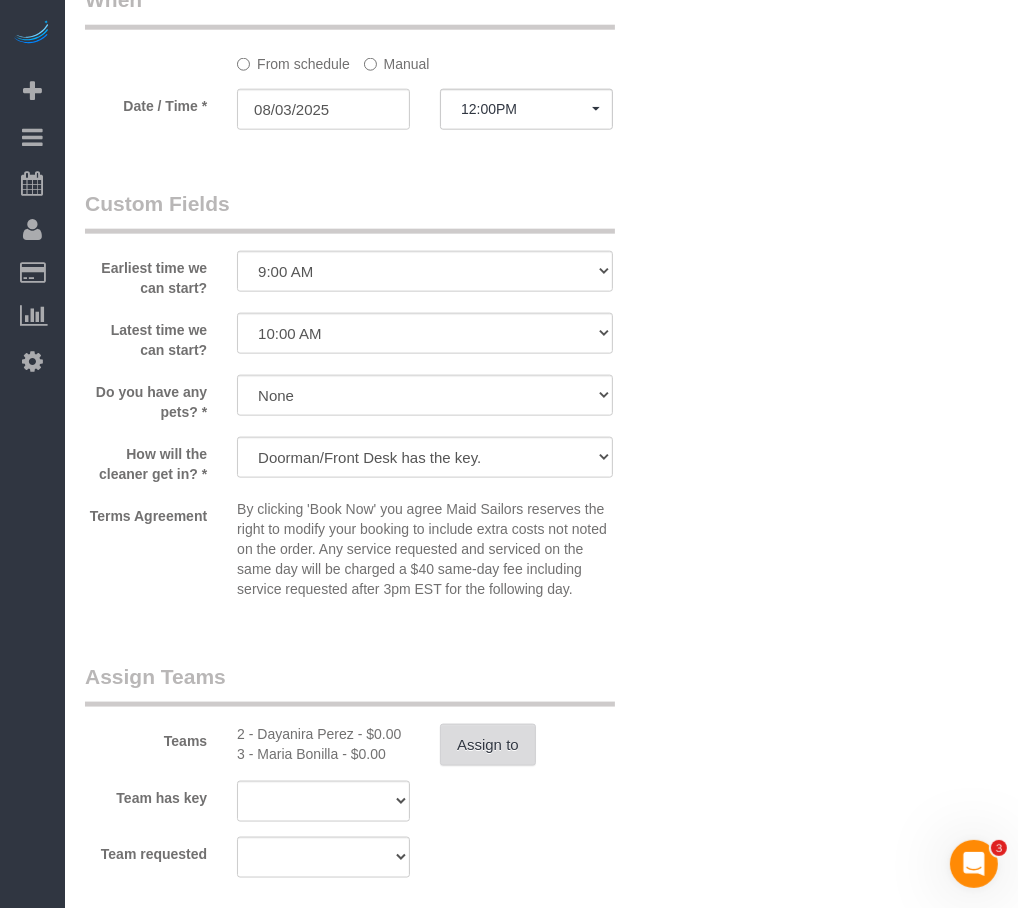 scroll, scrollTop: 1454, scrollLeft: 0, axis: vertical 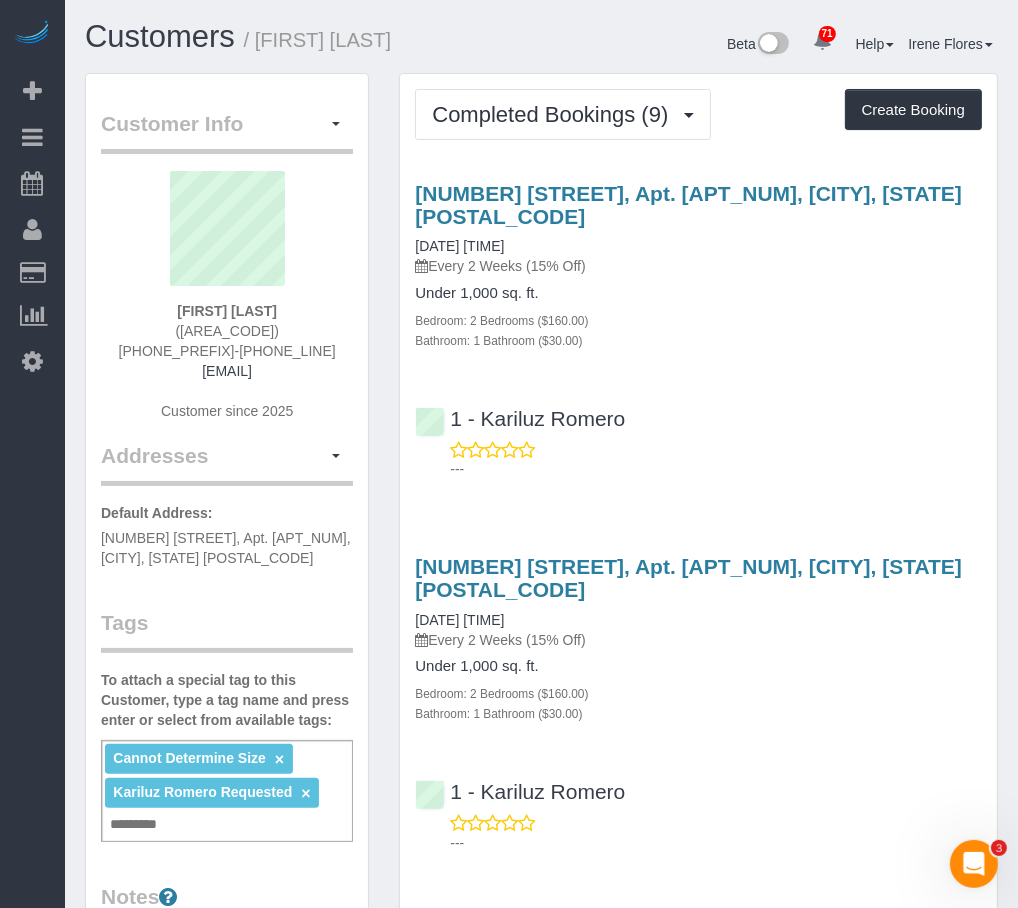 click on "Cannot Determine Size   × Kariluz Romero Requested   × Add a tag" at bounding box center [227, 791] 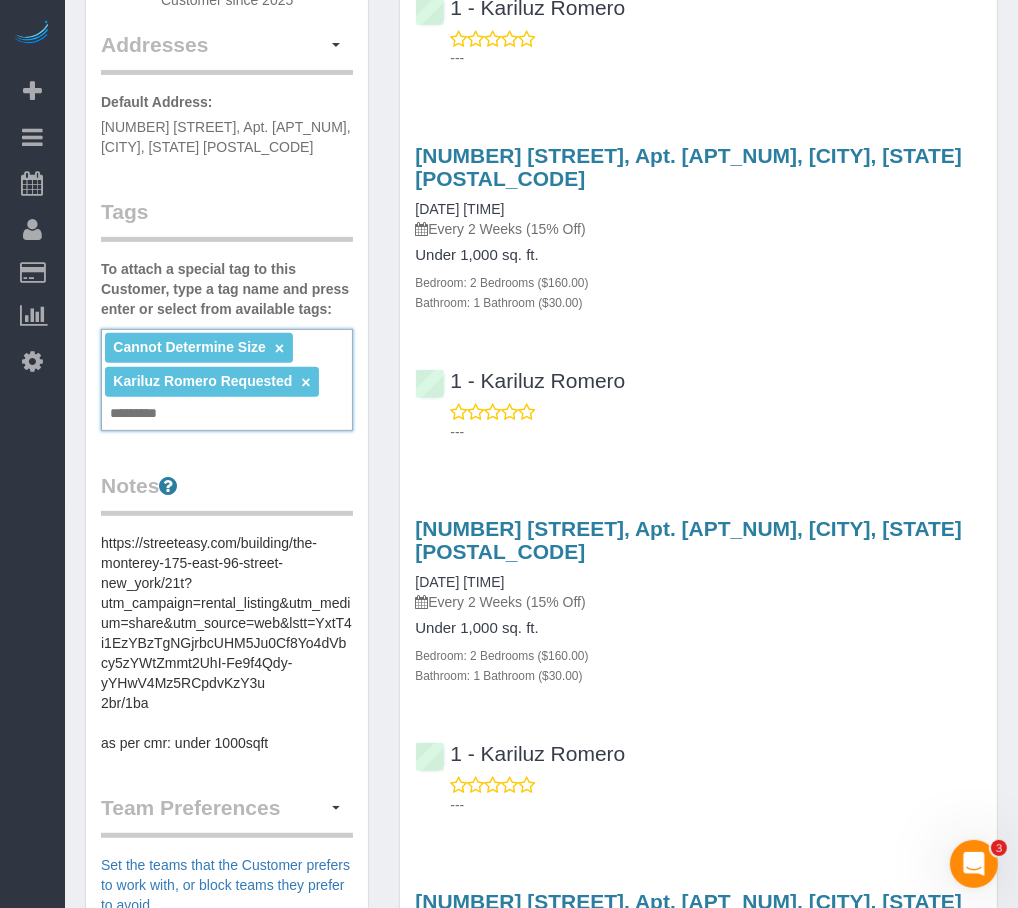 scroll, scrollTop: 363, scrollLeft: 0, axis: vertical 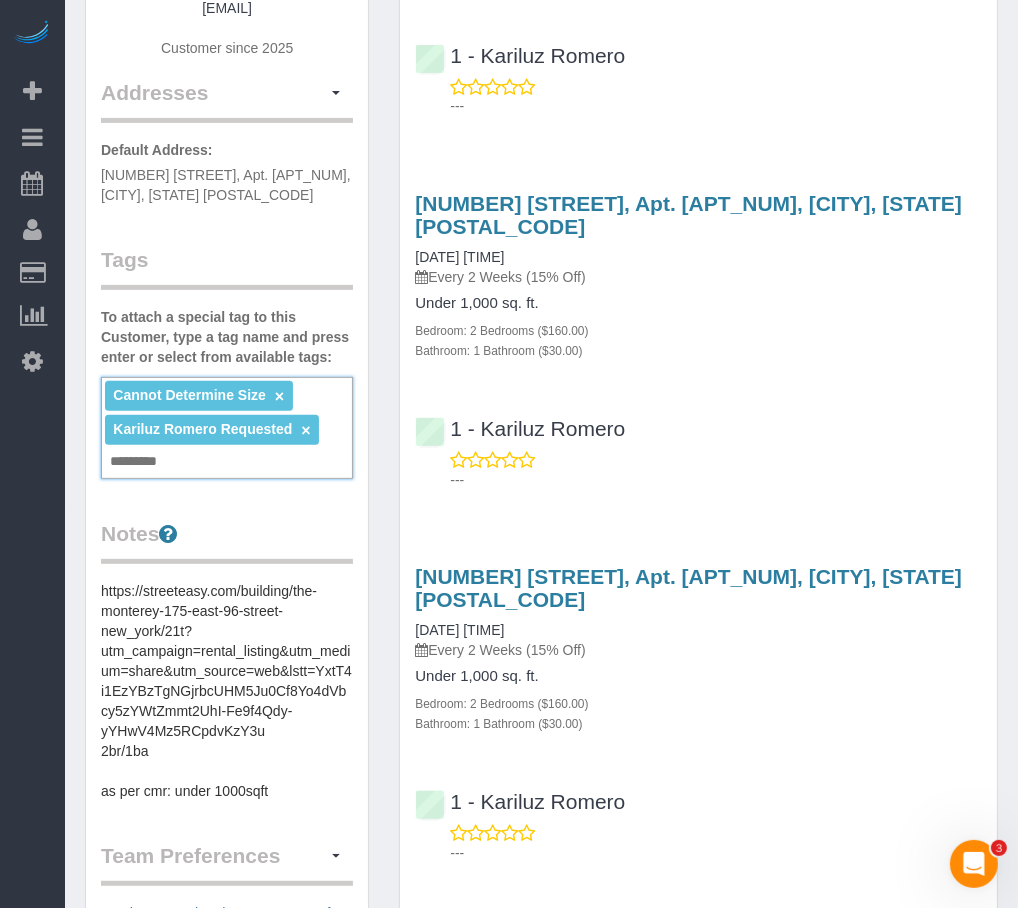 click on "https://streeteasy.com/building/the-monterey-175-east-96-street-new_york/21t?utm_campaign=rental_listing&utm_medium=share&utm_source=web&lstt=YxtT4i1EzYBzTgNGjrbcUHM5Ju0Cf8Yo4dVbcy5zYWtZmmt2UhI-Fe9f4Qdy-yYHwV4Mz5RCpdvKzY3u
2br/1ba
as per cmr: under 1000sqft" at bounding box center (227, 691) 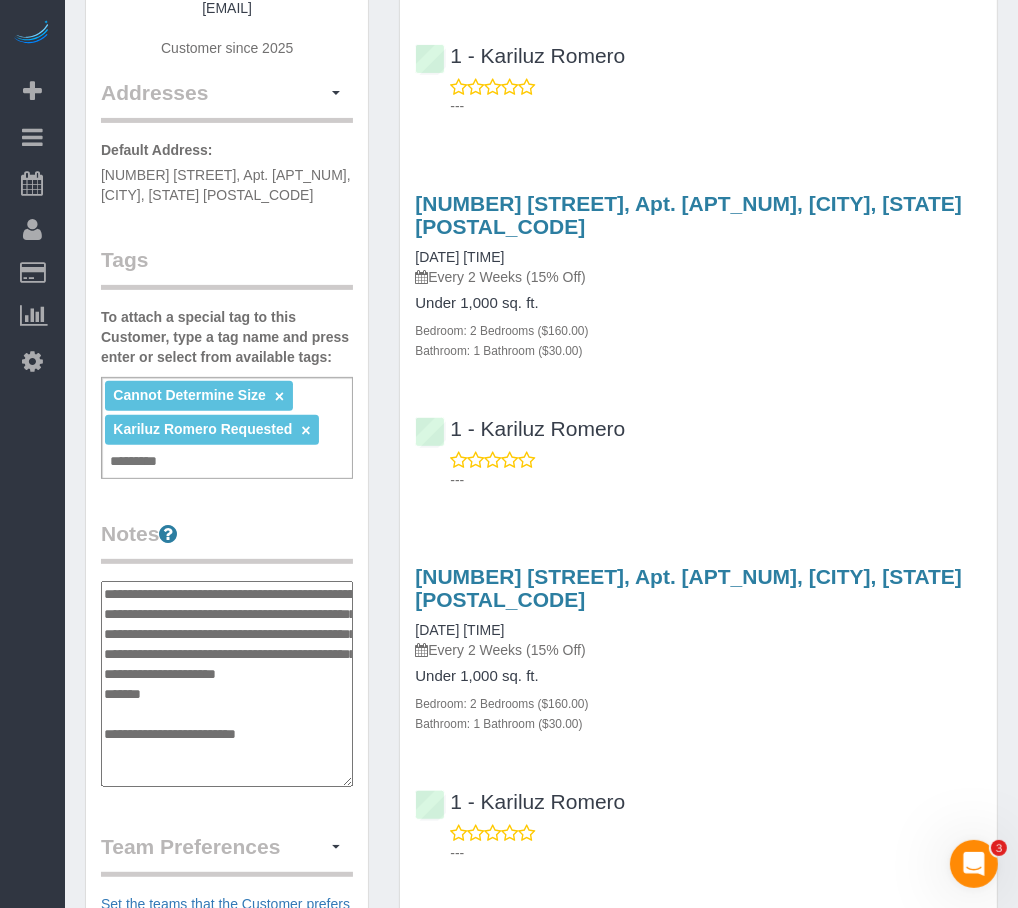 scroll, scrollTop: 16, scrollLeft: 0, axis: vertical 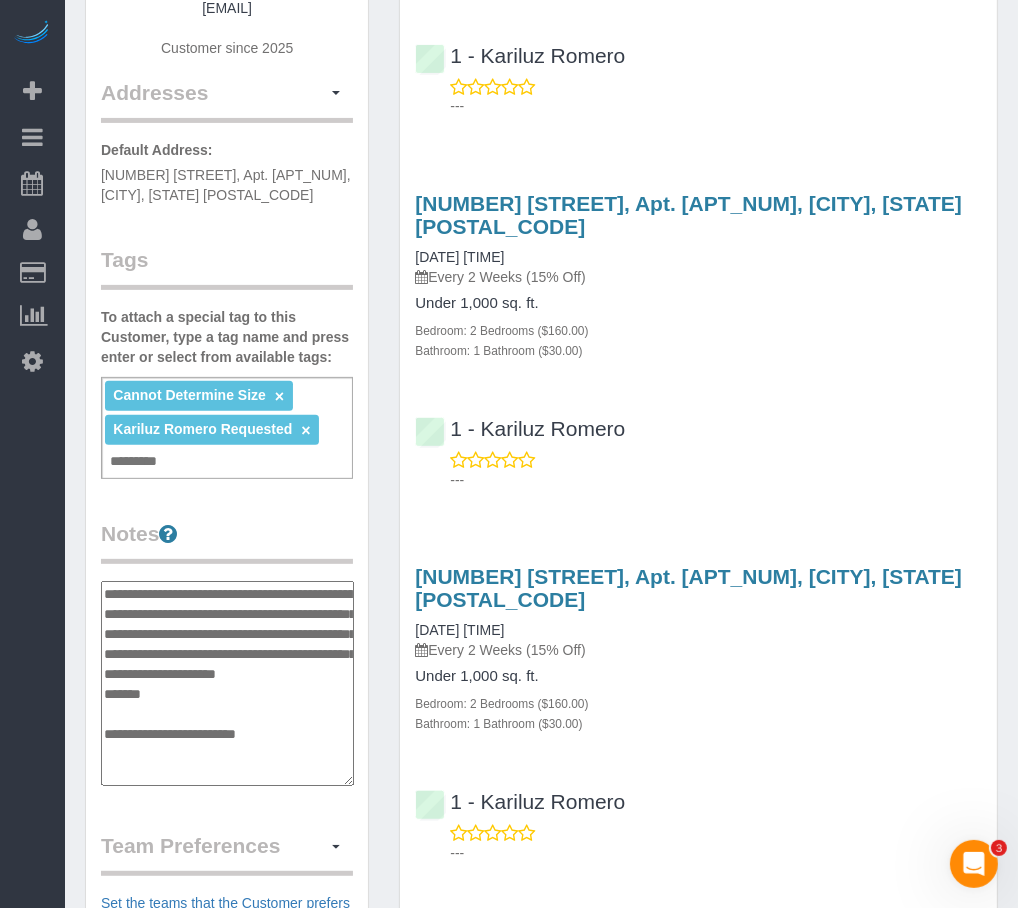 click on "**********" at bounding box center [227, 684] 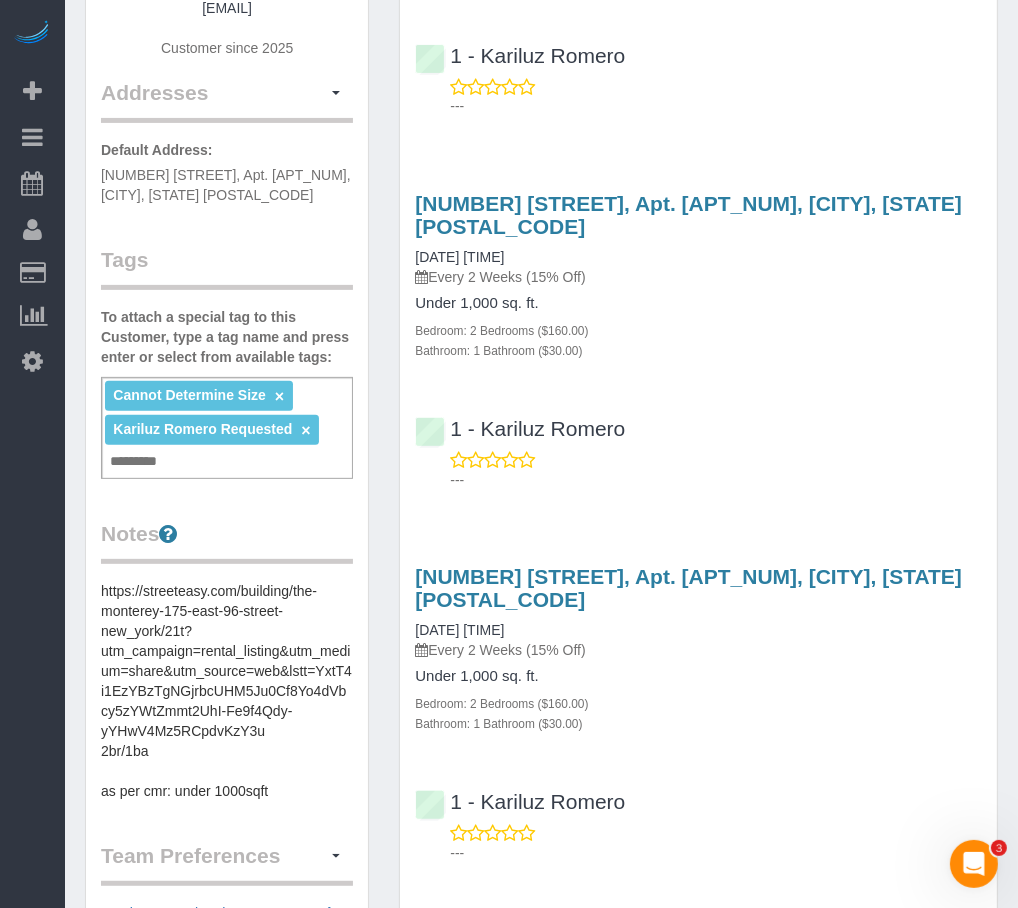 click on "Customer Info
Edit Contact Info
Send Message
Email Preferences
Special Sales Tax
View Changes
Mark as Unconfirmed
Block this Customer
Archive Account
Delete Account
[FIRST] [LAST]
([AREA_CODE]) [PHONE_PREFIX]-[PHONE_LINE]" at bounding box center (227, 544) 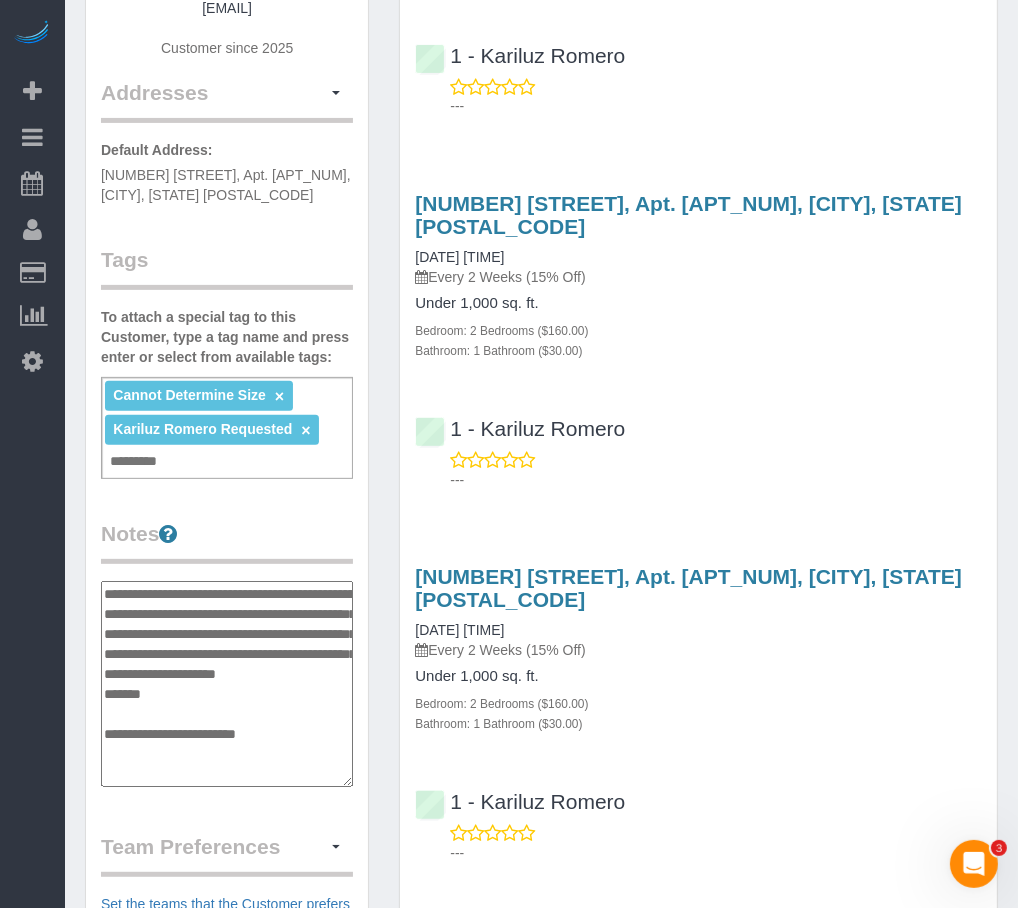 scroll, scrollTop: 16, scrollLeft: 0, axis: vertical 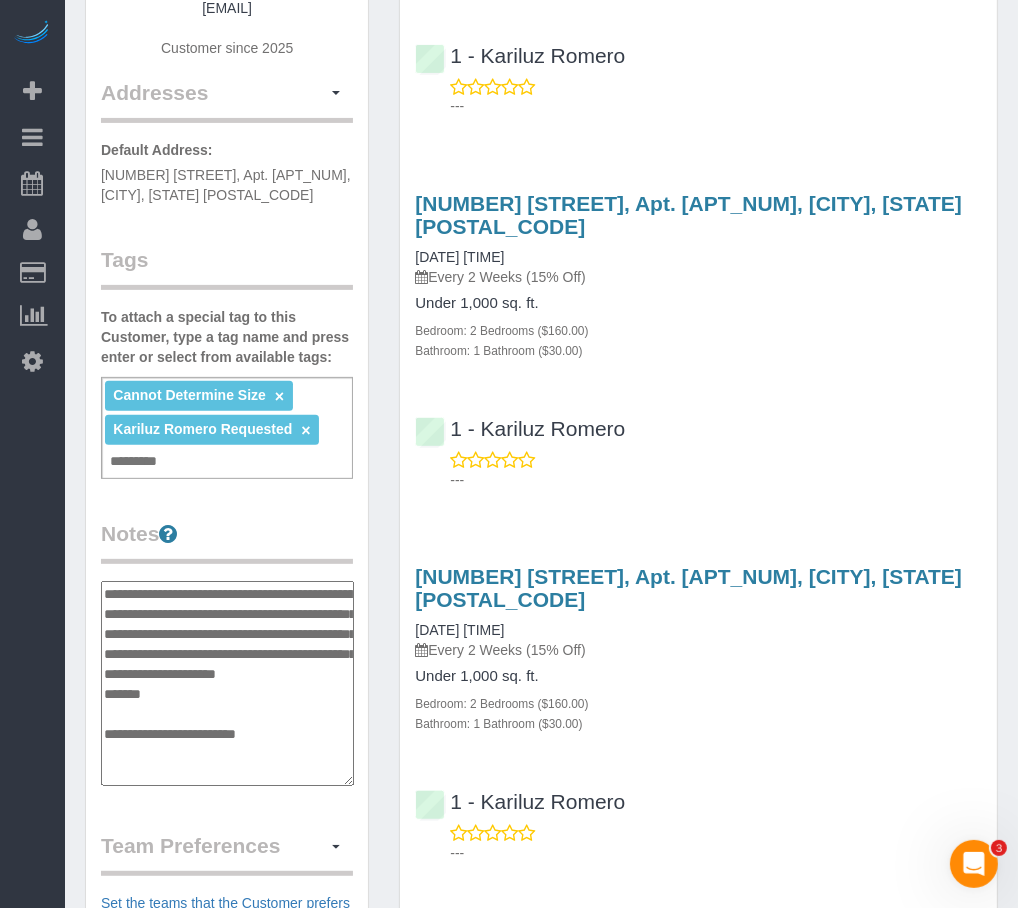 click on "**********" at bounding box center [227, 684] 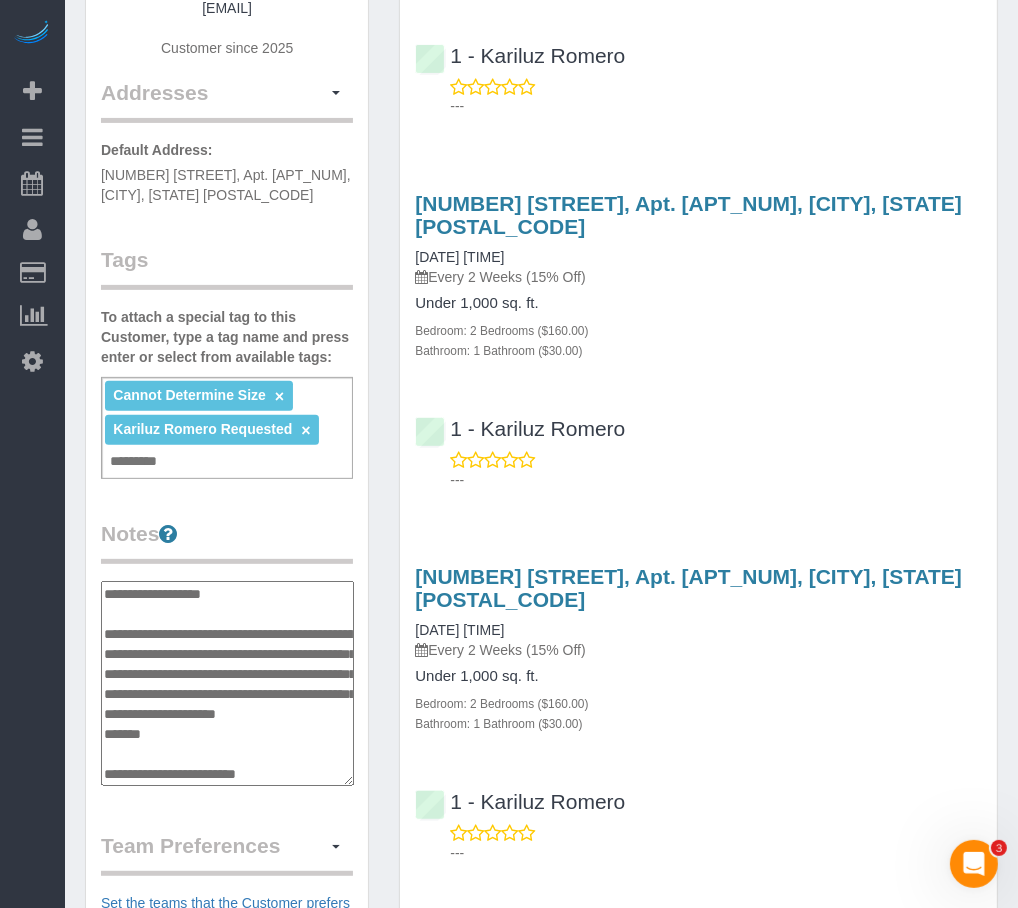 click on "**********" at bounding box center (227, 684) 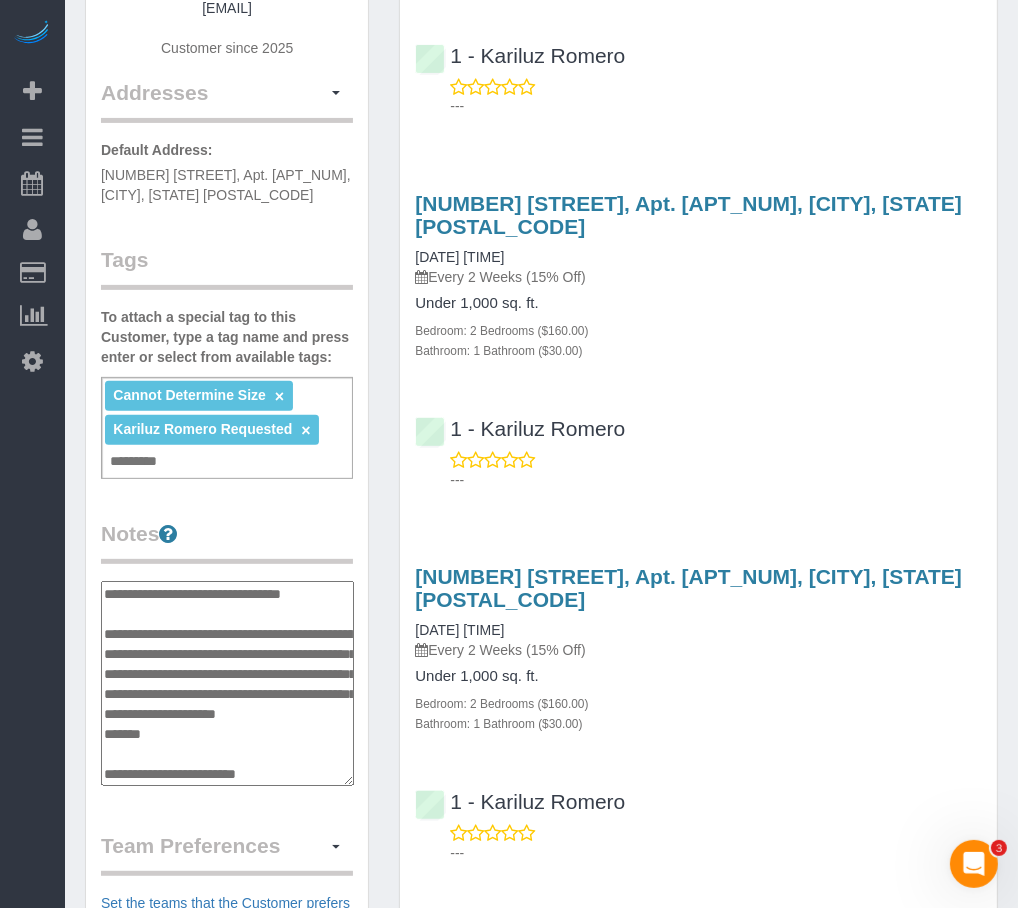 type on "**********" 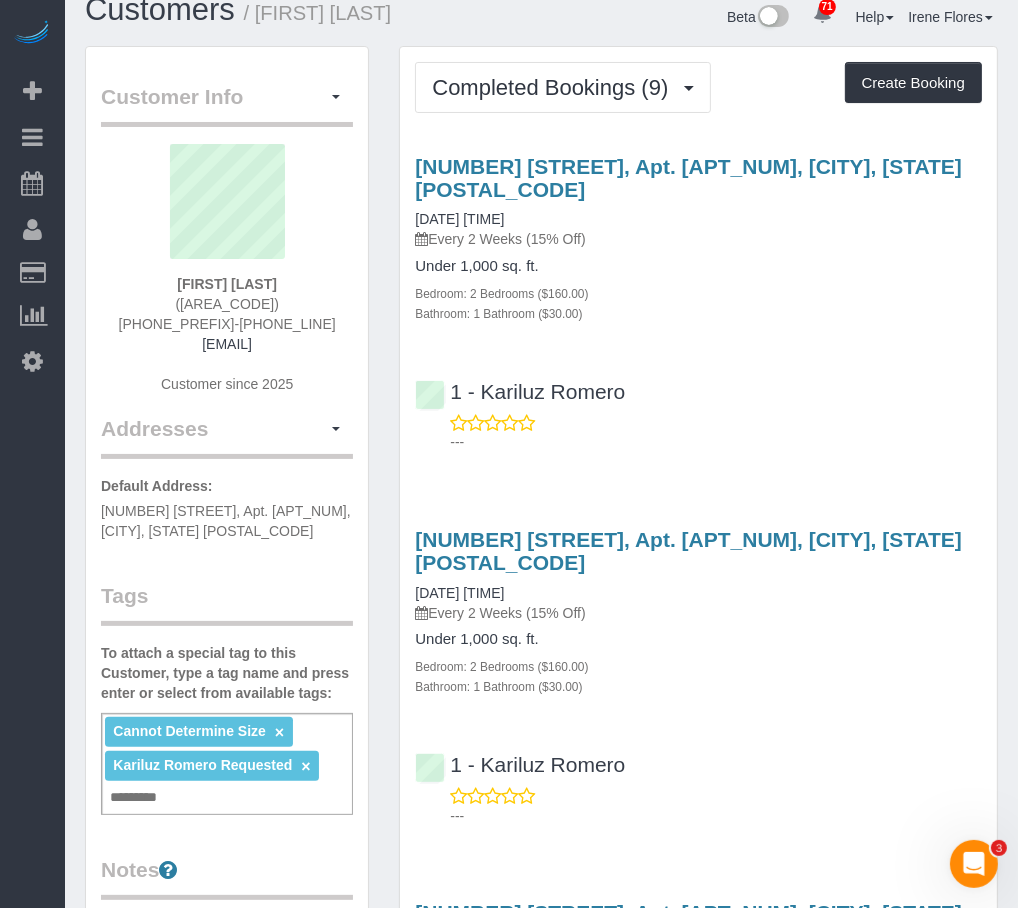 scroll, scrollTop: 0, scrollLeft: 0, axis: both 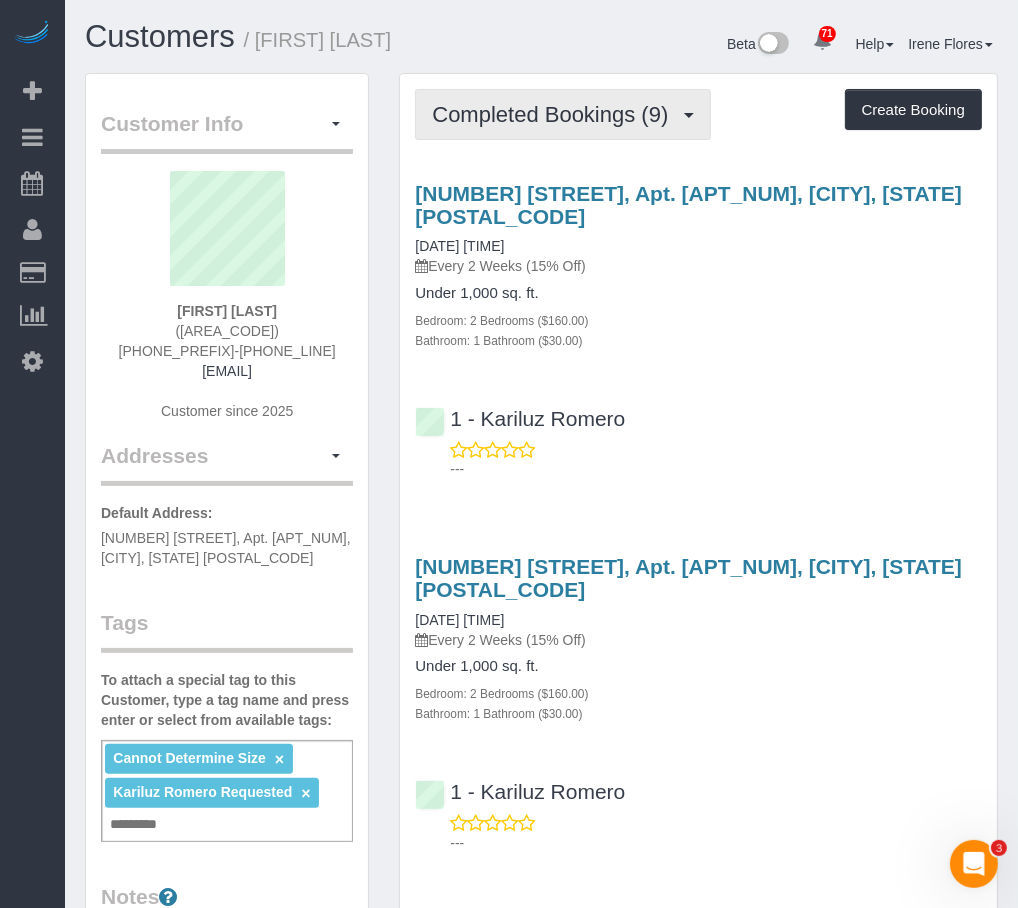 click on "Completed Bookings (9)" at bounding box center (563, 114) 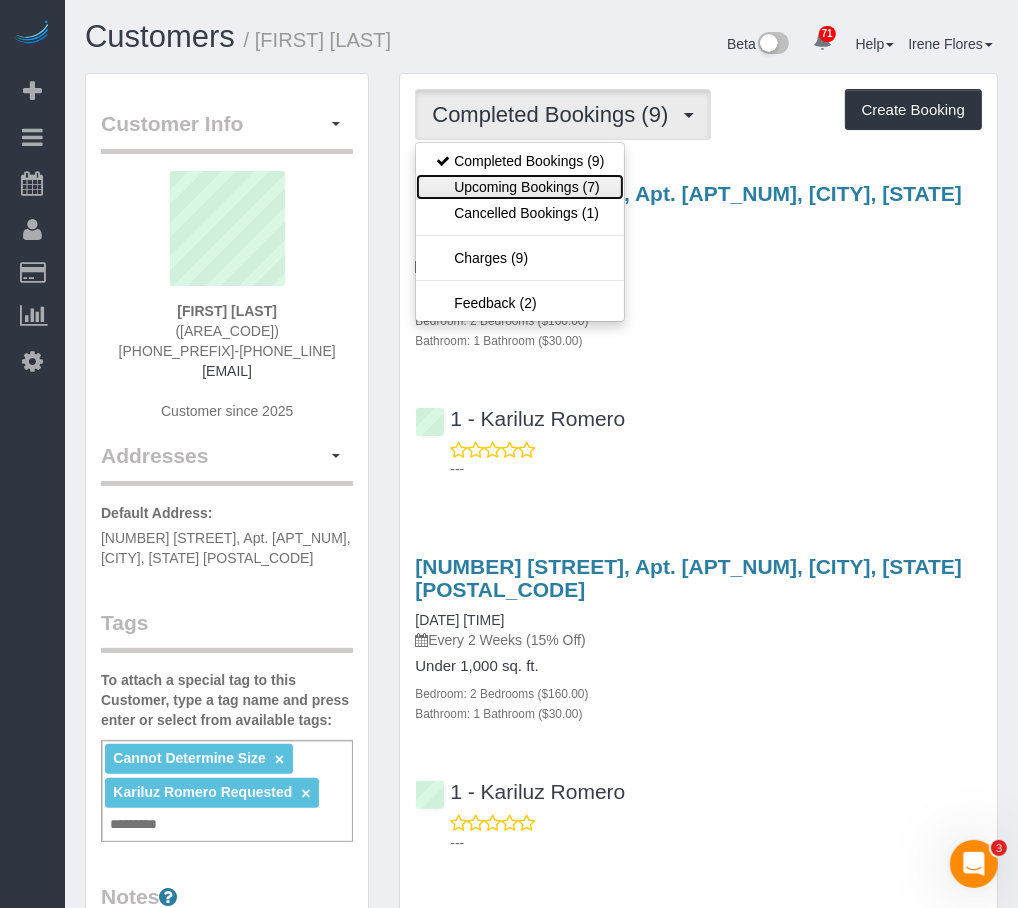 click on "Upcoming Bookings (7)" at bounding box center [520, 187] 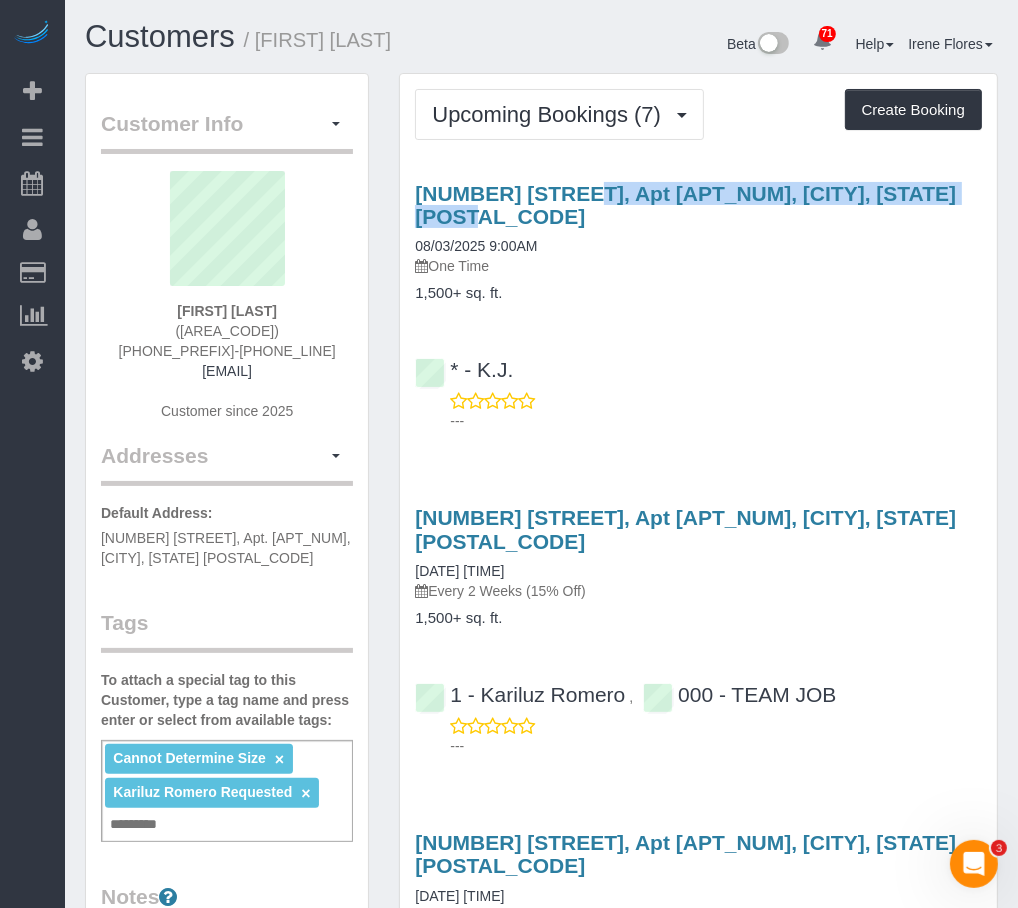 drag, startPoint x: 859, startPoint y: 201, endPoint x: 399, endPoint y: 186, distance: 460.2445 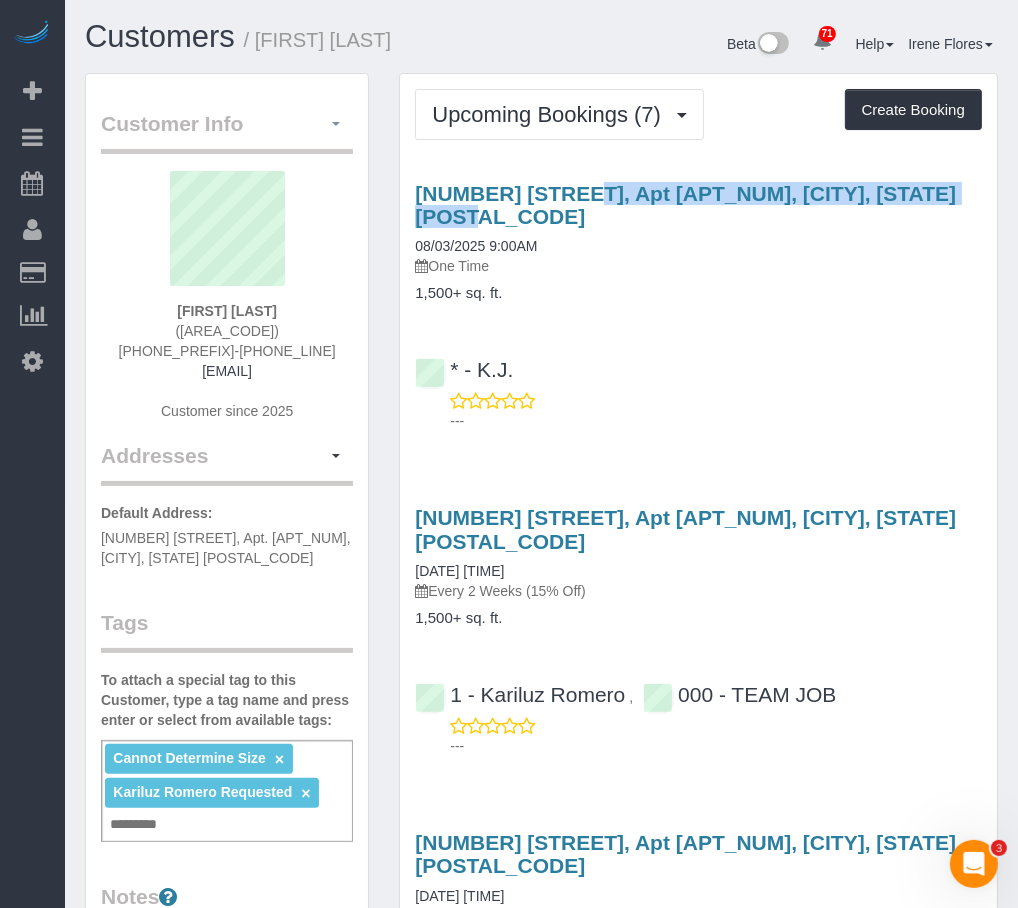 click at bounding box center (336, 124) 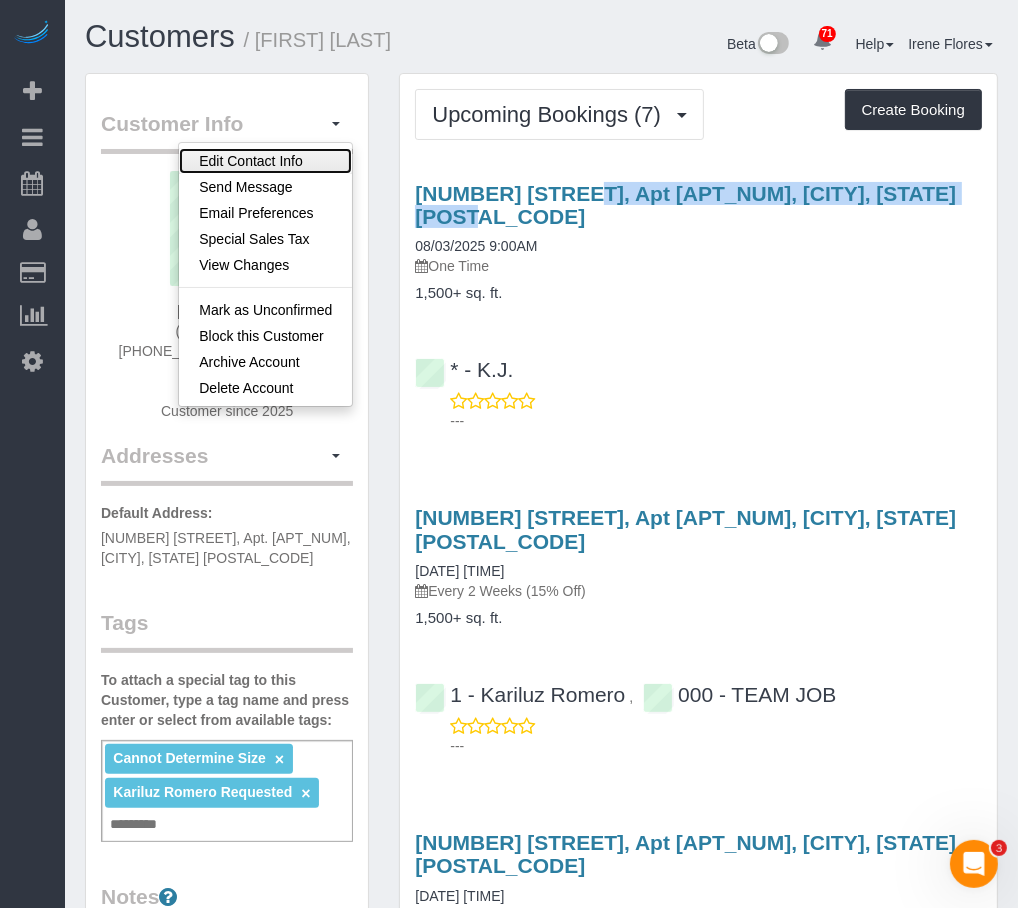 click on "Edit Contact Info" at bounding box center (265, 161) 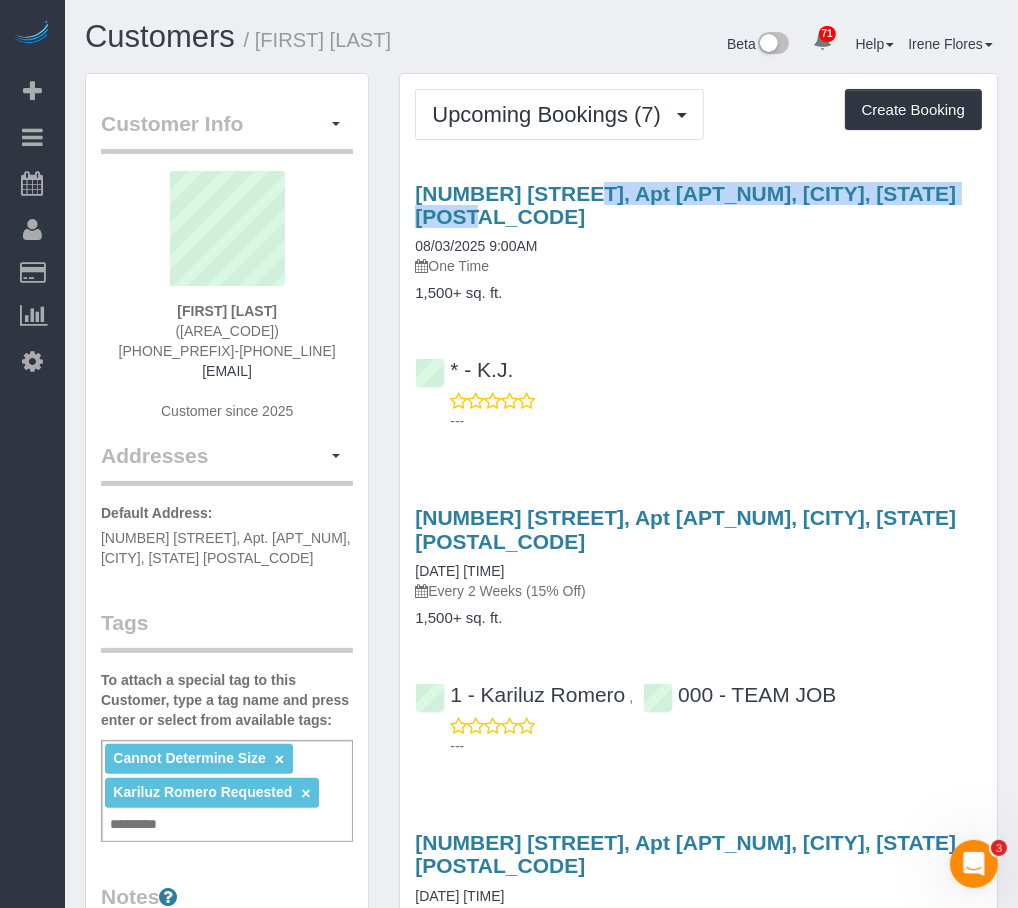 select on "NY" 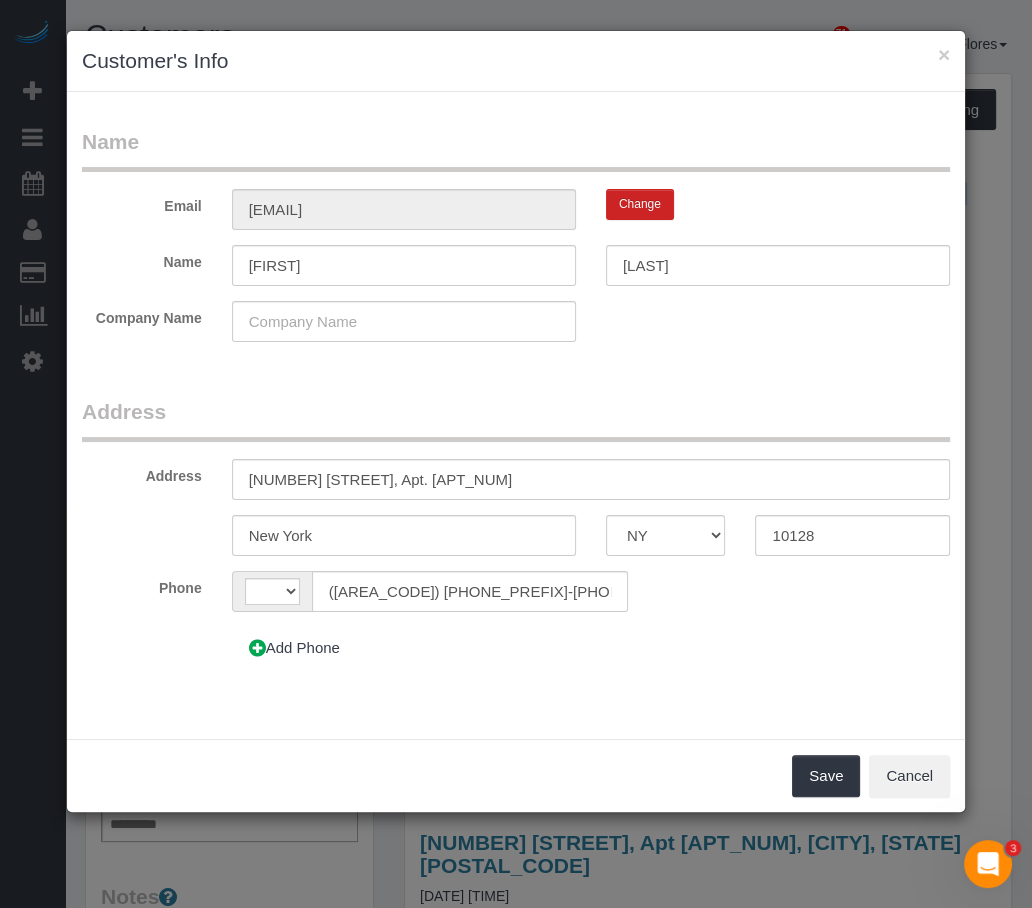 select on "string:US" 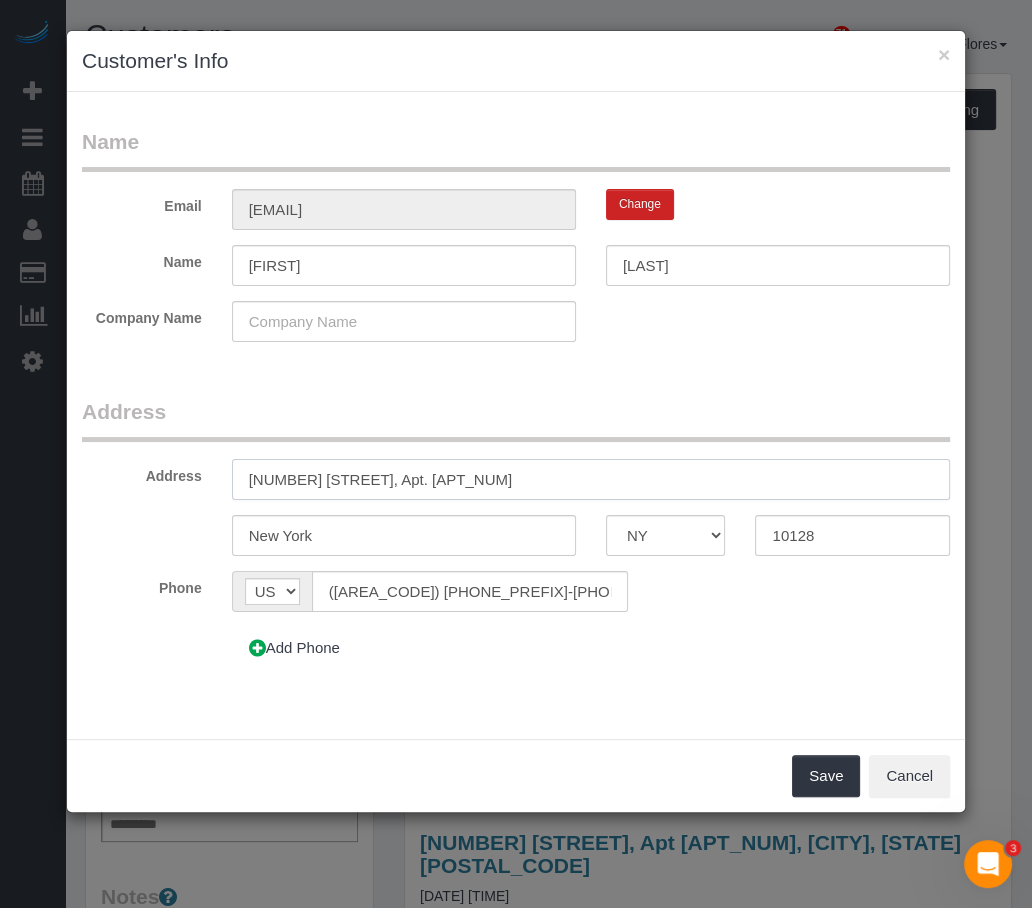 click on "[NUMBER] [STREET], Apt. [APT_NUM]" at bounding box center [591, 479] 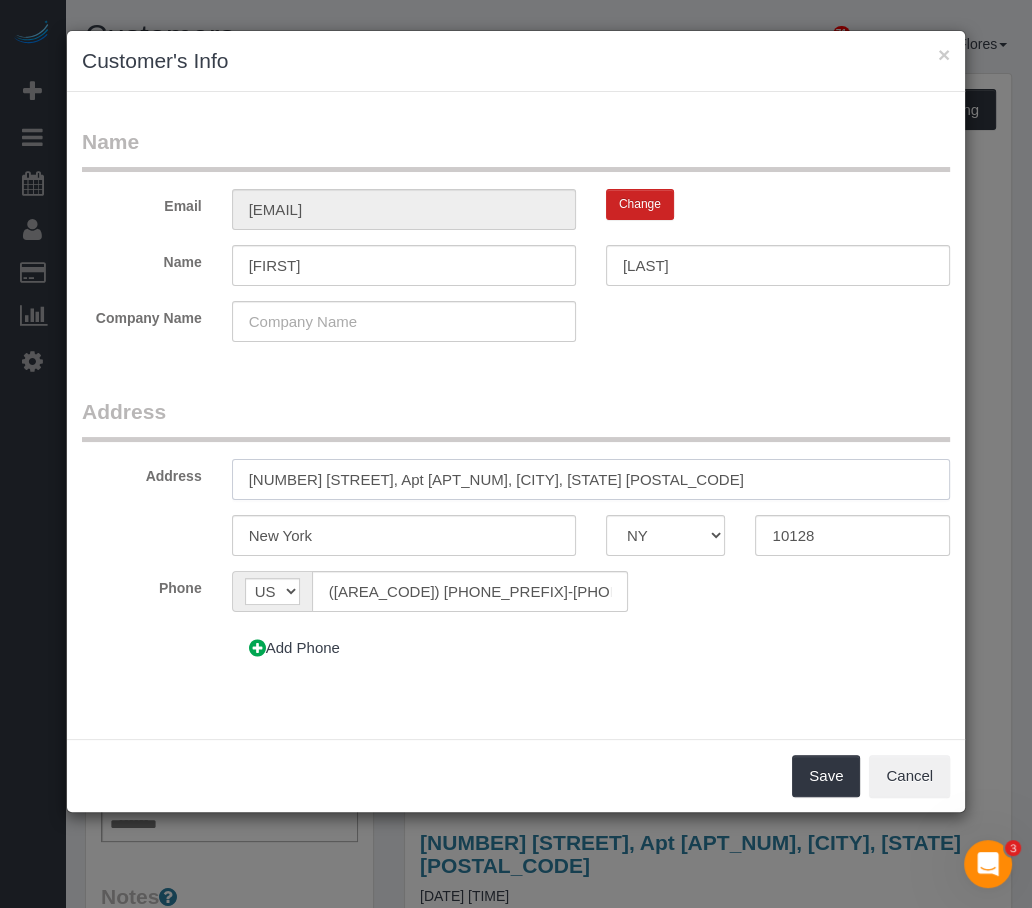 click on "[NUMBER] [STREET], Apt [APT_NUM], [CITY], [STATE] [POSTAL_CODE]" at bounding box center (591, 479) 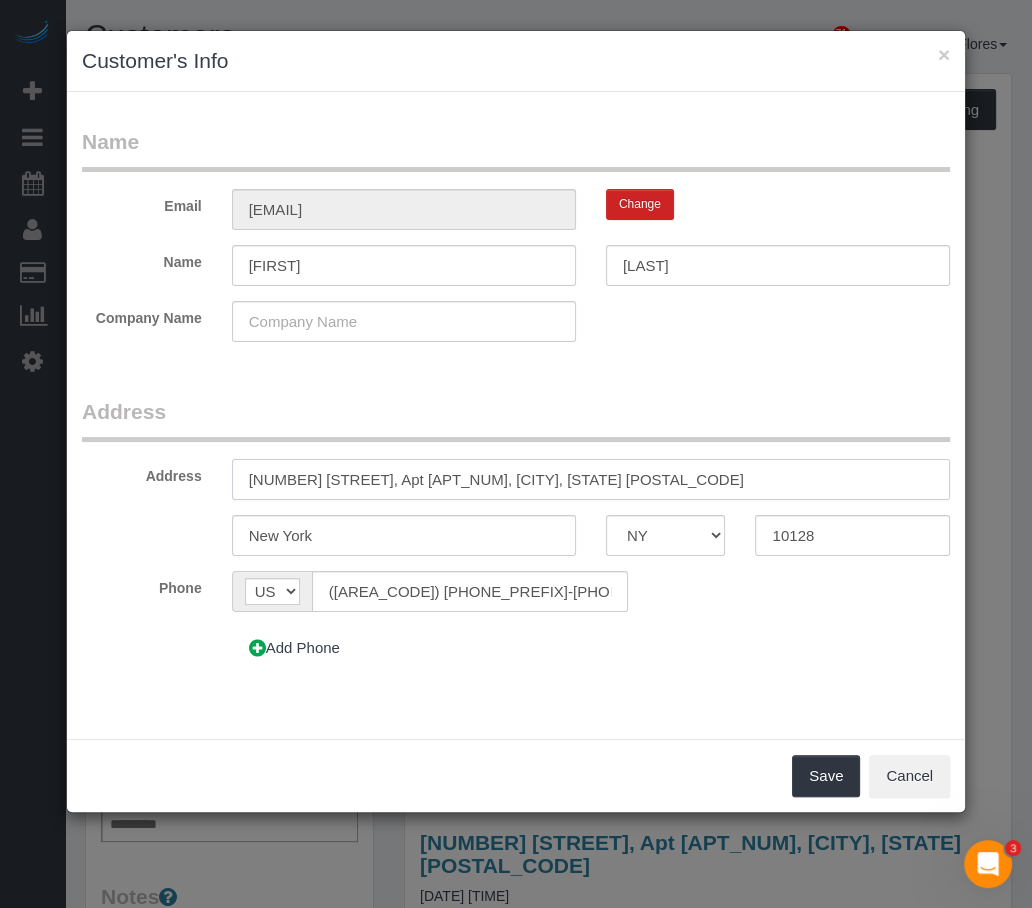 click on "[NUMBER] [STREET], Apt [APT_NUM], [CITY], [STATE] [POSTAL_CODE]" at bounding box center [591, 479] 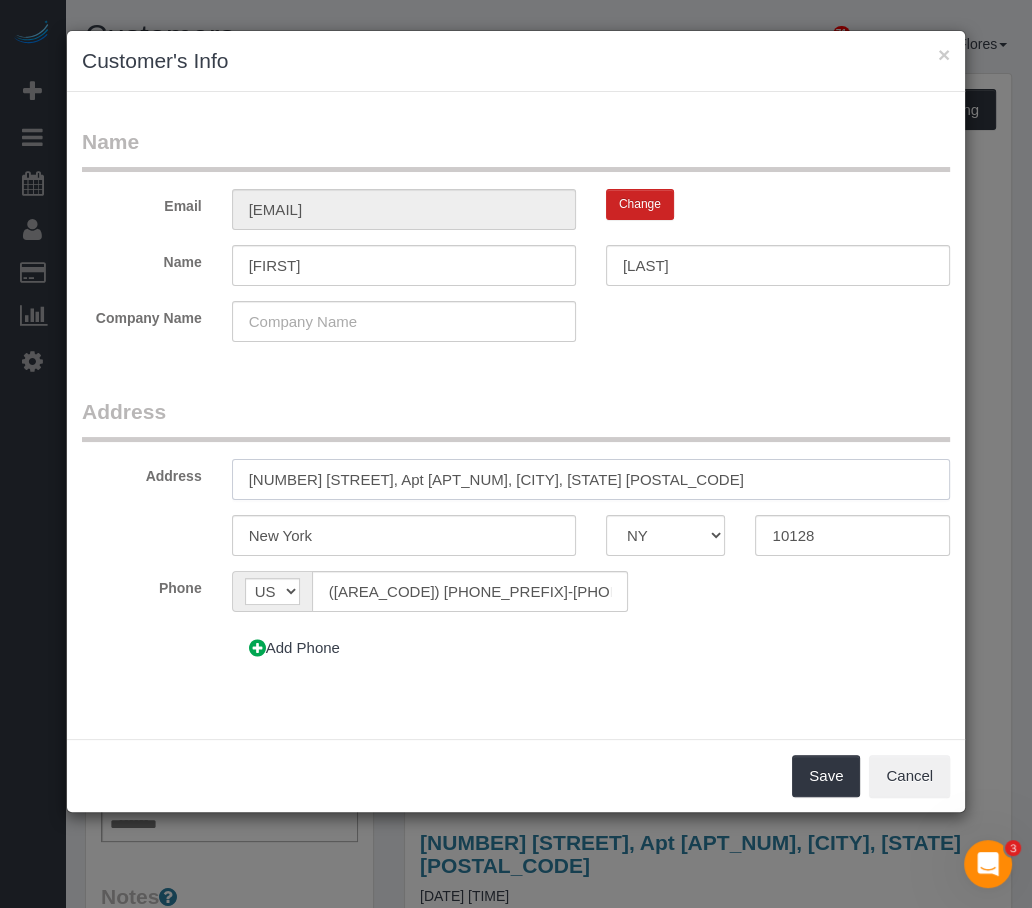 click on "[NUMBER] [STREET], Apt [APT_NUM], [CITY], [STATE] [POSTAL_CODE]" at bounding box center [591, 479] 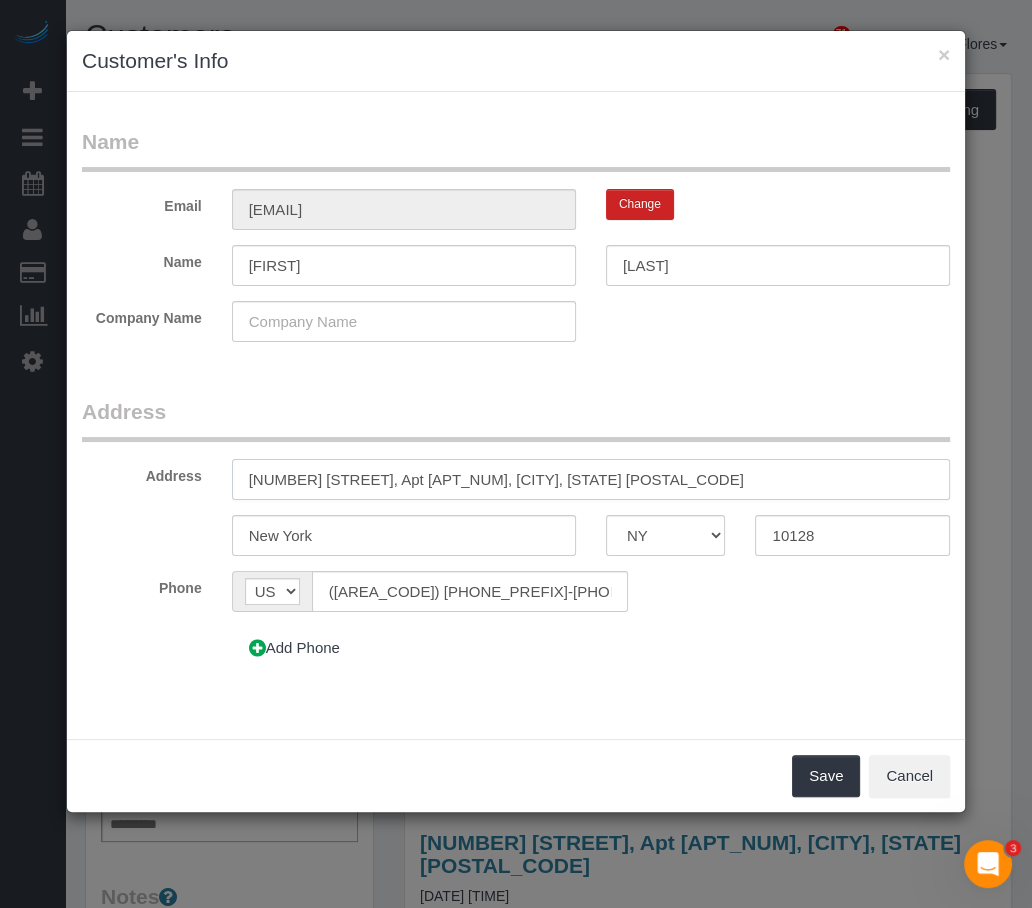 click on "[NUMBER] [STREET], Apt [APT_NUM], [CITY], [STATE] [POSTAL_CODE]" at bounding box center (591, 479) 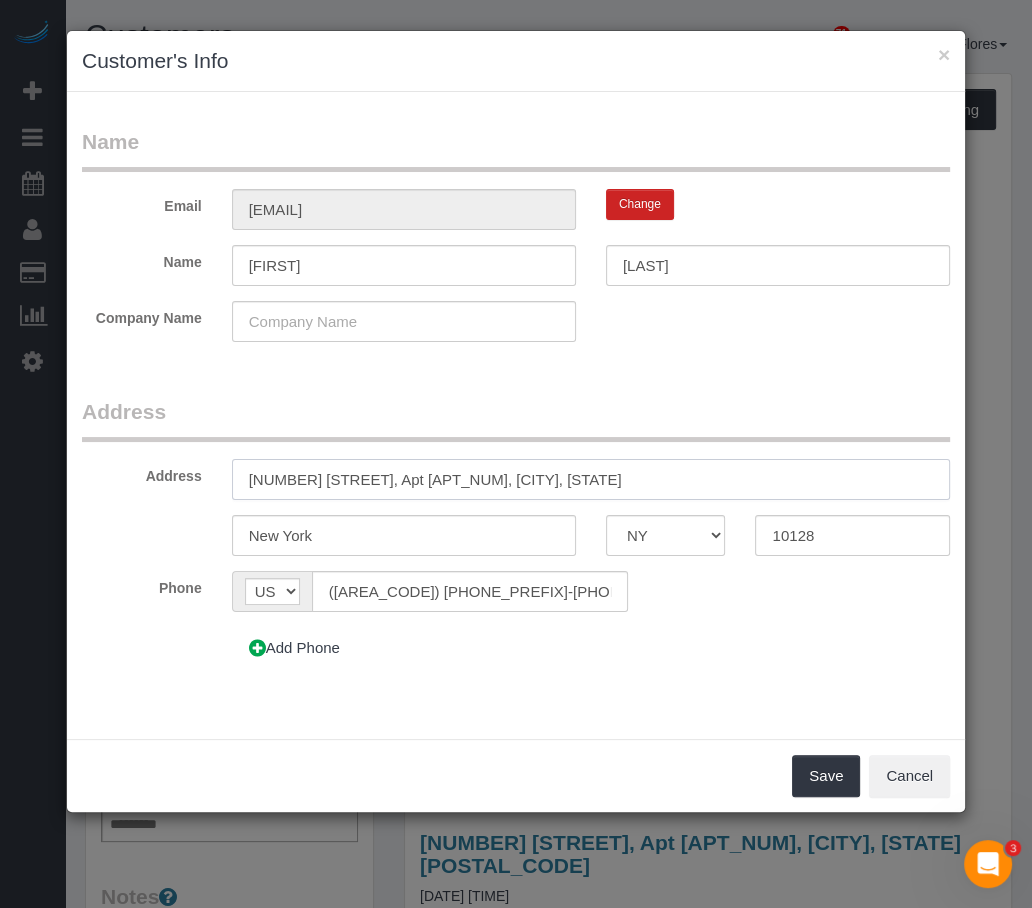 type on "[NUMBER] [STREET], Apt [APT_NUM], [CITY], [STATE]" 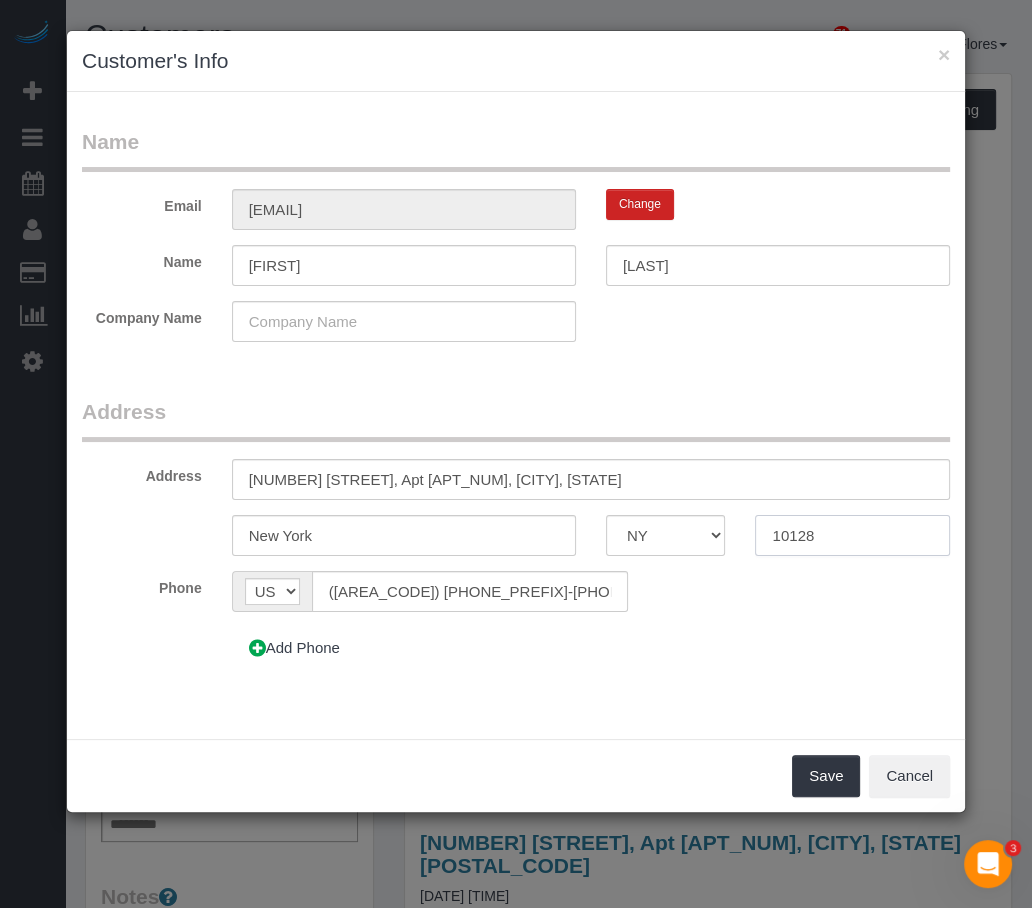 click on "10128" at bounding box center (852, 535) 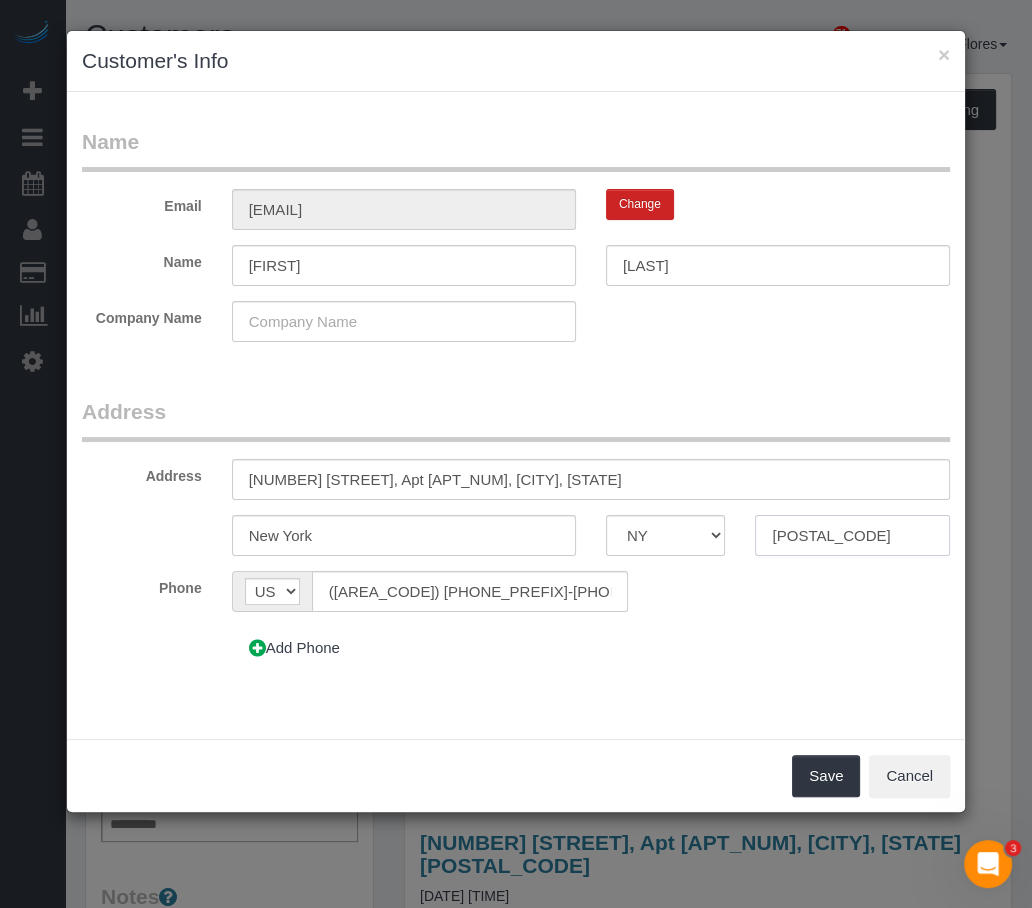 type on "[POSTAL_CODE]" 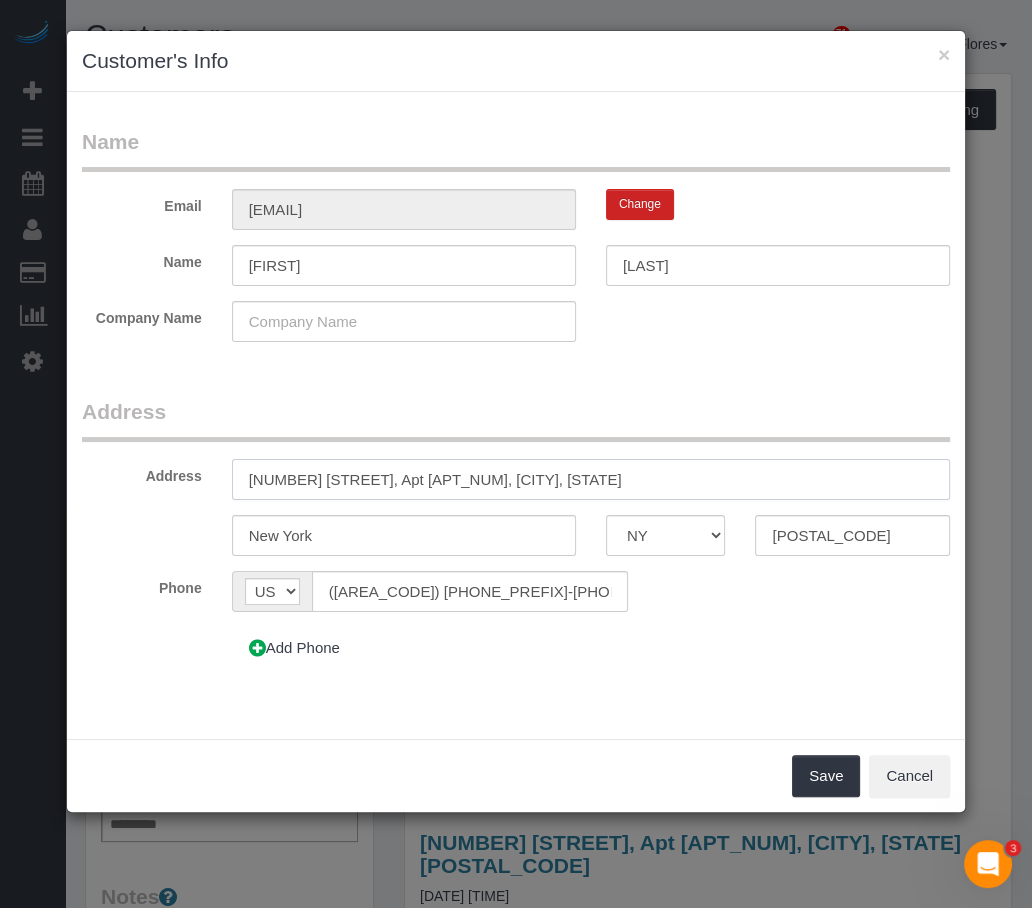 drag, startPoint x: 450, startPoint y: 476, endPoint x: 750, endPoint y: 487, distance: 300.2016 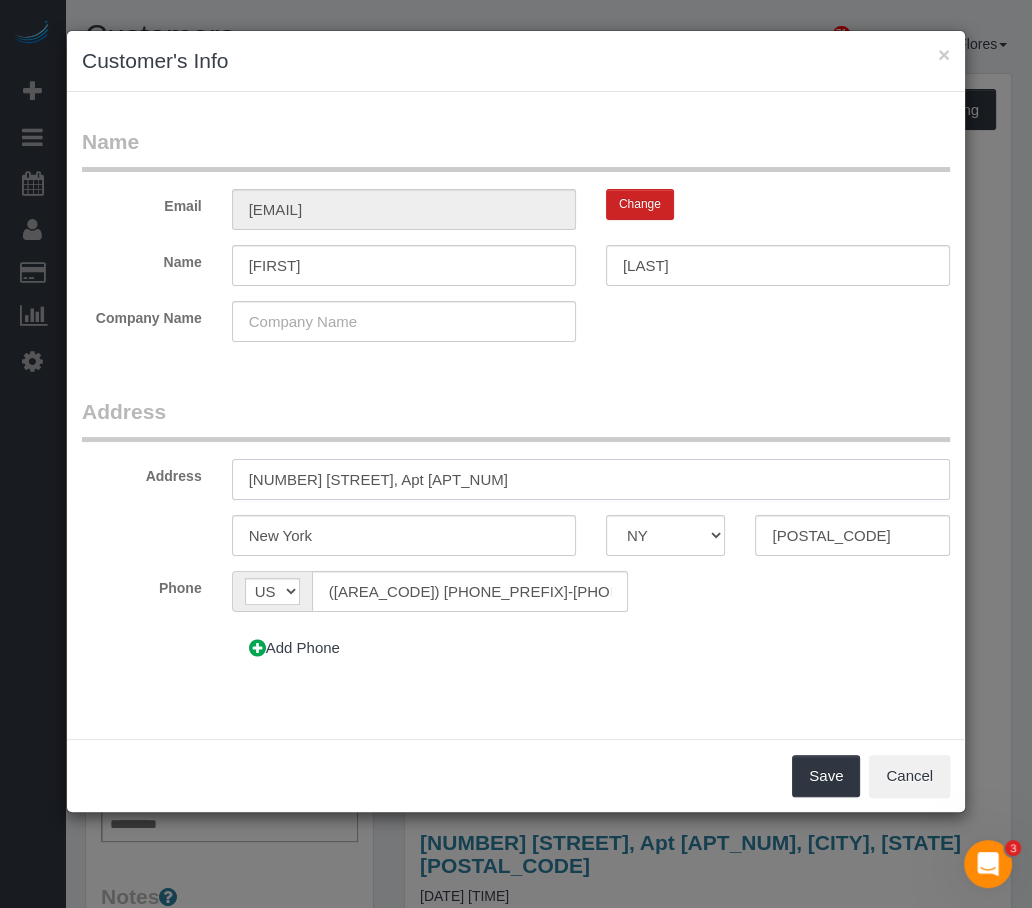 type on "[NUMBER] [STREET], Apt [APT_NUM]" 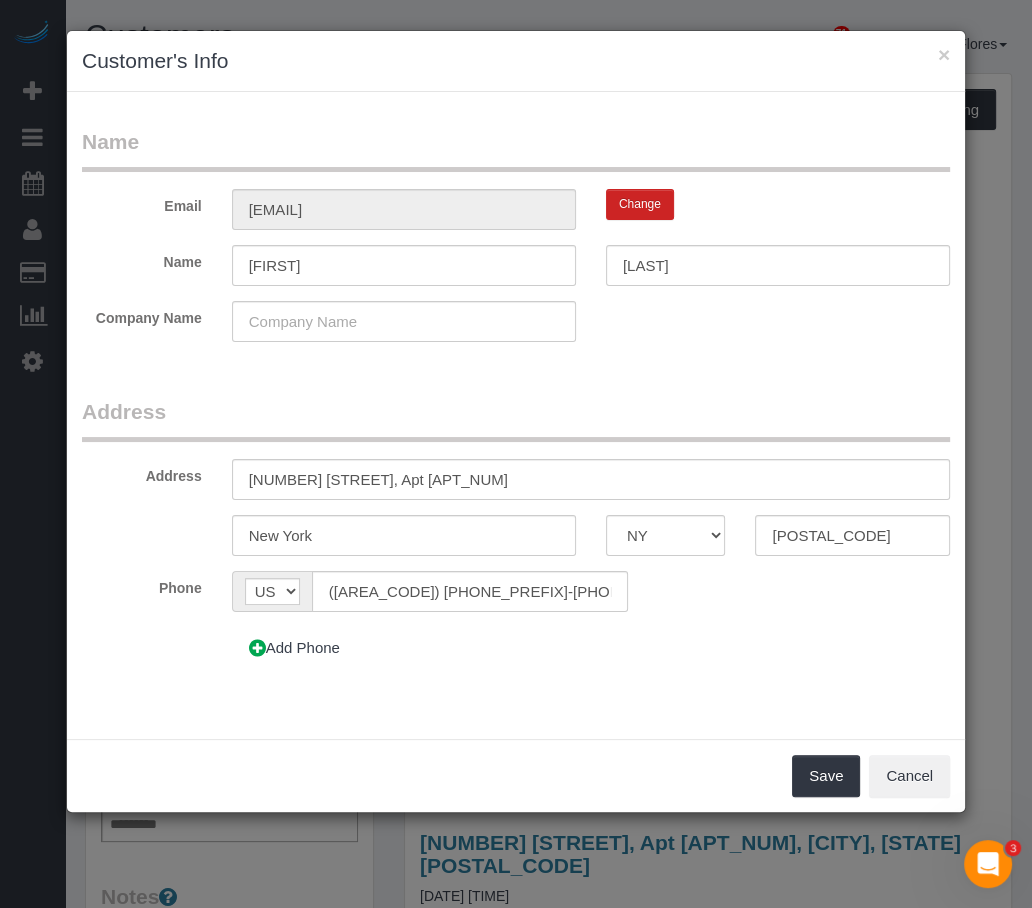 click on "Name
Email
[EMAIL]
Change
Name
[FIRST]
[LAST]
Company Name
Address
Address
[NUMBER] [STREET], Apt [APT_NUM]
[CITY]
AK AL AR AZ CA CO CT DC DE FL GA HI IA ID IL IN KS KY LA MA MD ME MI MN MO MS MT NC ND NE NH NJ NM NV NY OH OK OR PA RI SC SD TN TX UT VA VT WA WI WV WY
[POSTAL_CODE]
Phone
AF AL DZ AD AO AI AQ AG AR AM AW AU AT AZ" at bounding box center (516, 415) 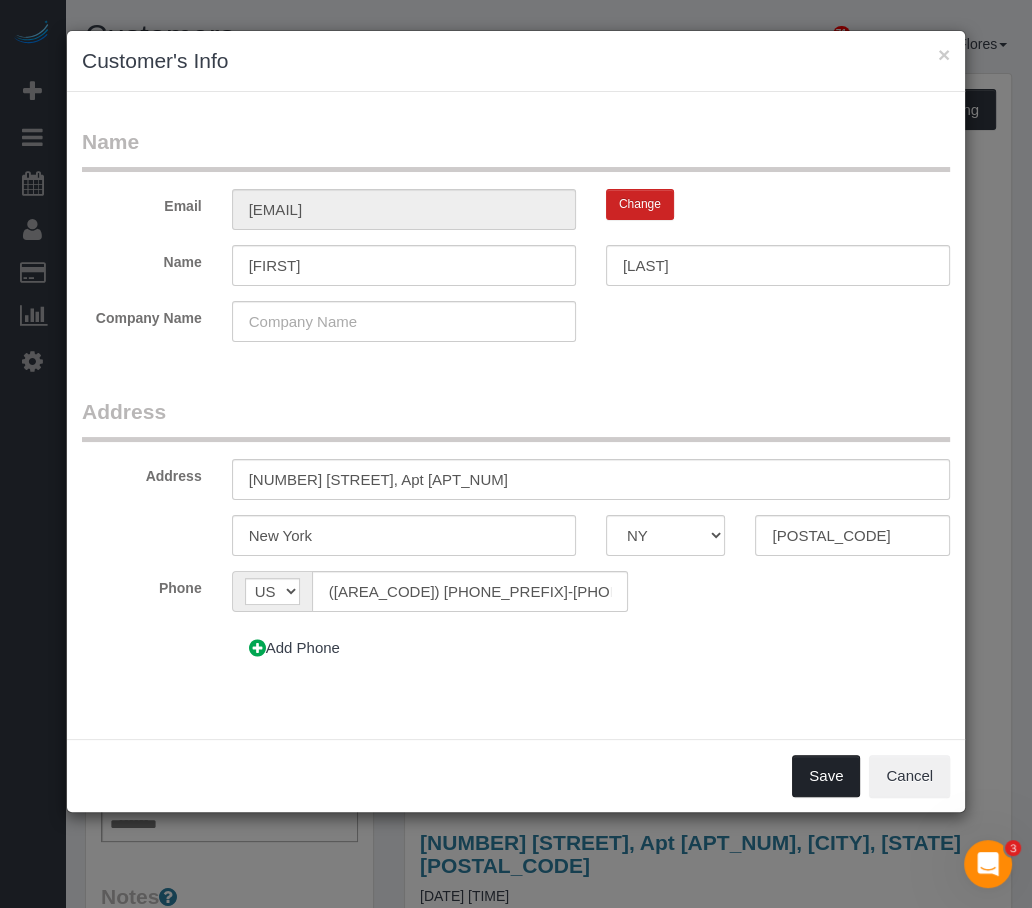 click on "Save" at bounding box center (826, 776) 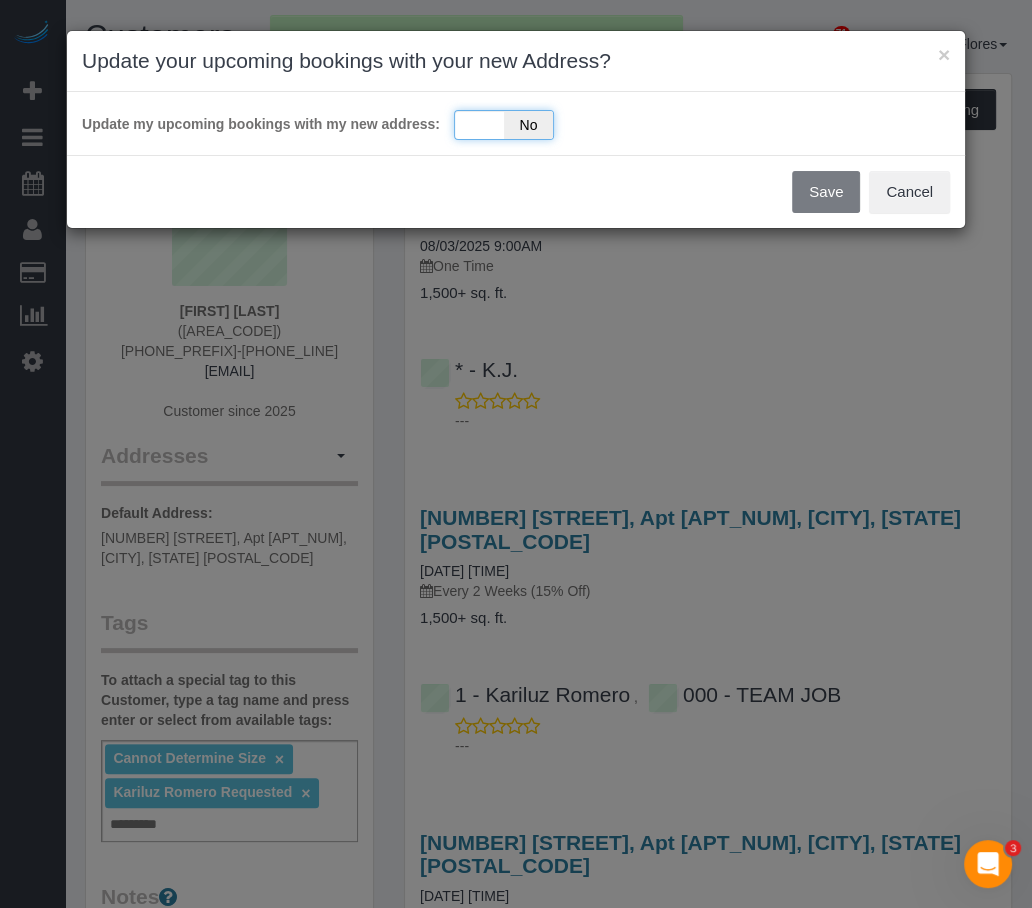 click on "Yes   No" at bounding box center [504, 125] 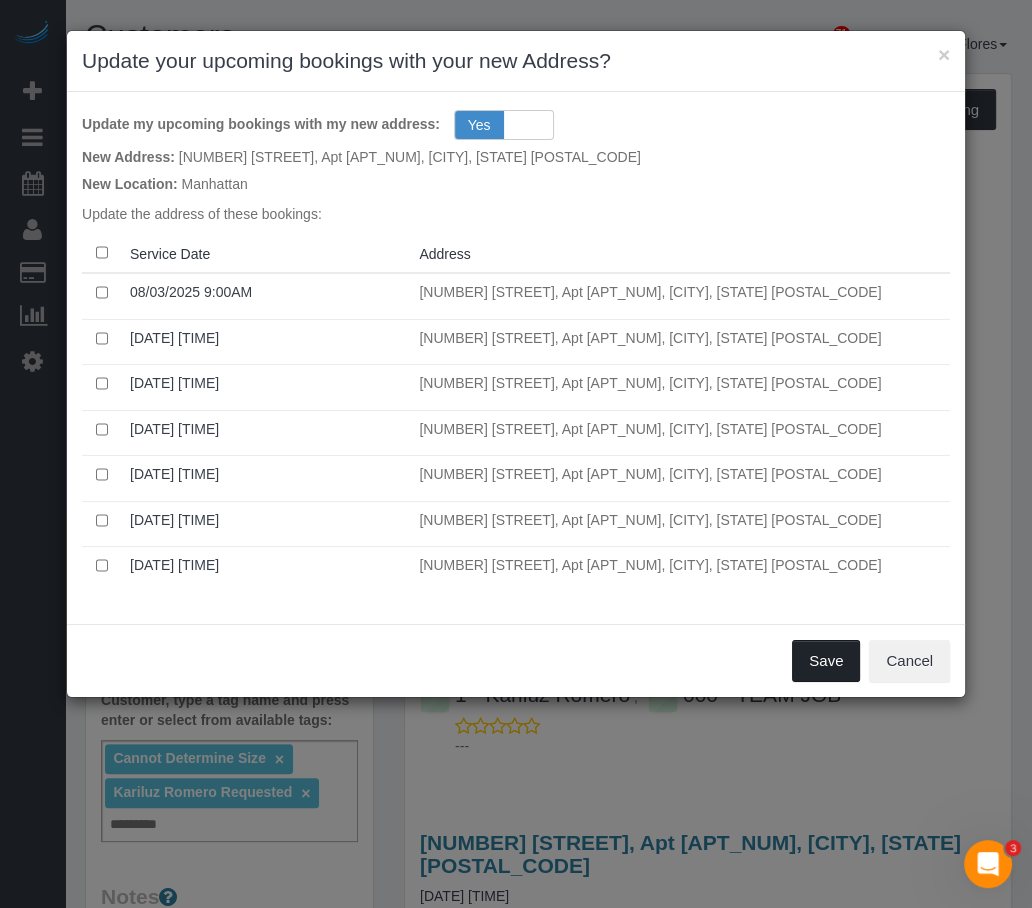 click on "Save" at bounding box center [826, 661] 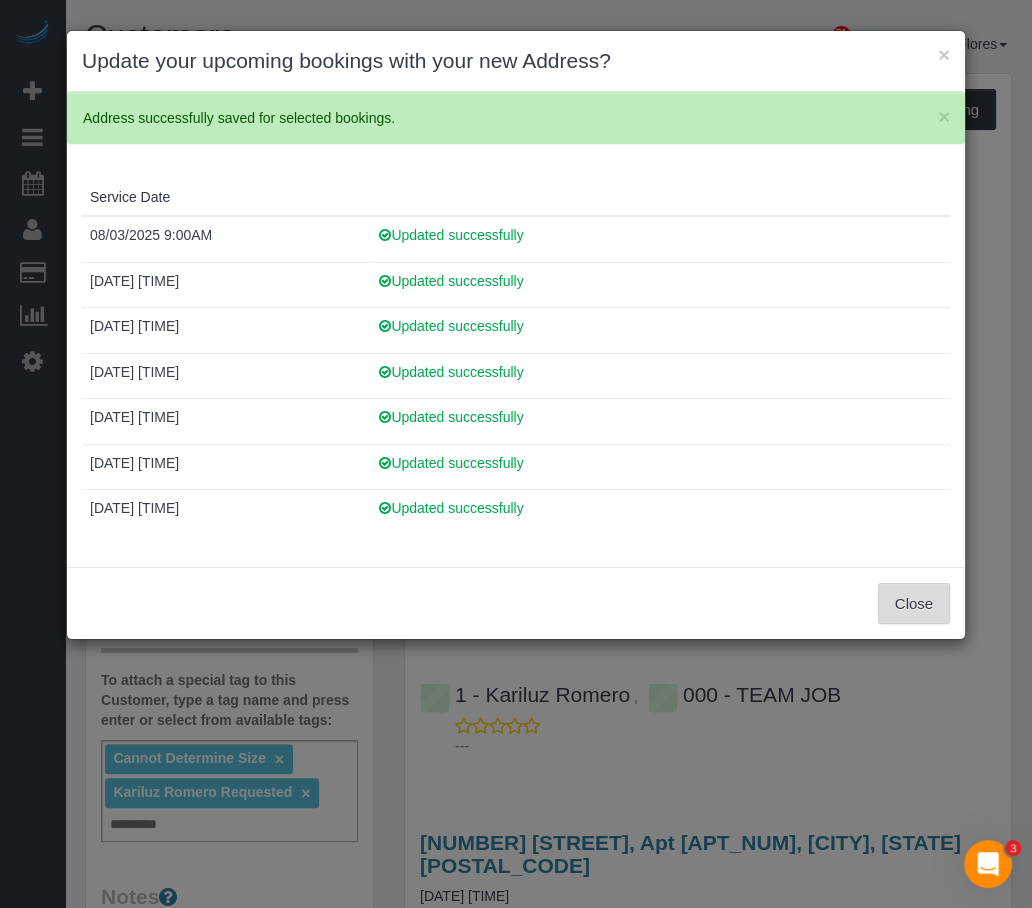 click on "Close" at bounding box center [914, 604] 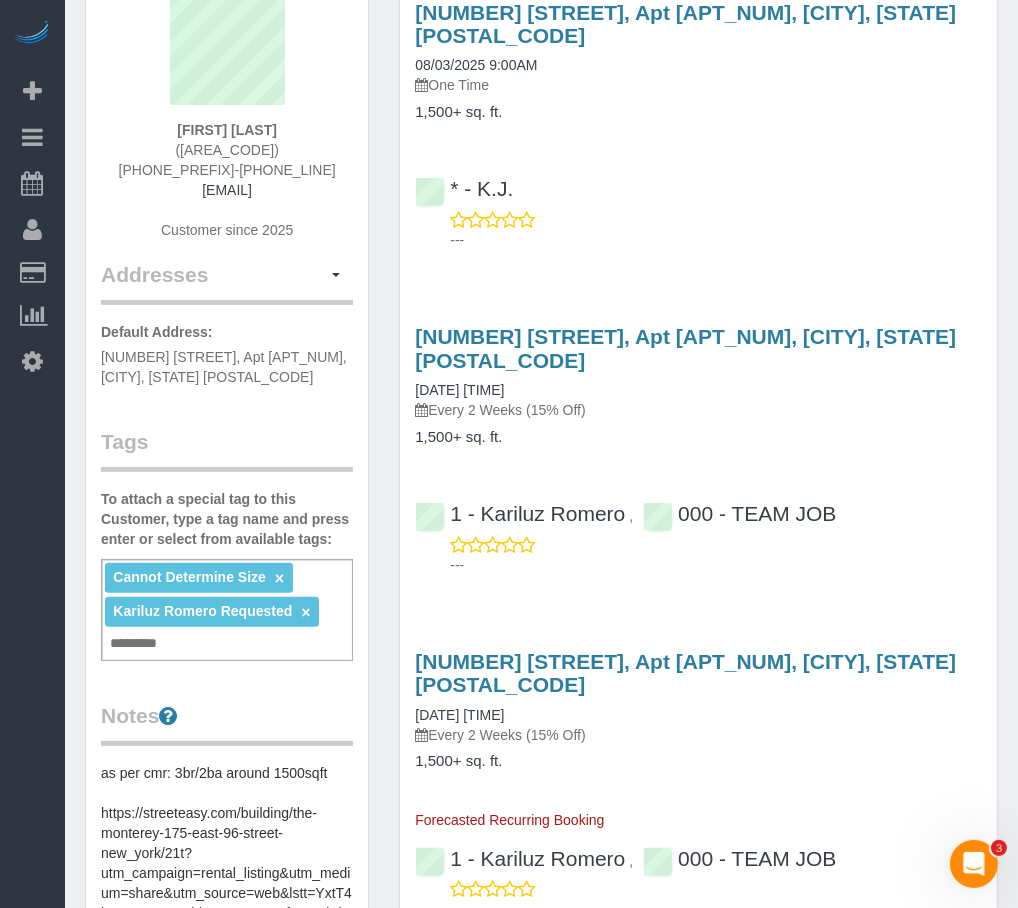 click on "as per cmr: 3br/2ba around 1500sqft
https://streeteasy.com/building/the-monterey-175-east-96-street-new_york/21t?utm_campaign=rental_listing&utm_medium=share&utm_source=web&lstt=YxtT4i1EzYBzTgNGjrbcUHM5Ju0Cf8Yo4dVbcy5zYWtZmmt2UhI-Fe9f4Qdy-yYHwV4Mz5RCpdvKzY3u
2br/1ba
as per cmr: under 1000sqft" at bounding box center [227, 893] 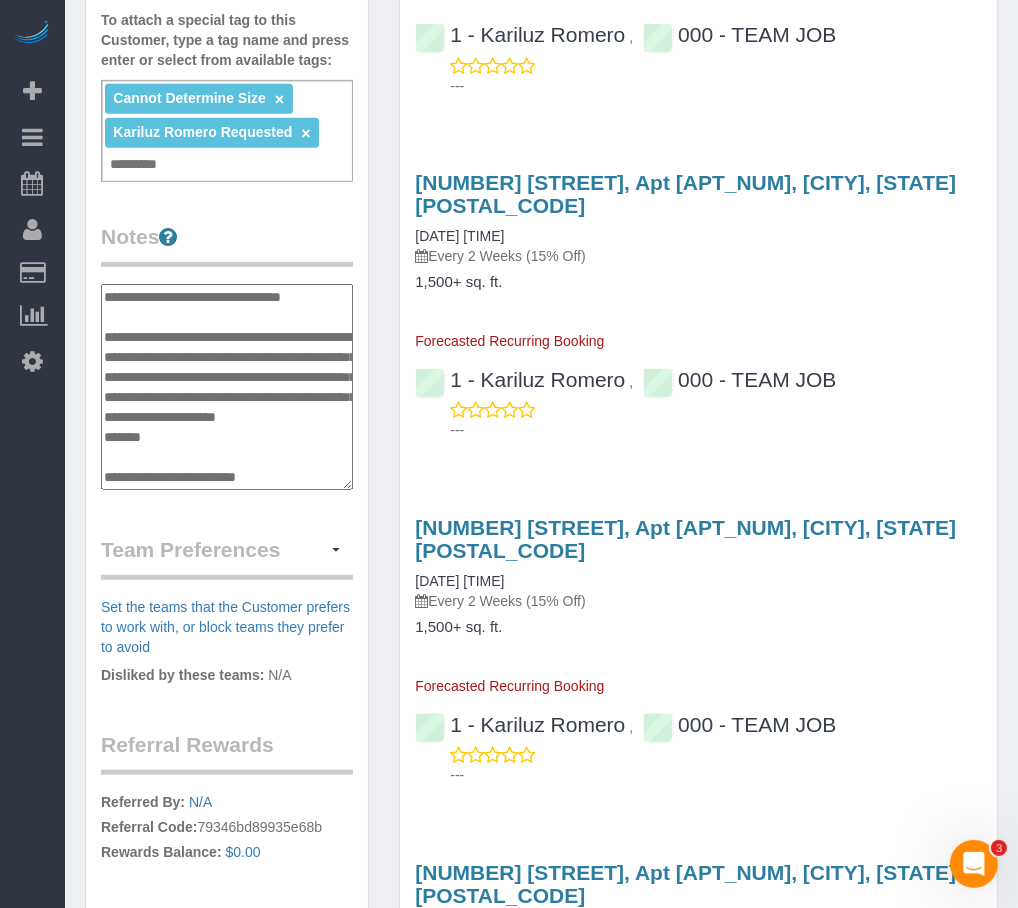 scroll, scrollTop: 60, scrollLeft: 0, axis: vertical 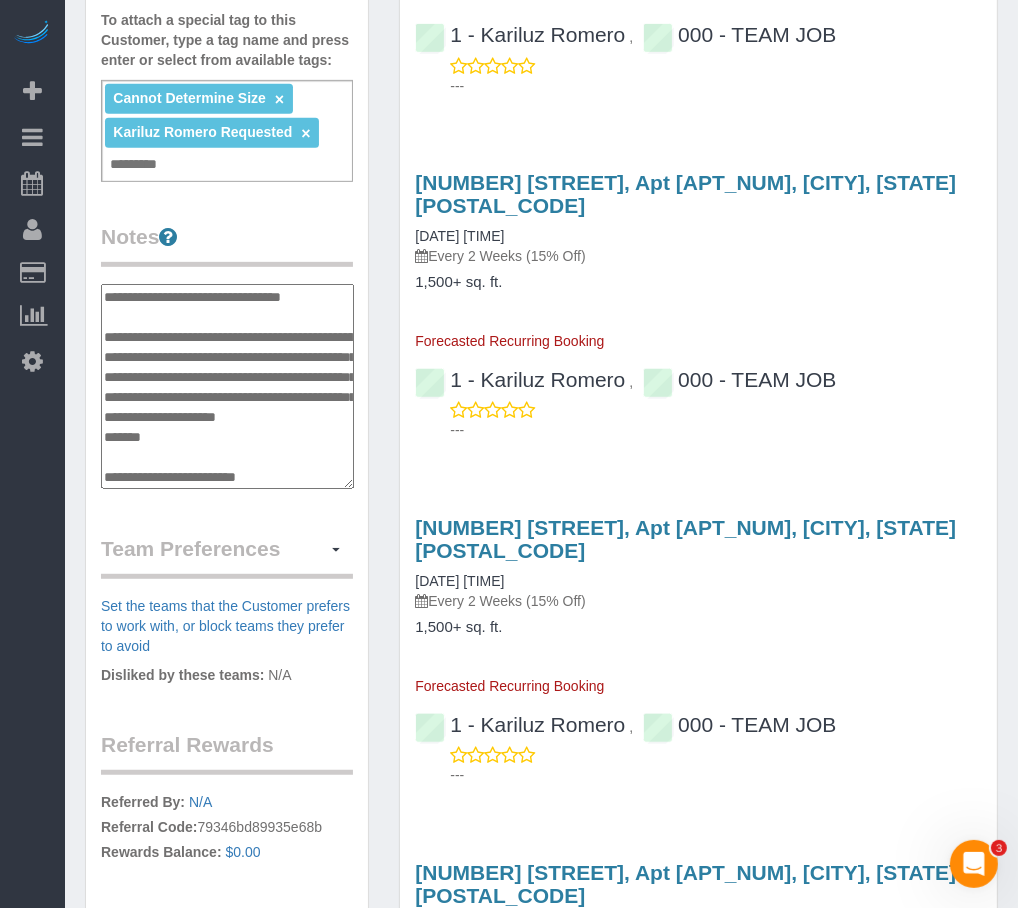 click on "**********" at bounding box center [227, 387] 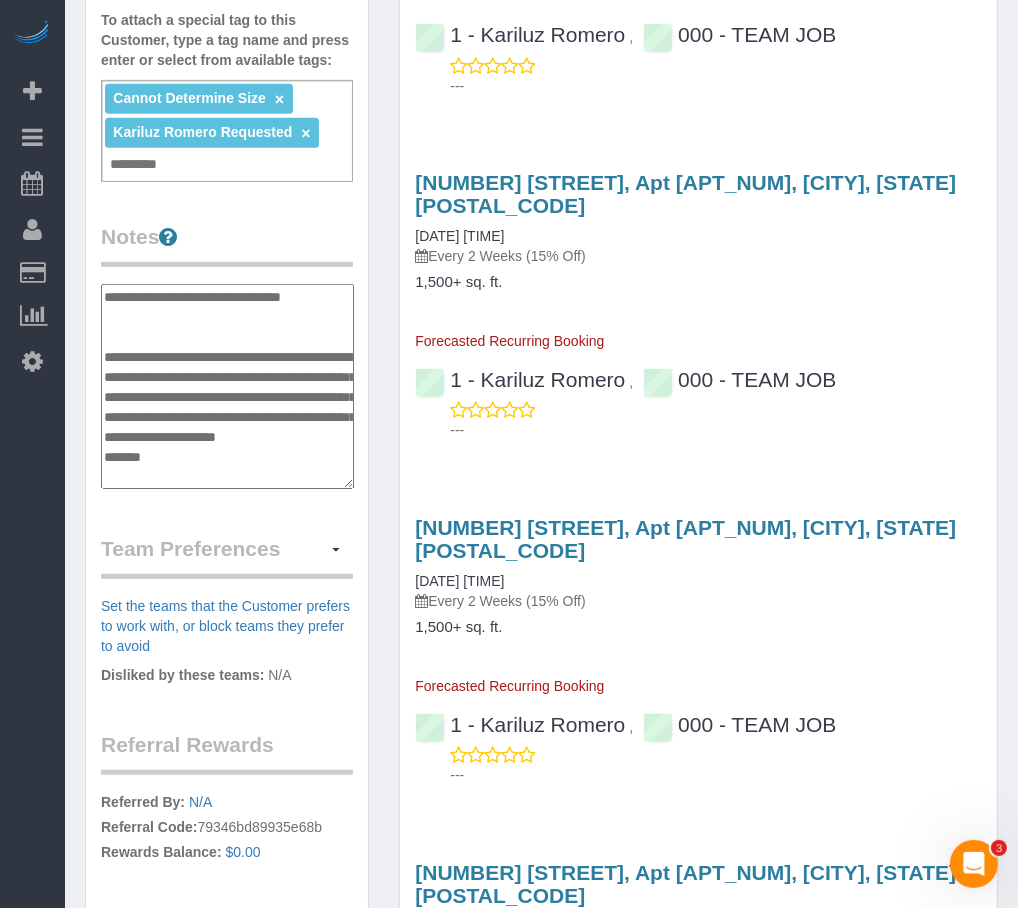 type on "**********" 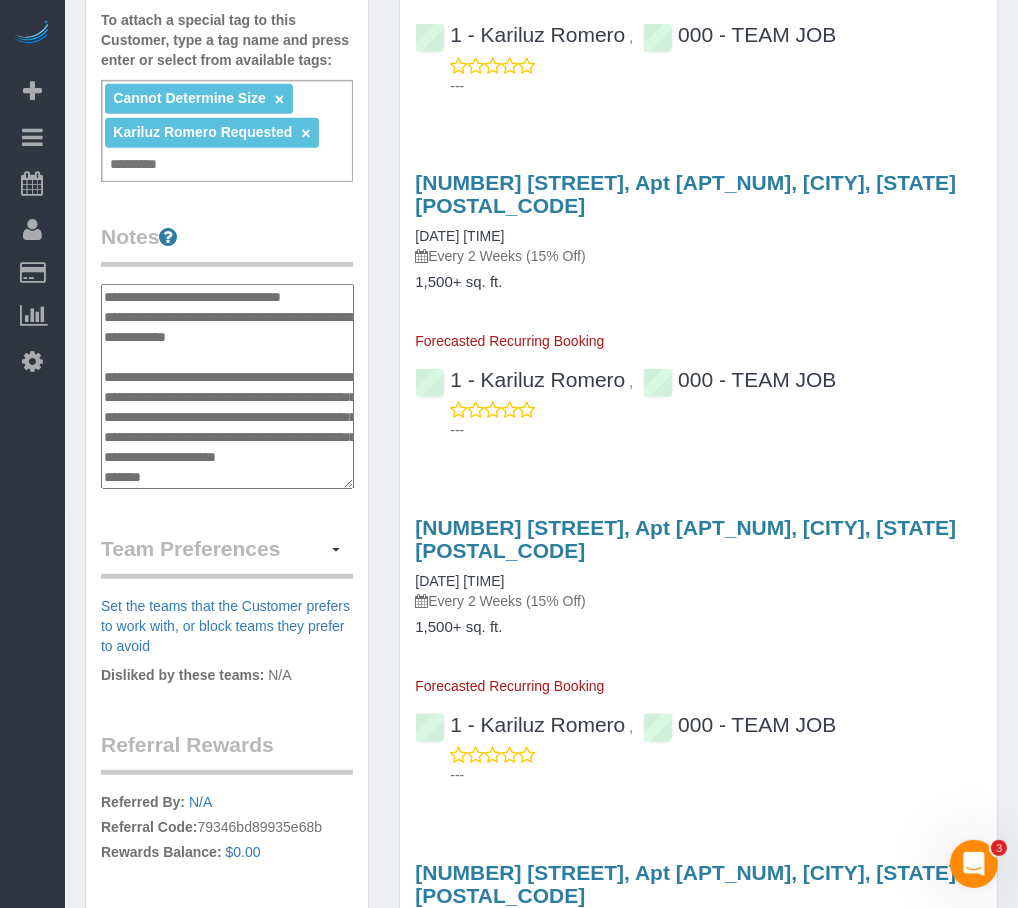 scroll, scrollTop: 100, scrollLeft: 0, axis: vertical 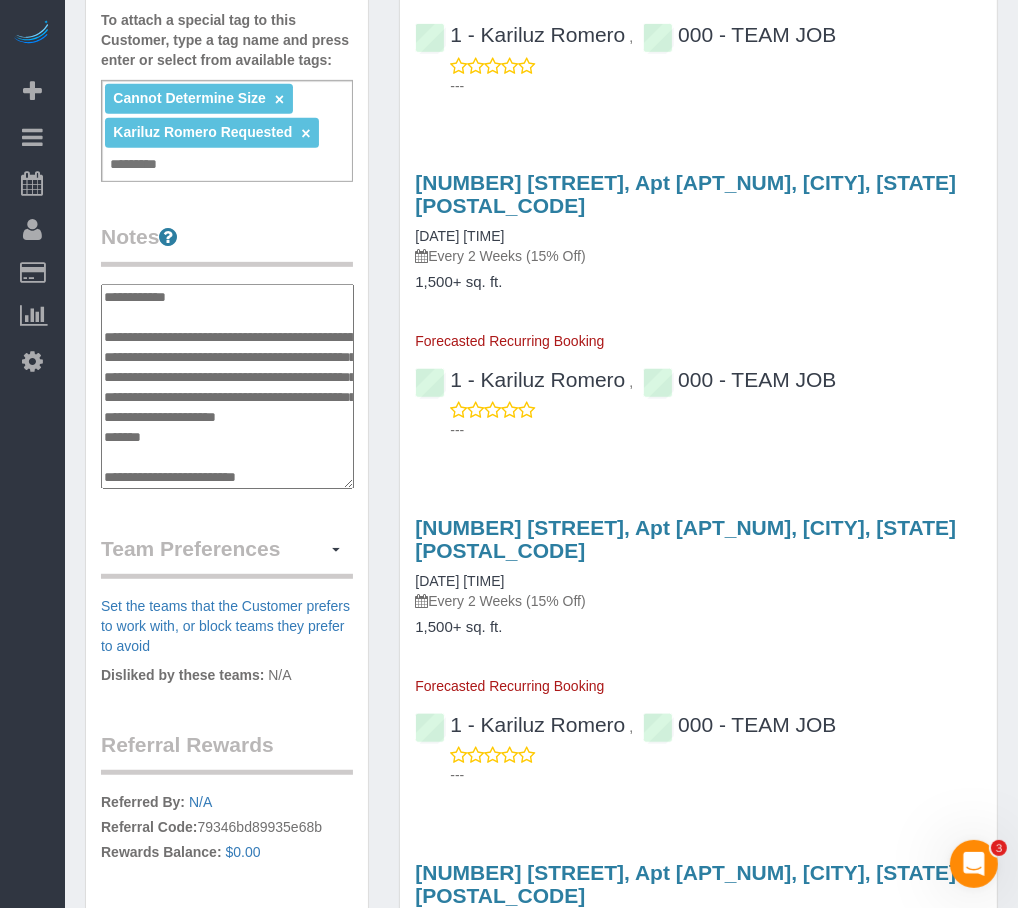 drag, startPoint x: 100, startPoint y: 353, endPoint x: 481, endPoint y: 540, distance: 424.41724 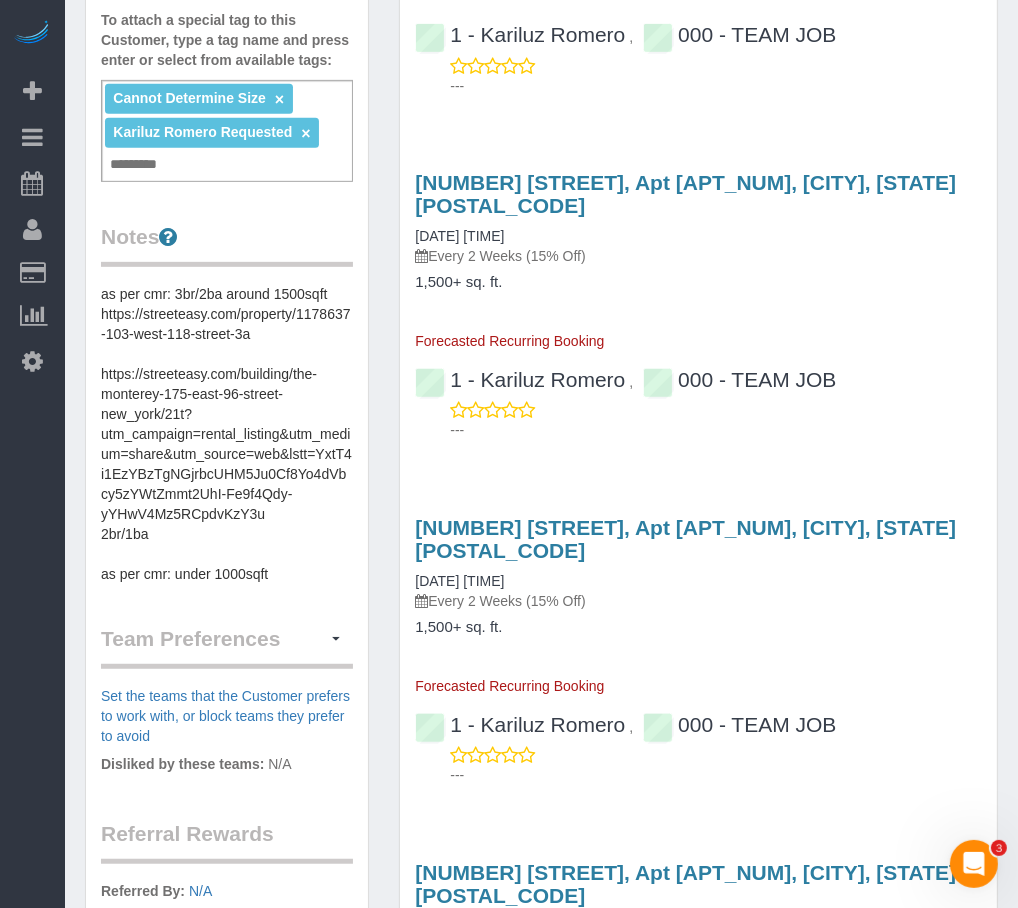 click on "as per cmr: 3br/2ba around 1500sqft
https://streeteasy.com/property/1178637-103-west-118-street-3a
https://streeteasy.com/building/the-monterey-175-east-96-street-new_york/21t?utm_campaign=rental_listing&utm_medium=share&utm_source=web&lstt=YxtT4i1EzYBzTgNGjrbcUHM5Ju0Cf8Yo4dVbcy5zYWtZmmt2UhI-Fe9f4Qdy-yYHwV4Mz5RCpdvKzY3u
2br/1ba
as per cmr: under 1000sqft" at bounding box center (227, 434) 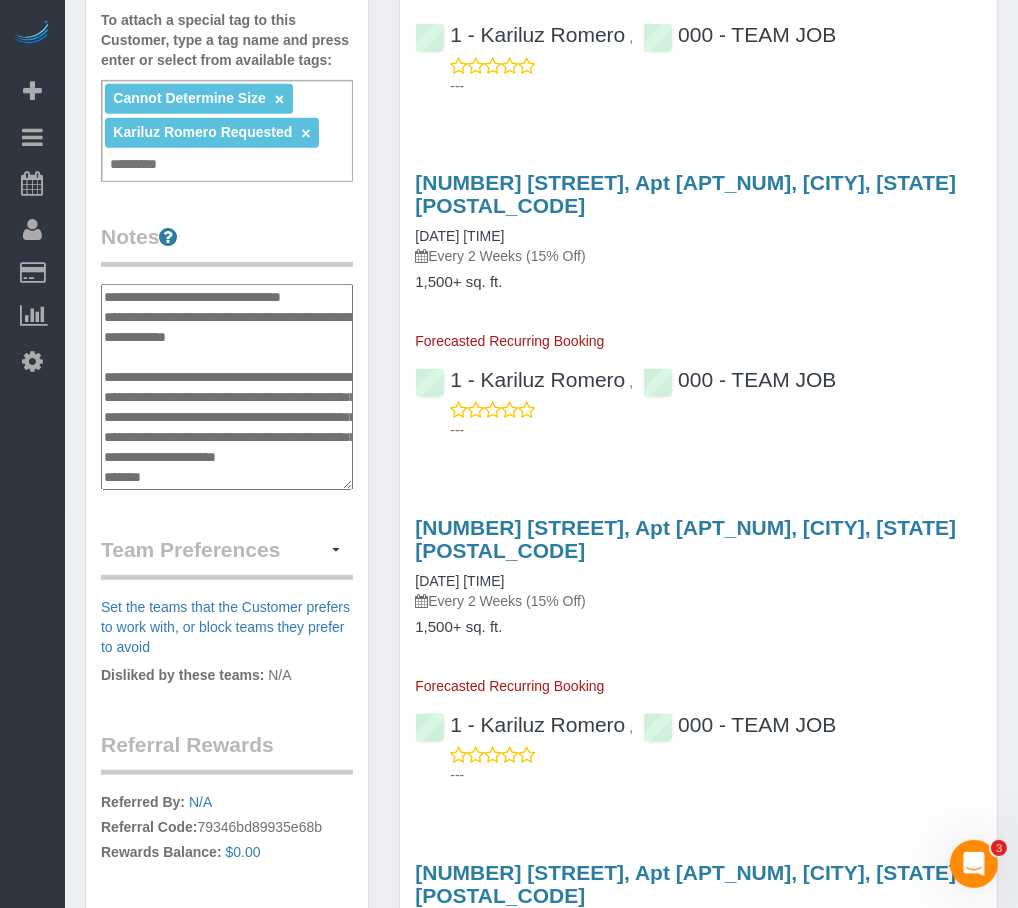 scroll, scrollTop: 100, scrollLeft: 0, axis: vertical 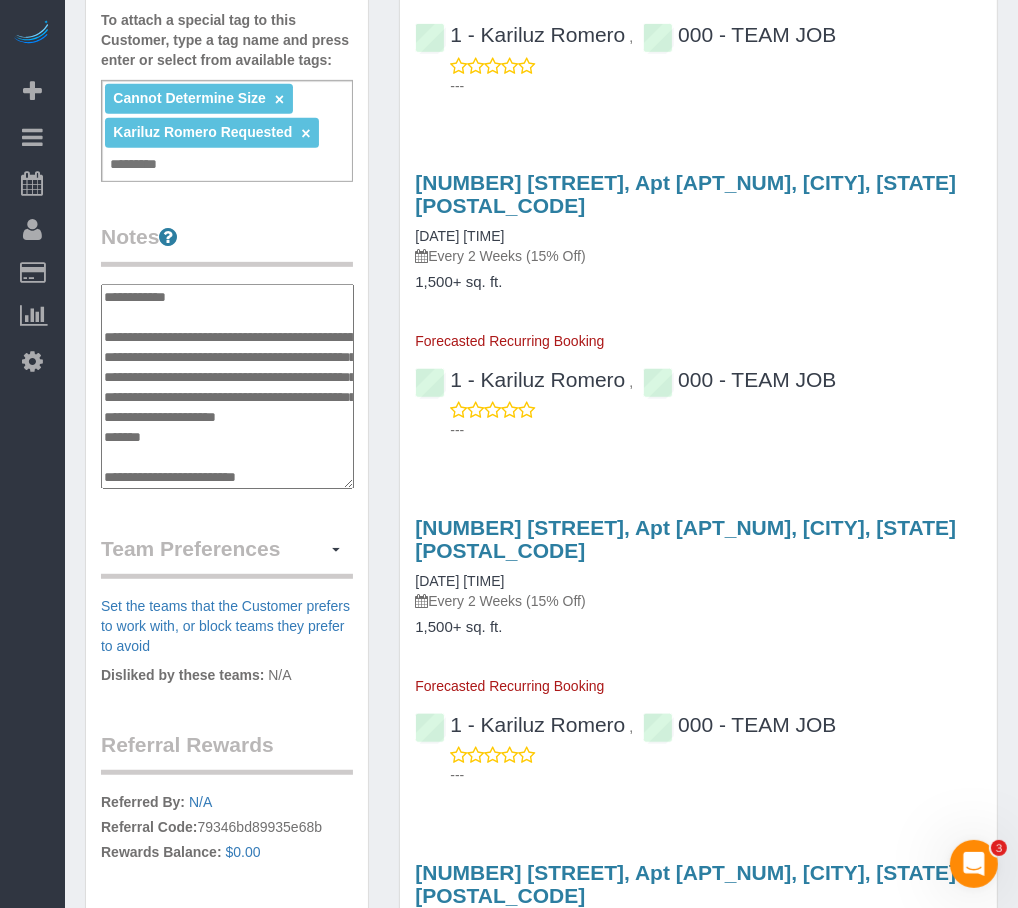 click on "Notes" at bounding box center (227, 244) 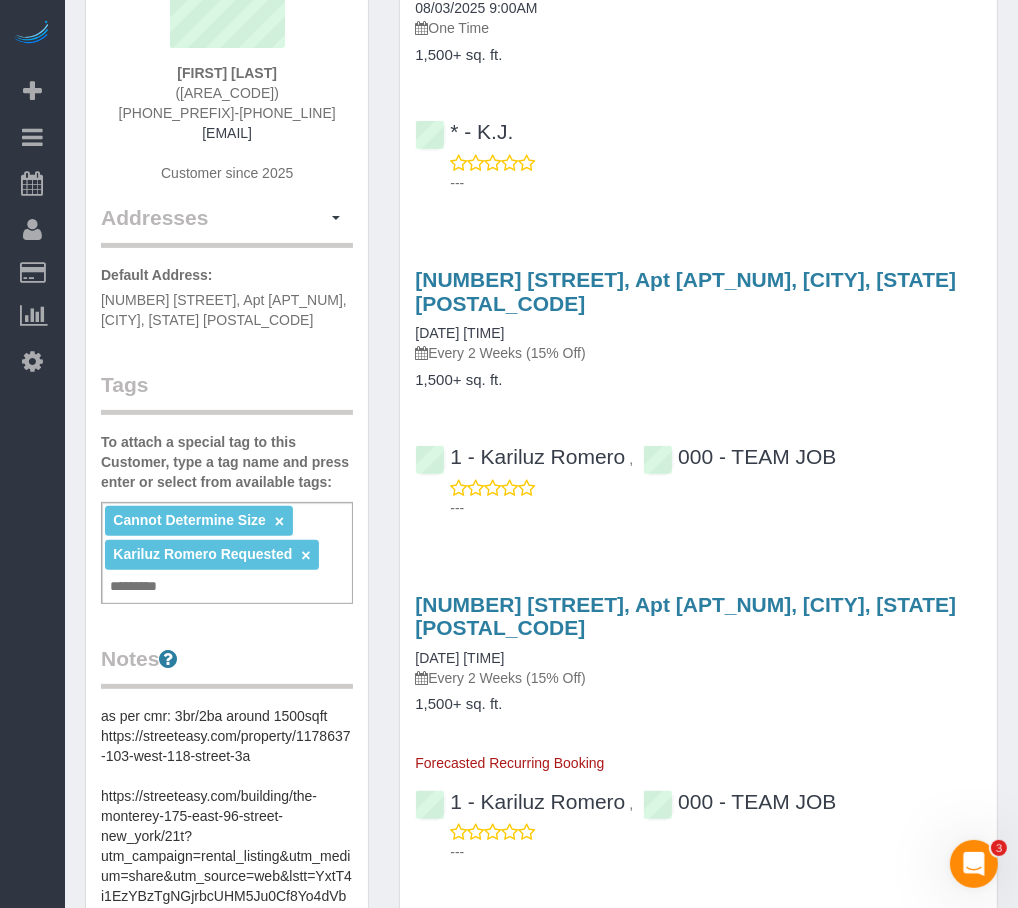 scroll, scrollTop: 0, scrollLeft: 0, axis: both 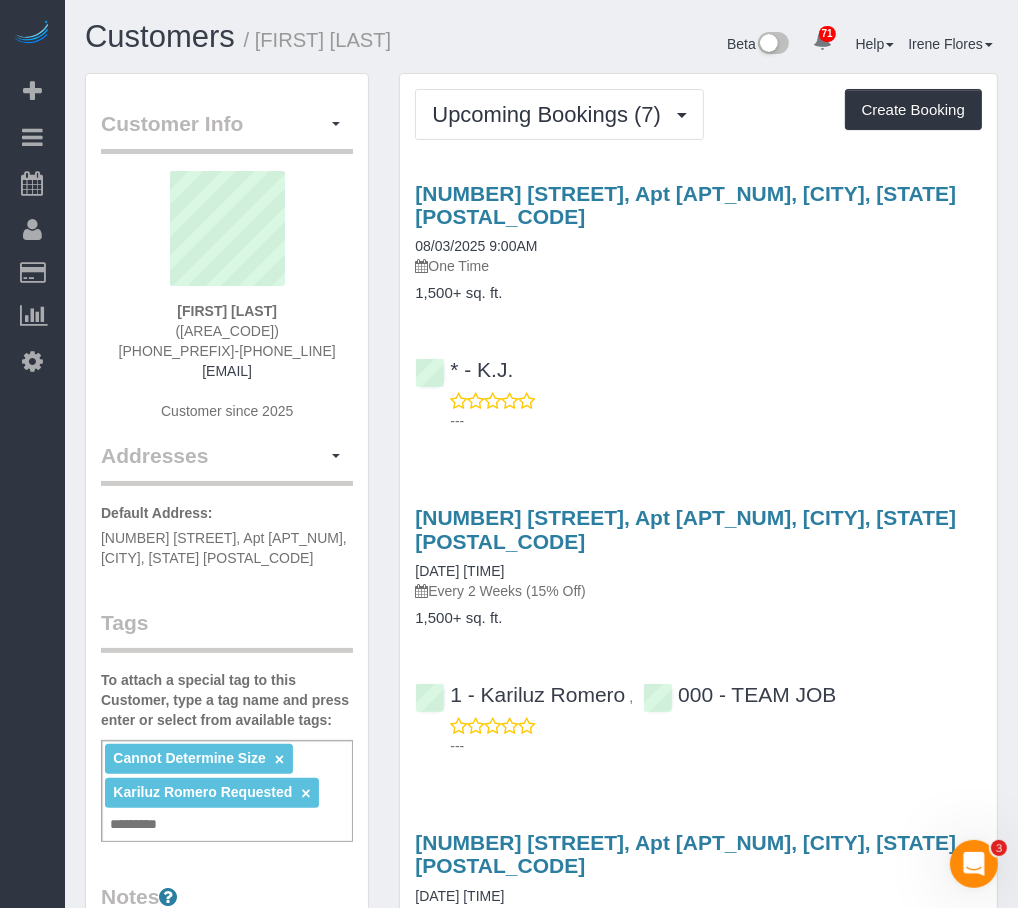 click on "103 West 118th Street, Apt 3a, New York, NY 10026
08/03/2025 9:00AM
One Time
1,500+ sq. ft." at bounding box center [698, 242] 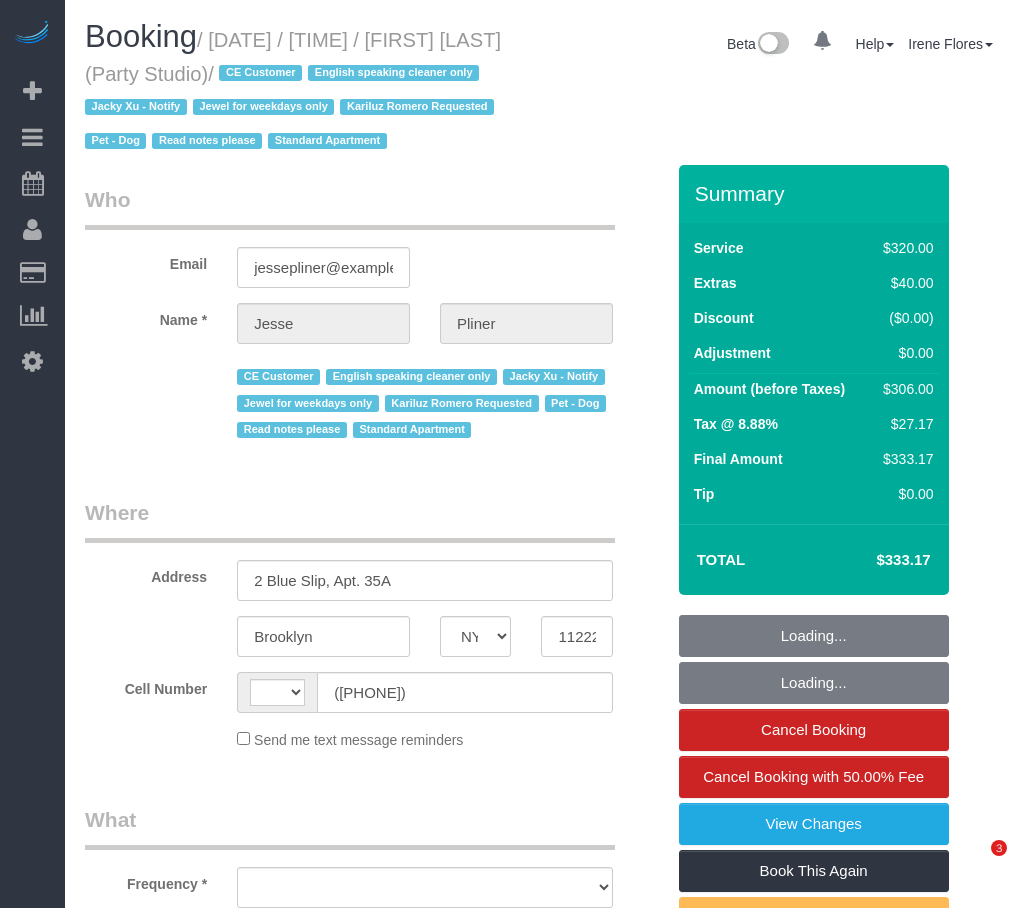 select on "NY" 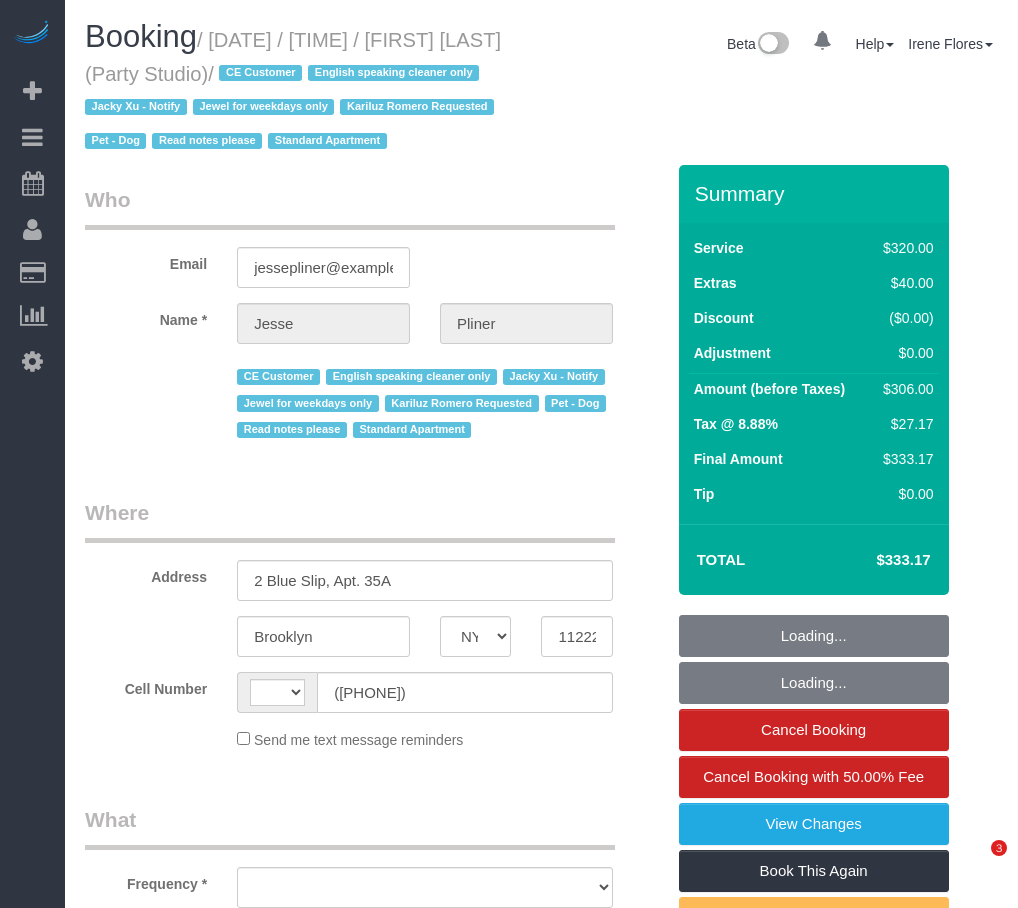 scroll, scrollTop: 0, scrollLeft: 0, axis: both 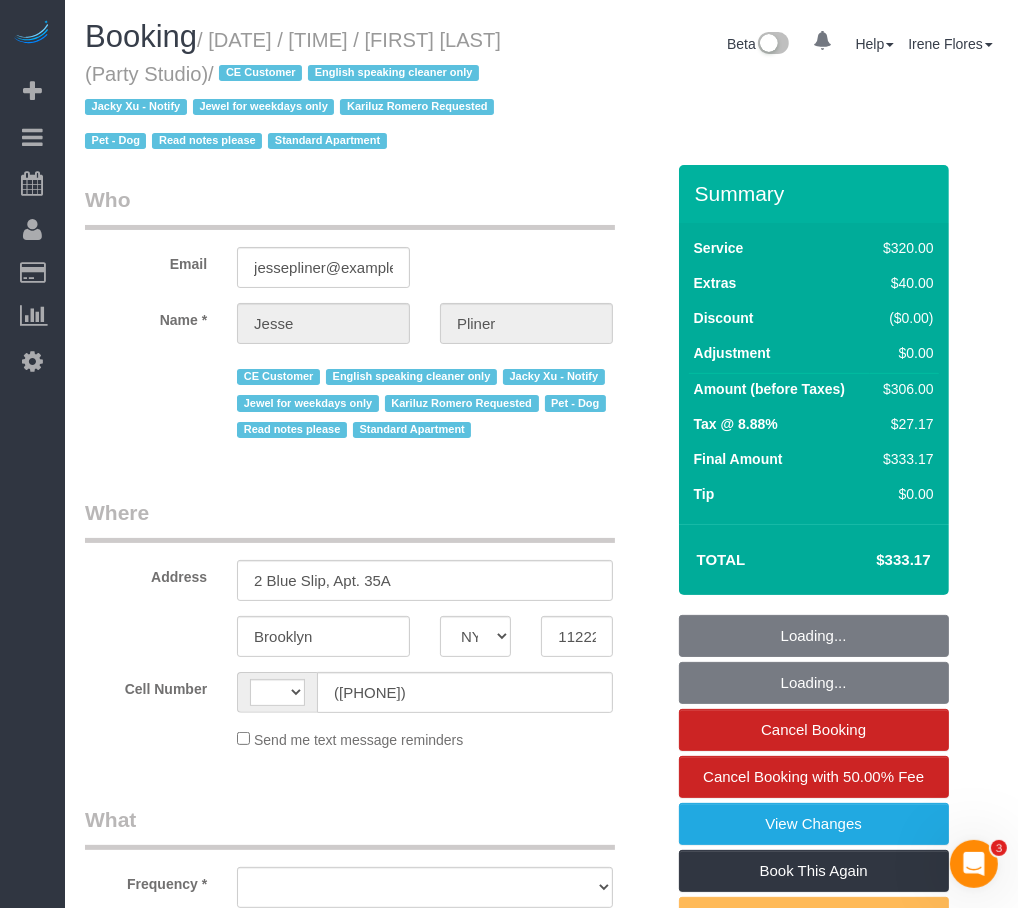 select on "240" 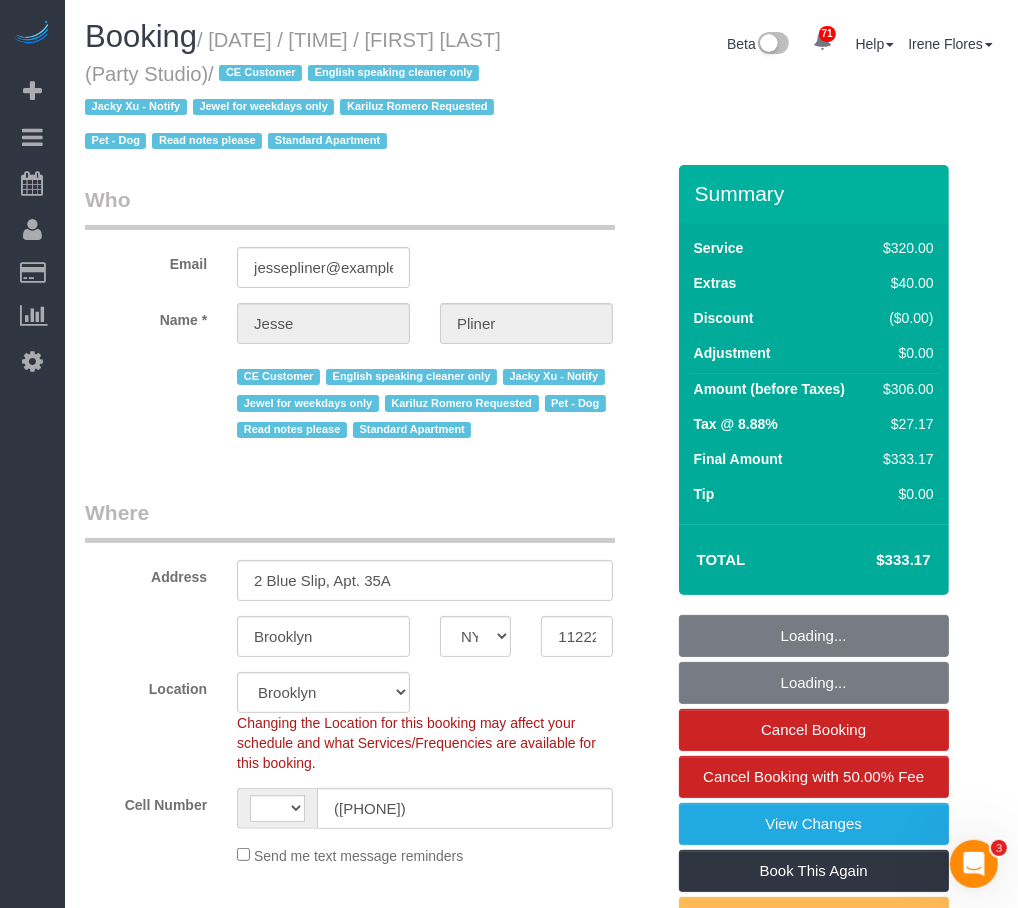 select on "string:US" 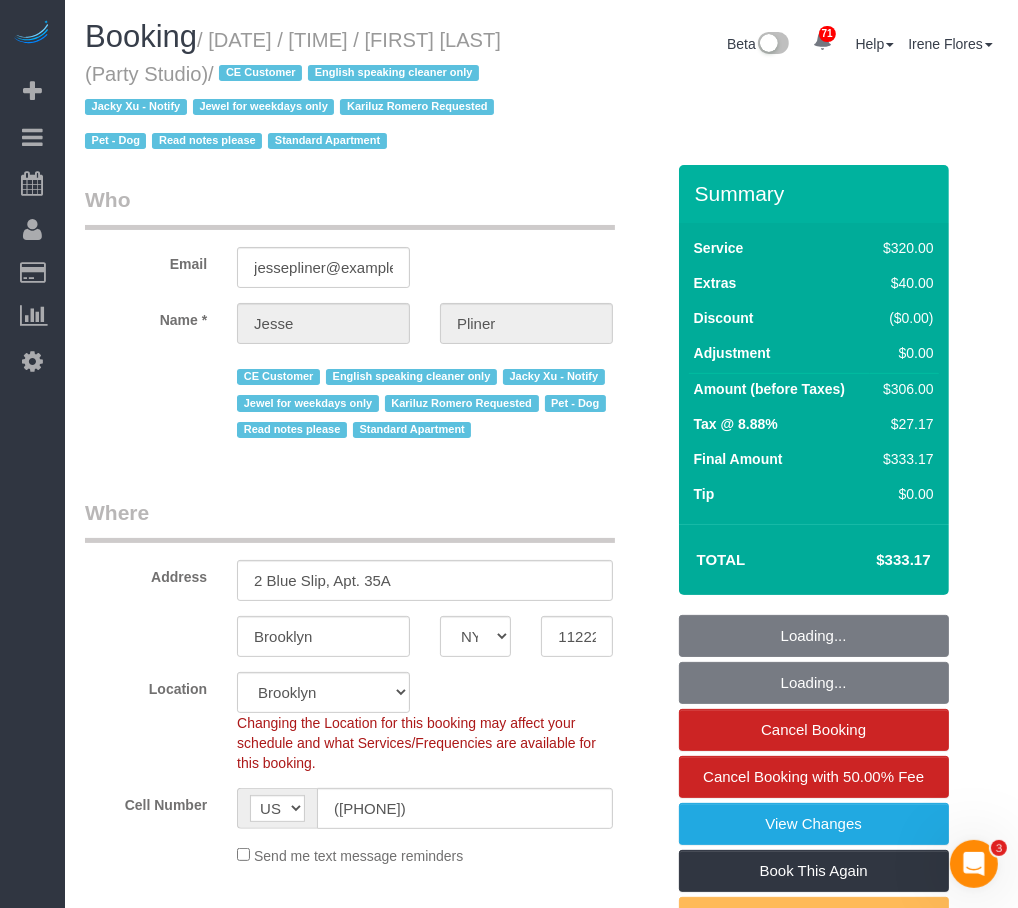 select on "object:1535" 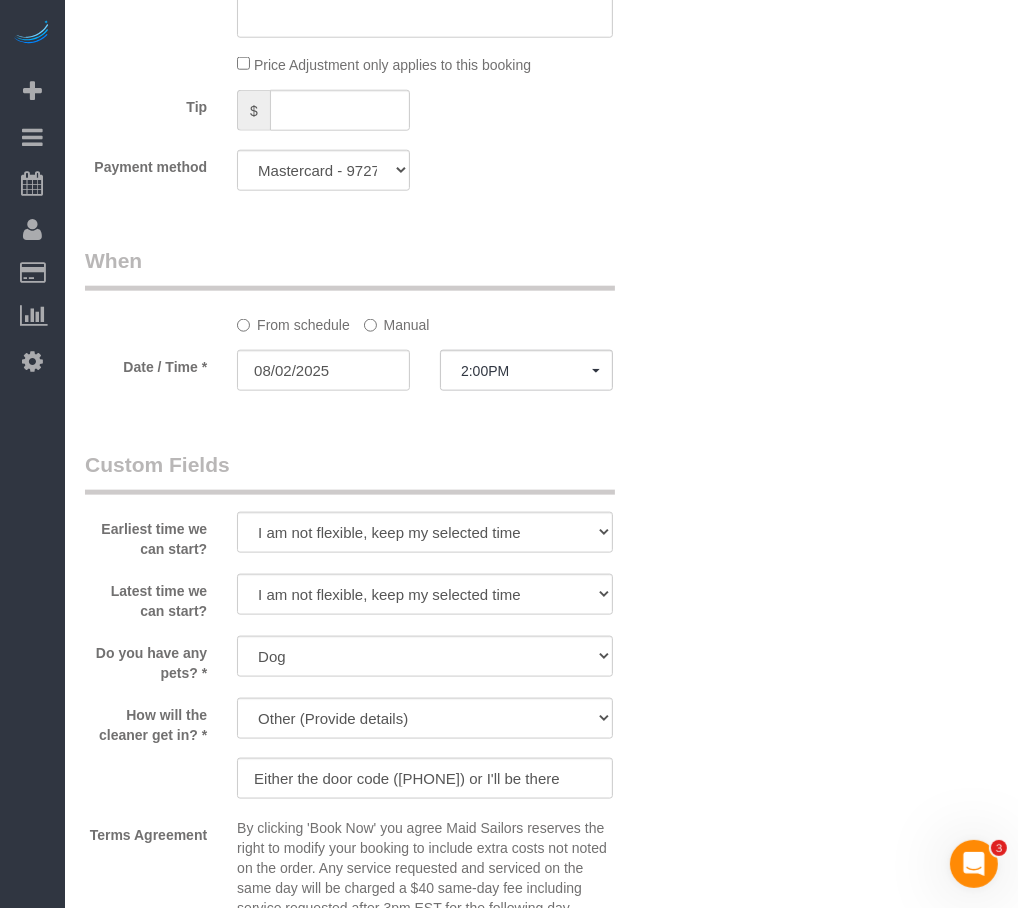 scroll, scrollTop: 2000, scrollLeft: 0, axis: vertical 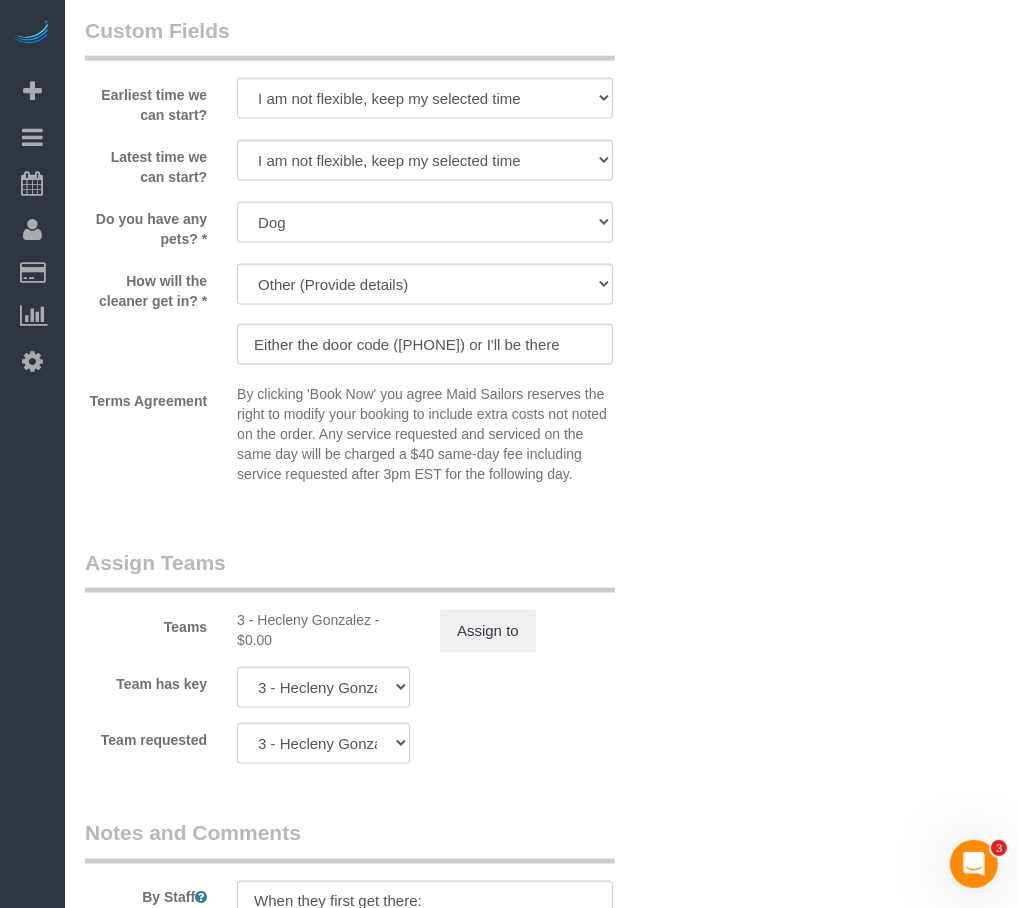 drag, startPoint x: 718, startPoint y: 146, endPoint x: 647, endPoint y: 282, distance: 153.41772 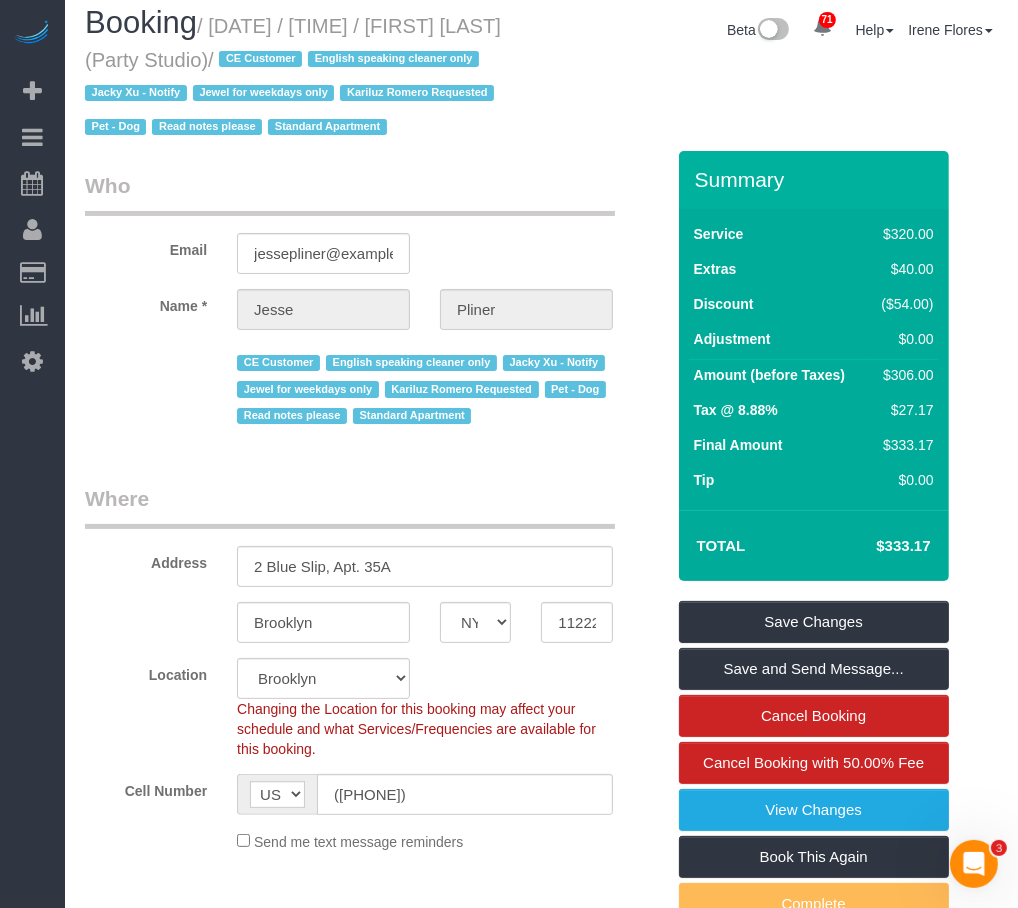 scroll, scrollTop: 0, scrollLeft: 0, axis: both 